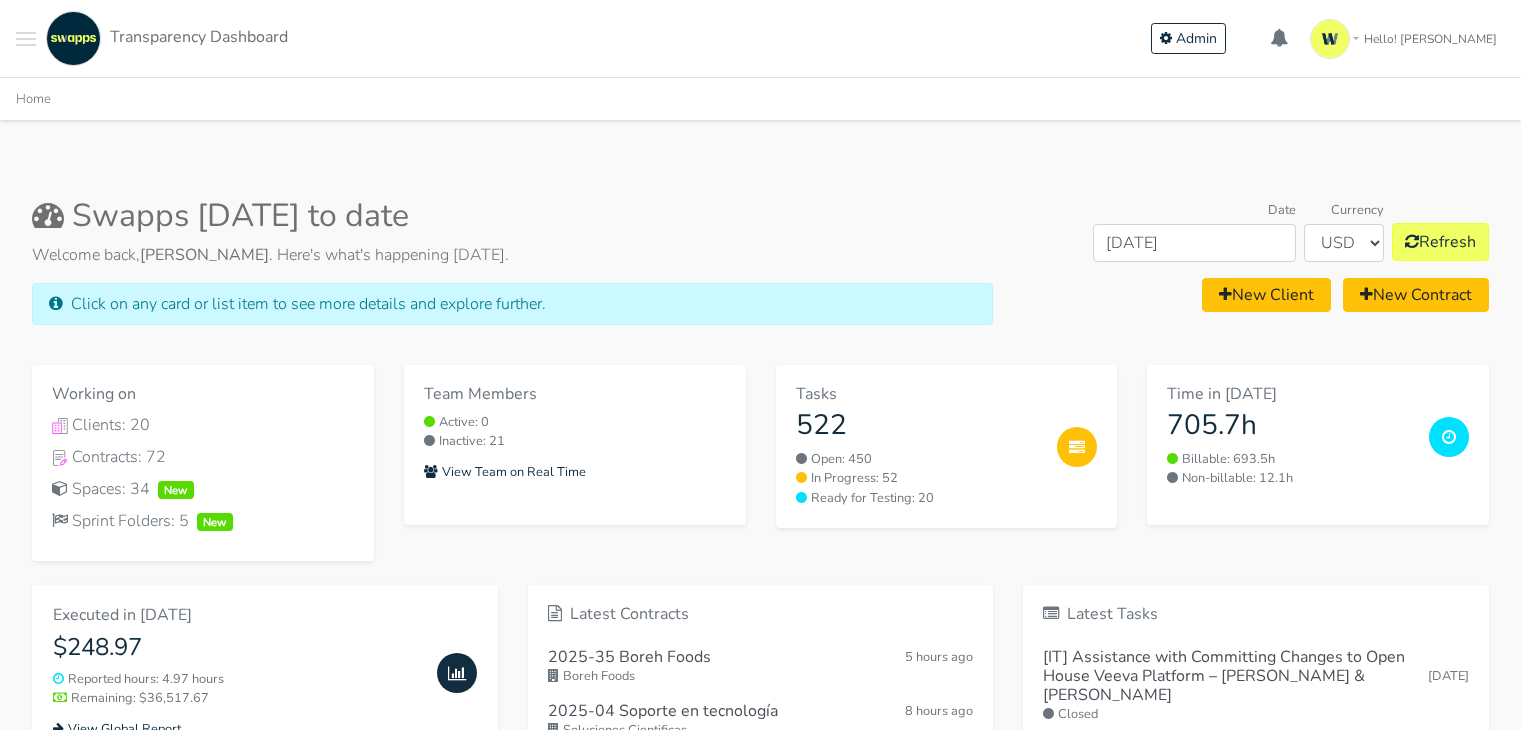 scroll, scrollTop: 0, scrollLeft: 0, axis: both 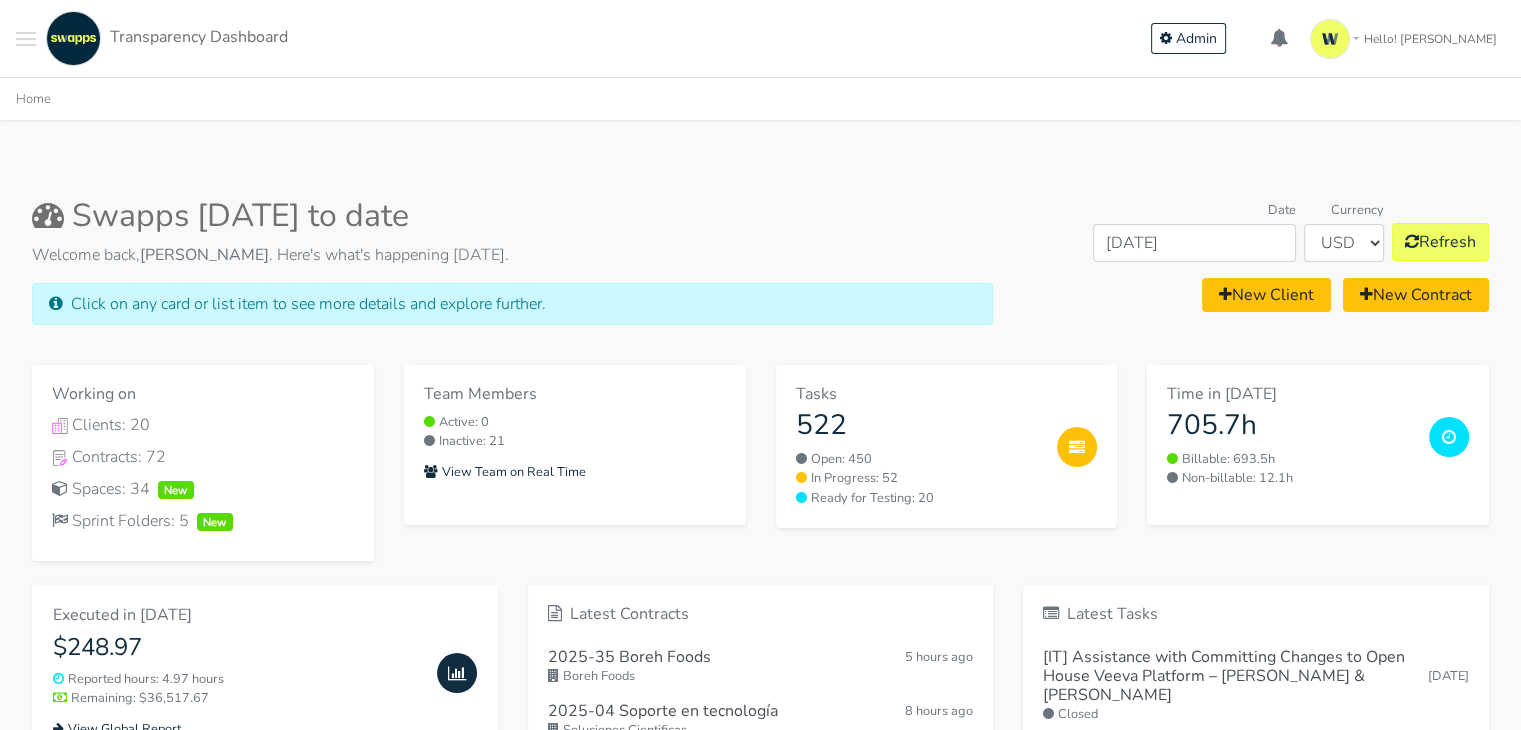 click at bounding box center (26, 38) 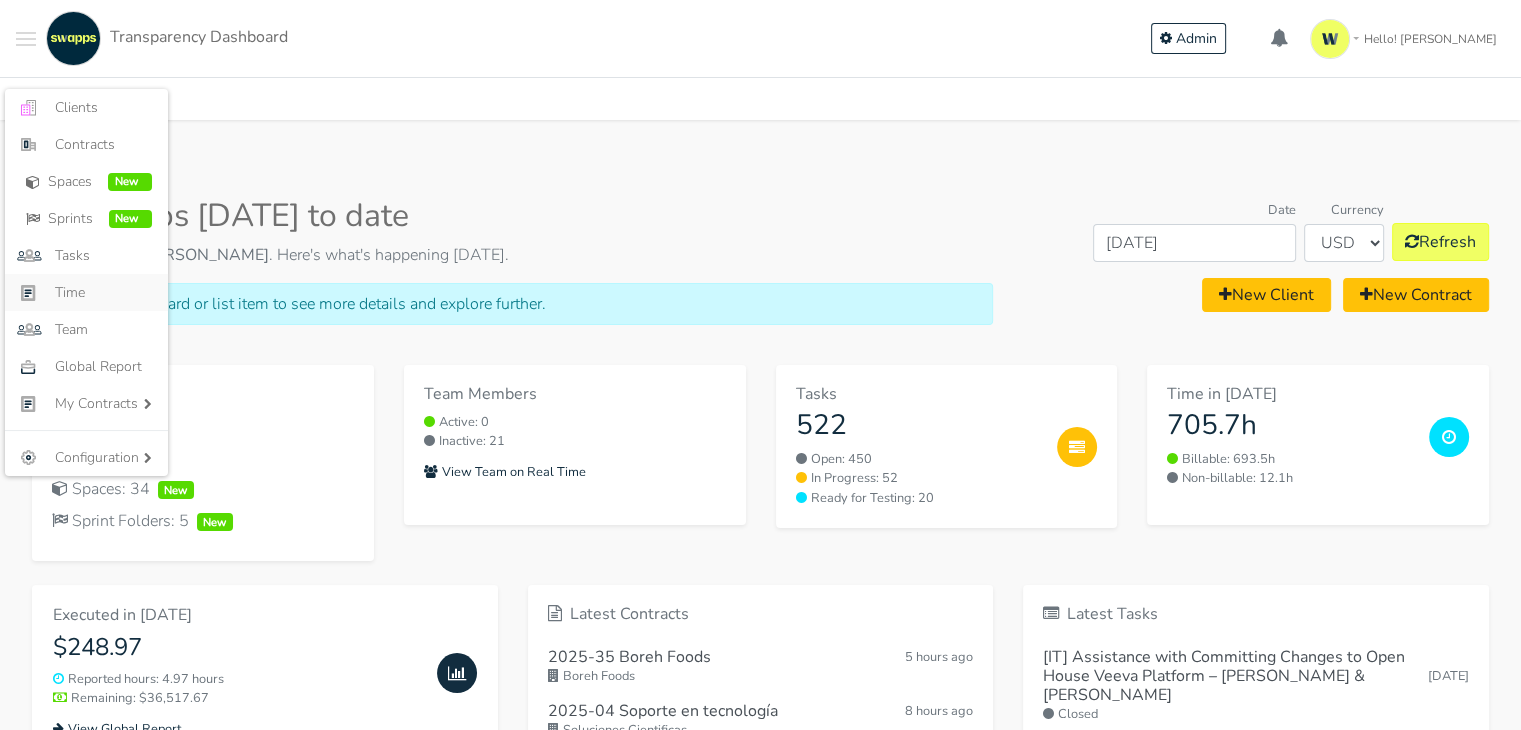 click on "Time" at bounding box center [103, 292] 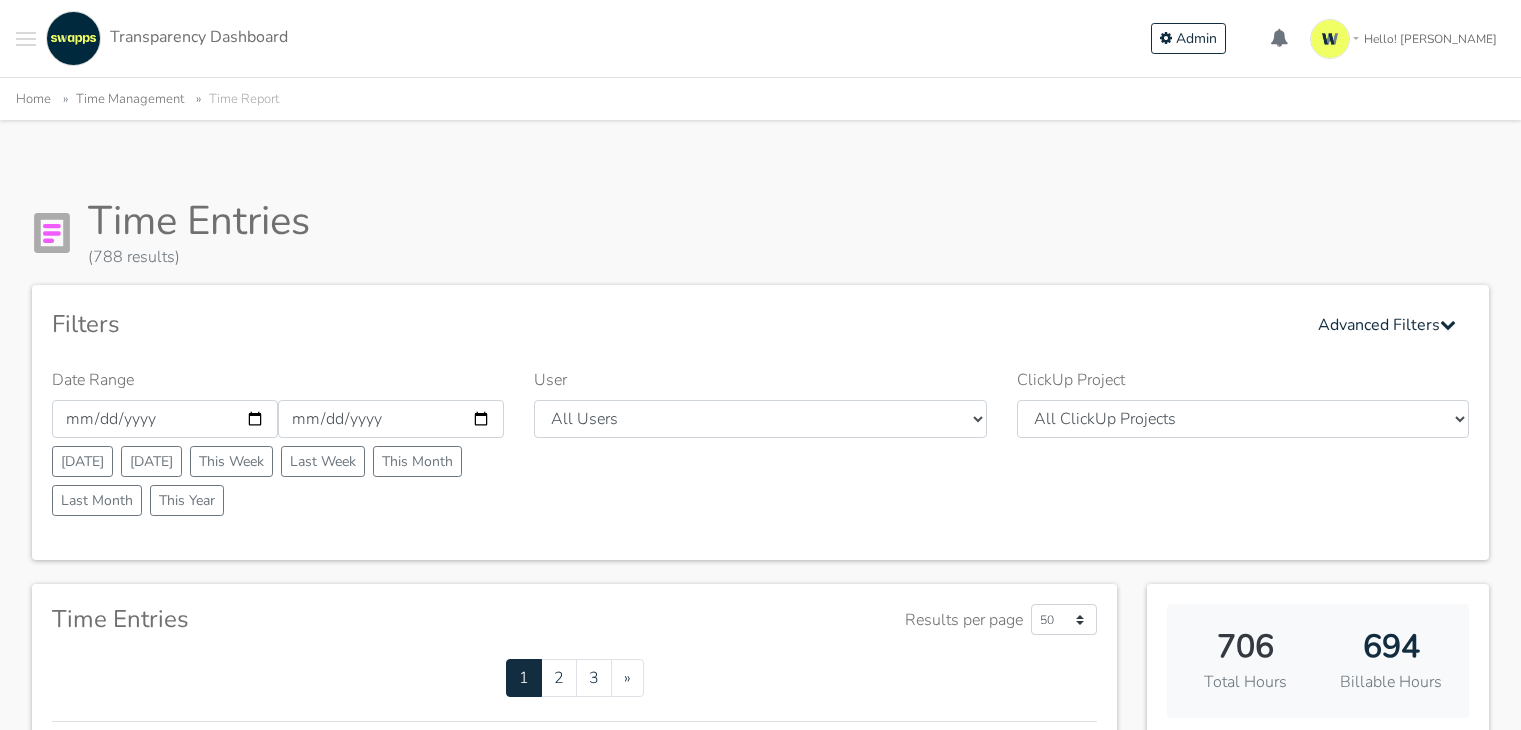 scroll, scrollTop: 0, scrollLeft: 0, axis: both 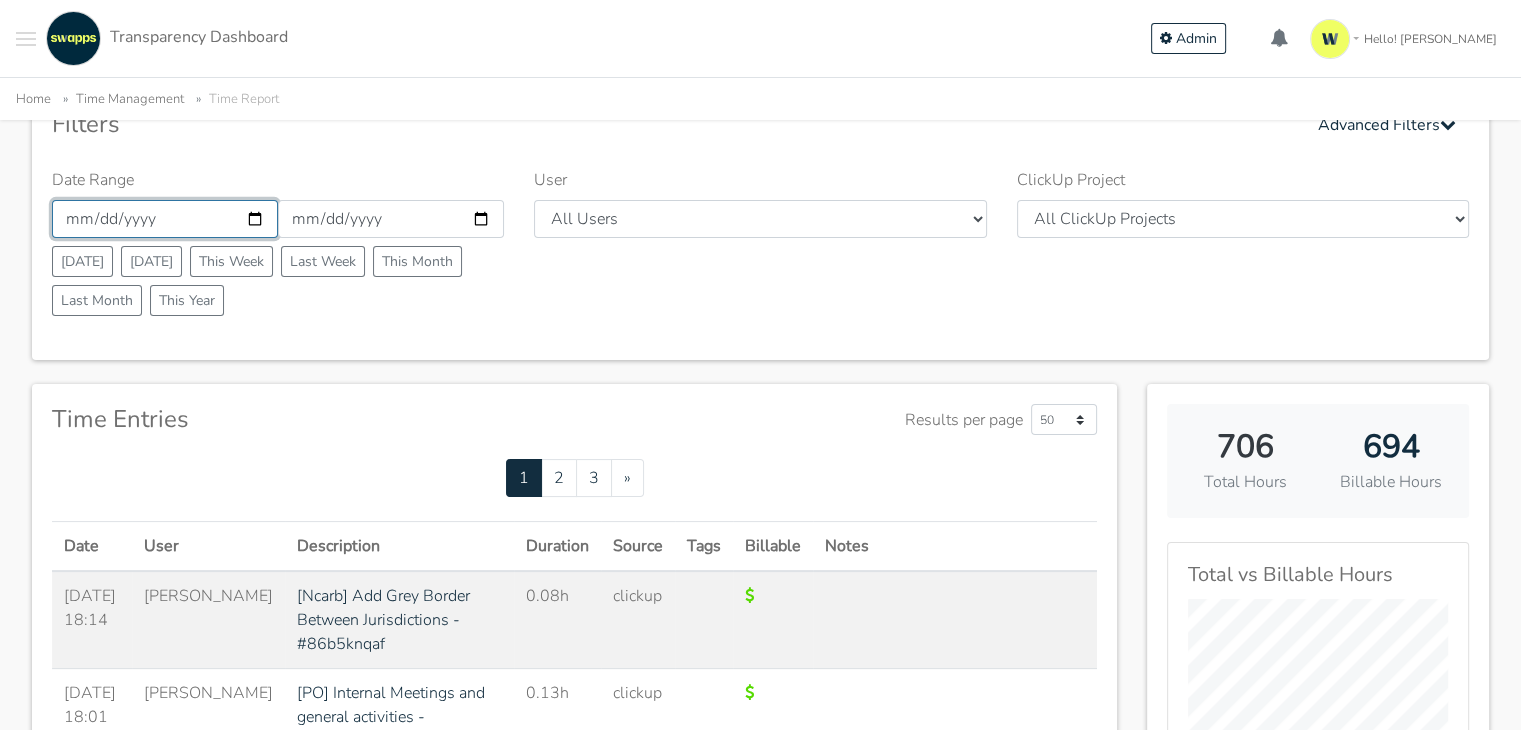 click on "2025-07-01" at bounding box center [165, 219] 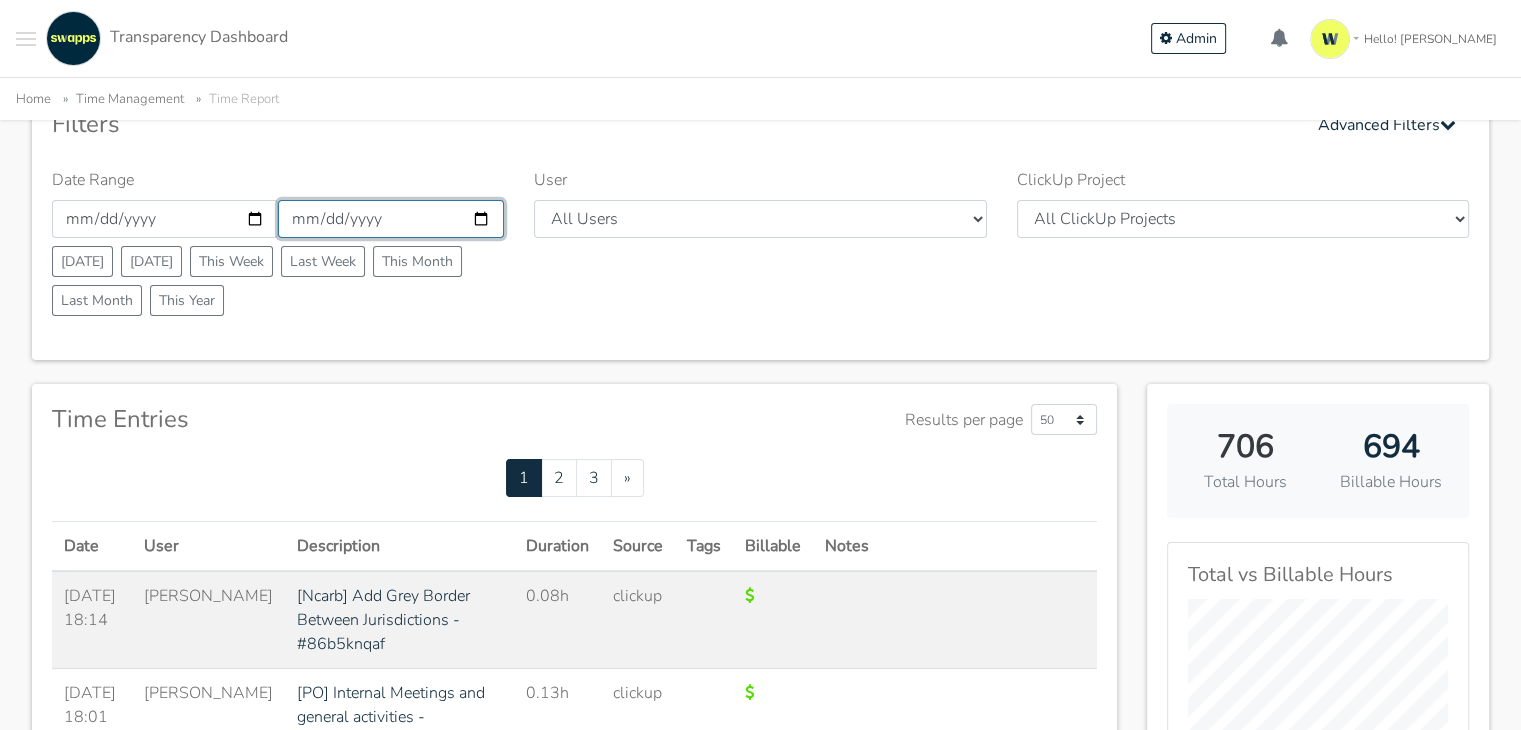 click on "[DATE]" at bounding box center (391, 219) 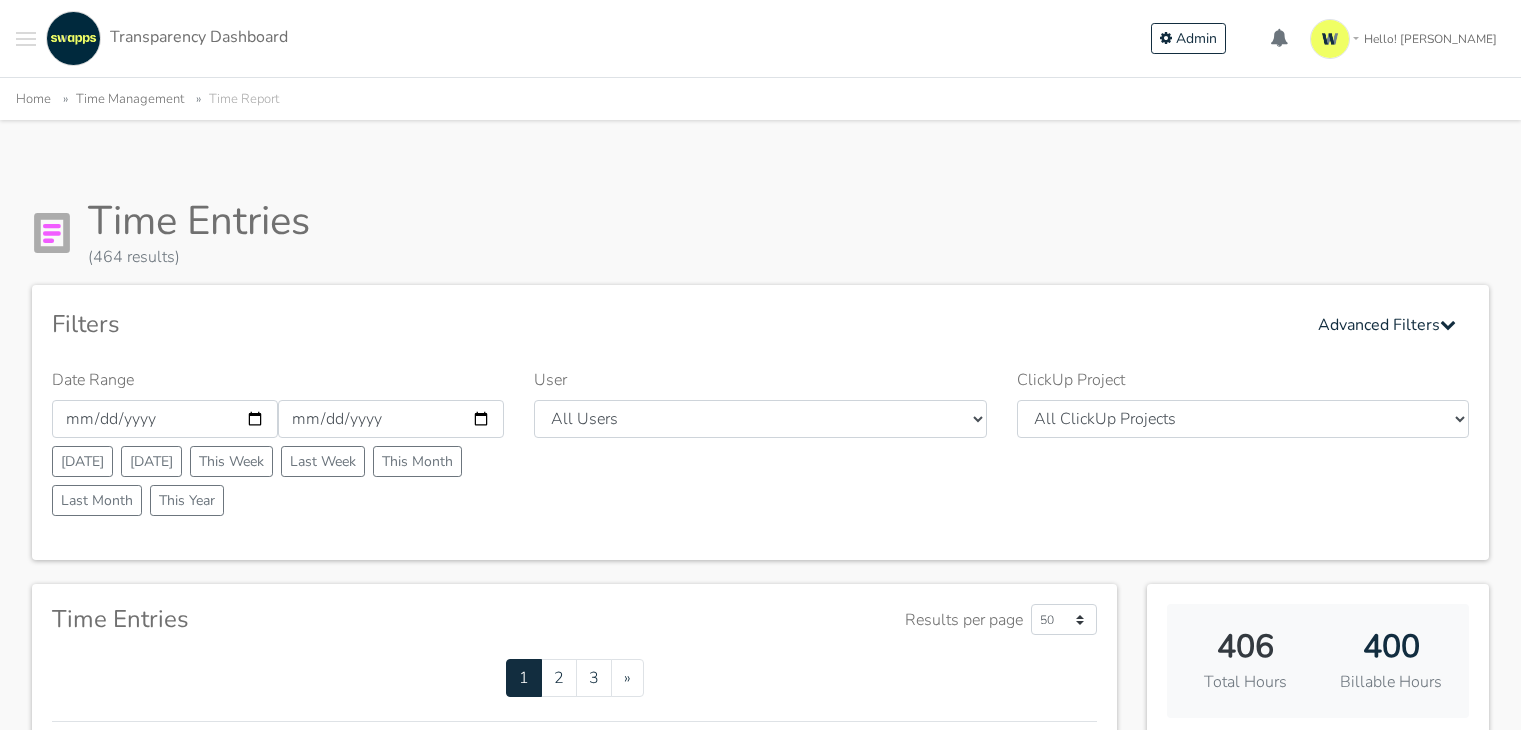 scroll, scrollTop: 0, scrollLeft: 0, axis: both 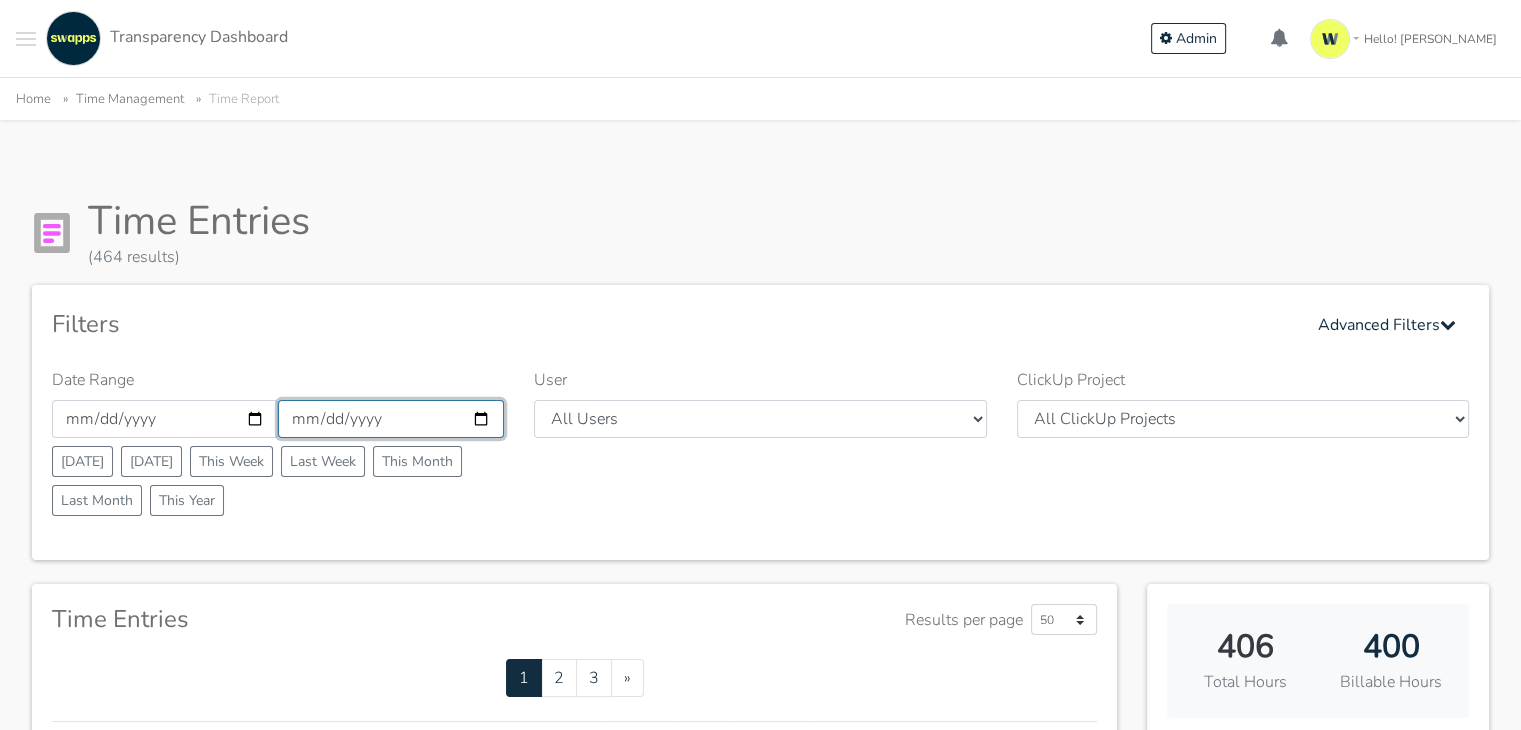 click on "[DATE]" at bounding box center [391, 419] 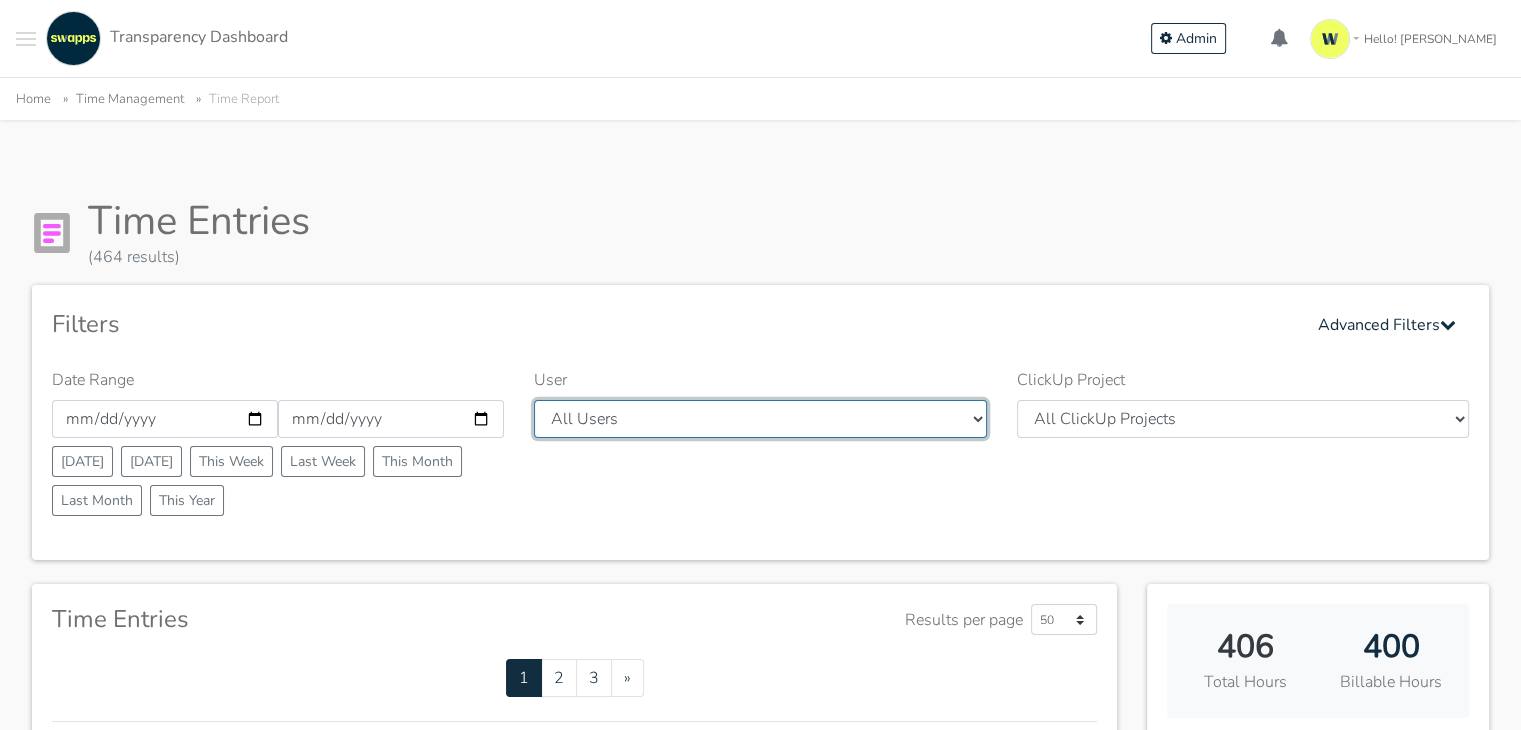 click on "All Users
[PERSON_NAME]
[PERSON_NAME]
[PERSON_NAME]
[PERSON_NAME]
[PERSON_NAME]
[PERSON_NAME]
[PERSON_NAME]
[GEOGRAPHIC_DATA]" at bounding box center (760, 419) 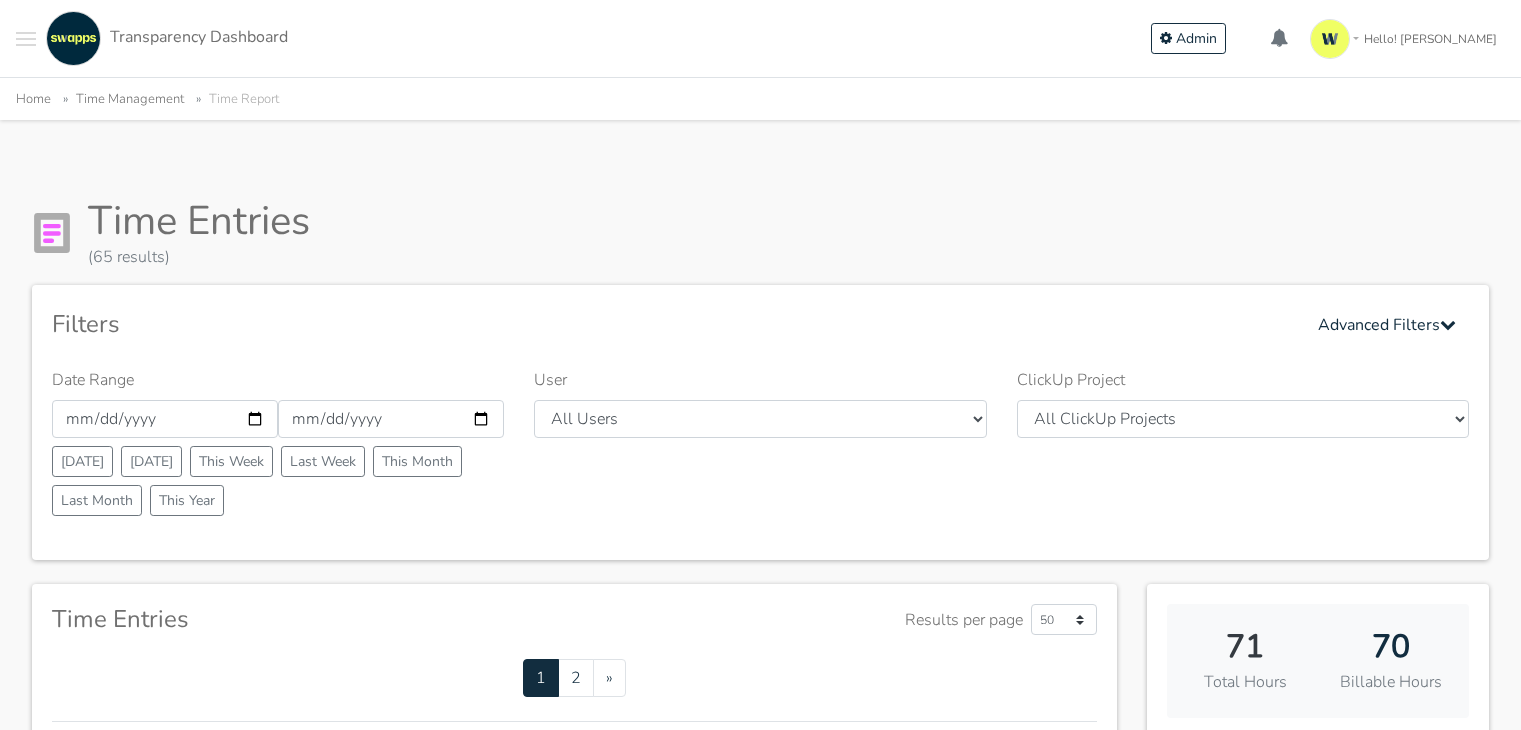 scroll, scrollTop: 0, scrollLeft: 0, axis: both 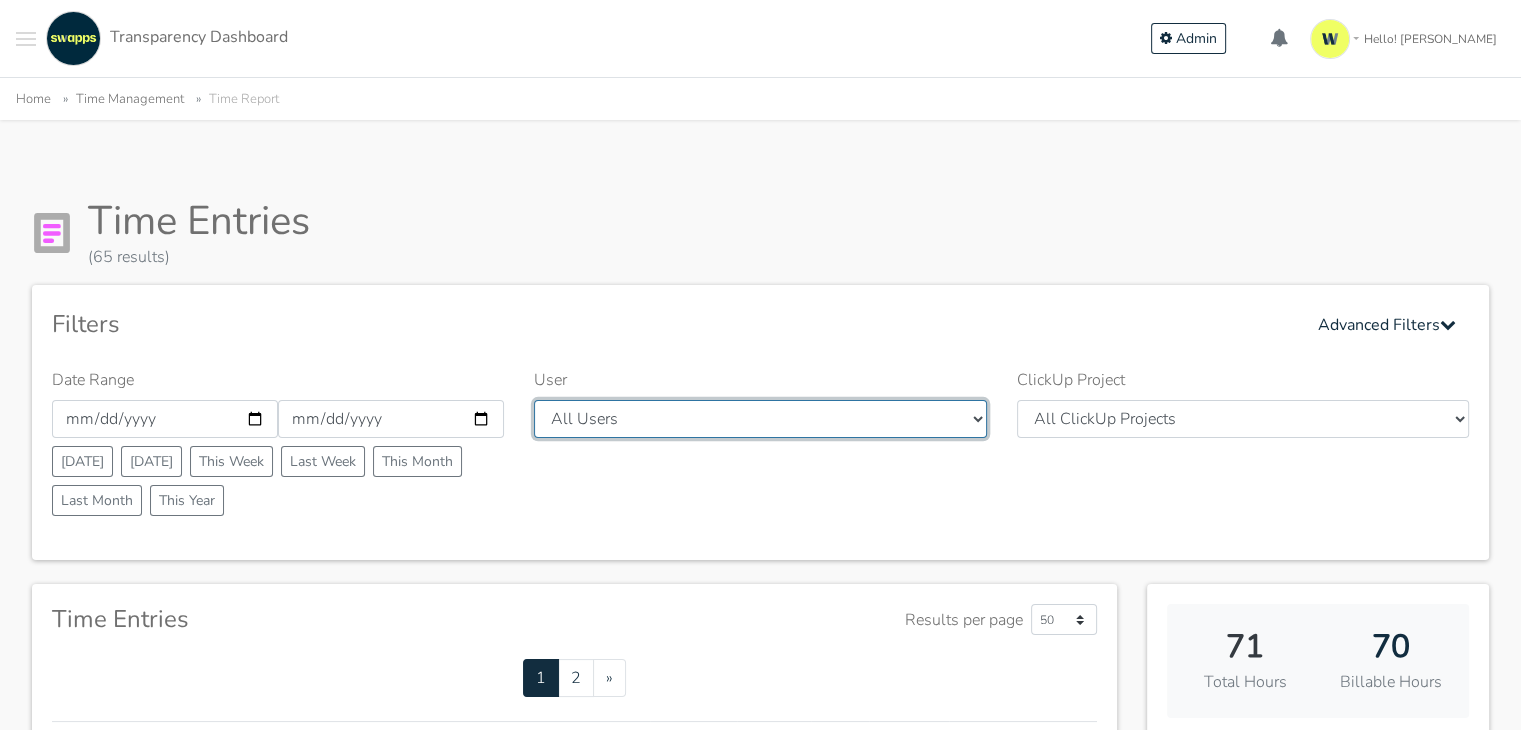 click on "All Users
[PERSON_NAME]
[PERSON_NAME]
[PERSON_NAME]
[PERSON_NAME]
[PERSON_NAME]
[PERSON_NAME]
[PERSON_NAME]
[GEOGRAPHIC_DATA]" at bounding box center (760, 419) 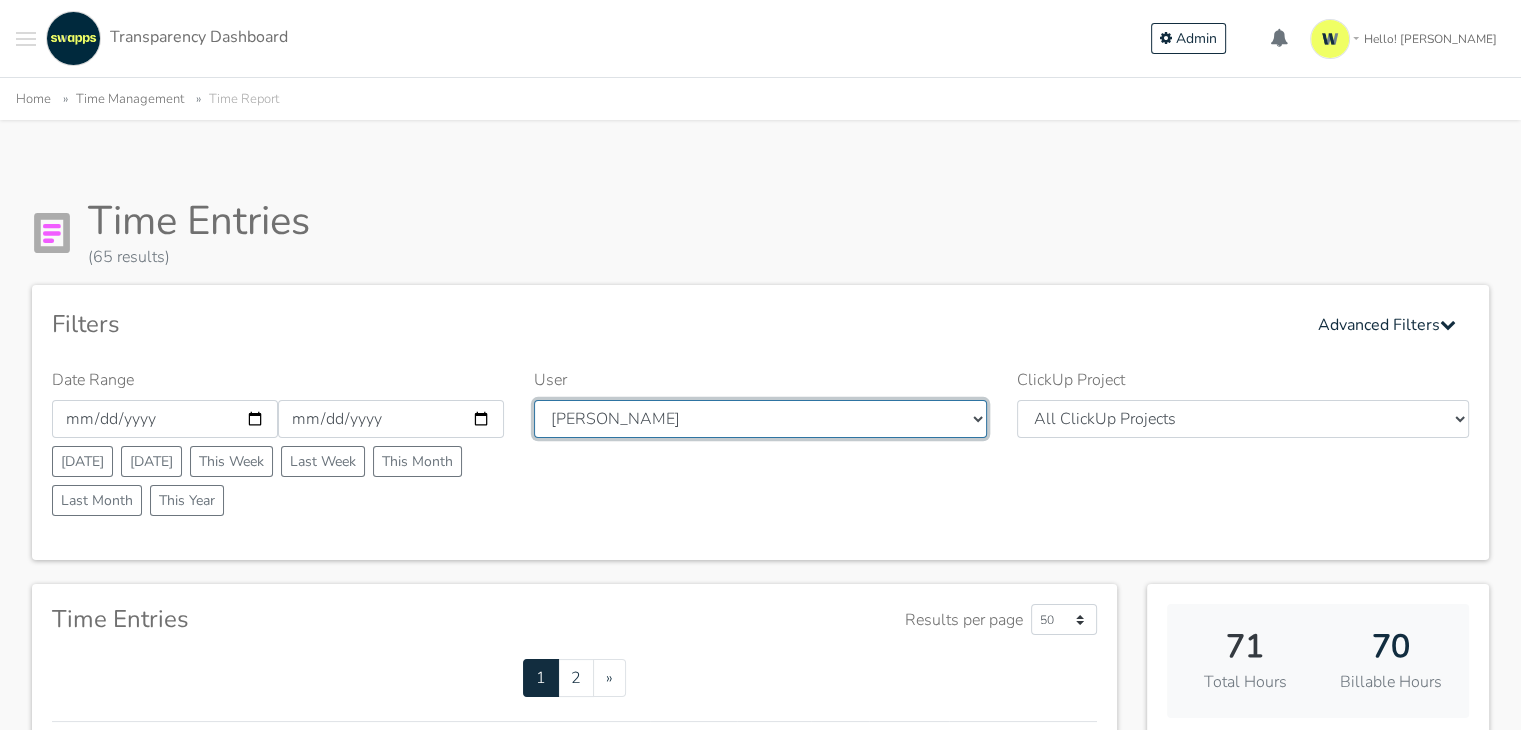 click on "All Users
[PERSON_NAME]
[PERSON_NAME]
[PERSON_NAME]
[PERSON_NAME]
[PERSON_NAME]
[PERSON_NAME]
[PERSON_NAME]
[GEOGRAPHIC_DATA]" at bounding box center [760, 419] 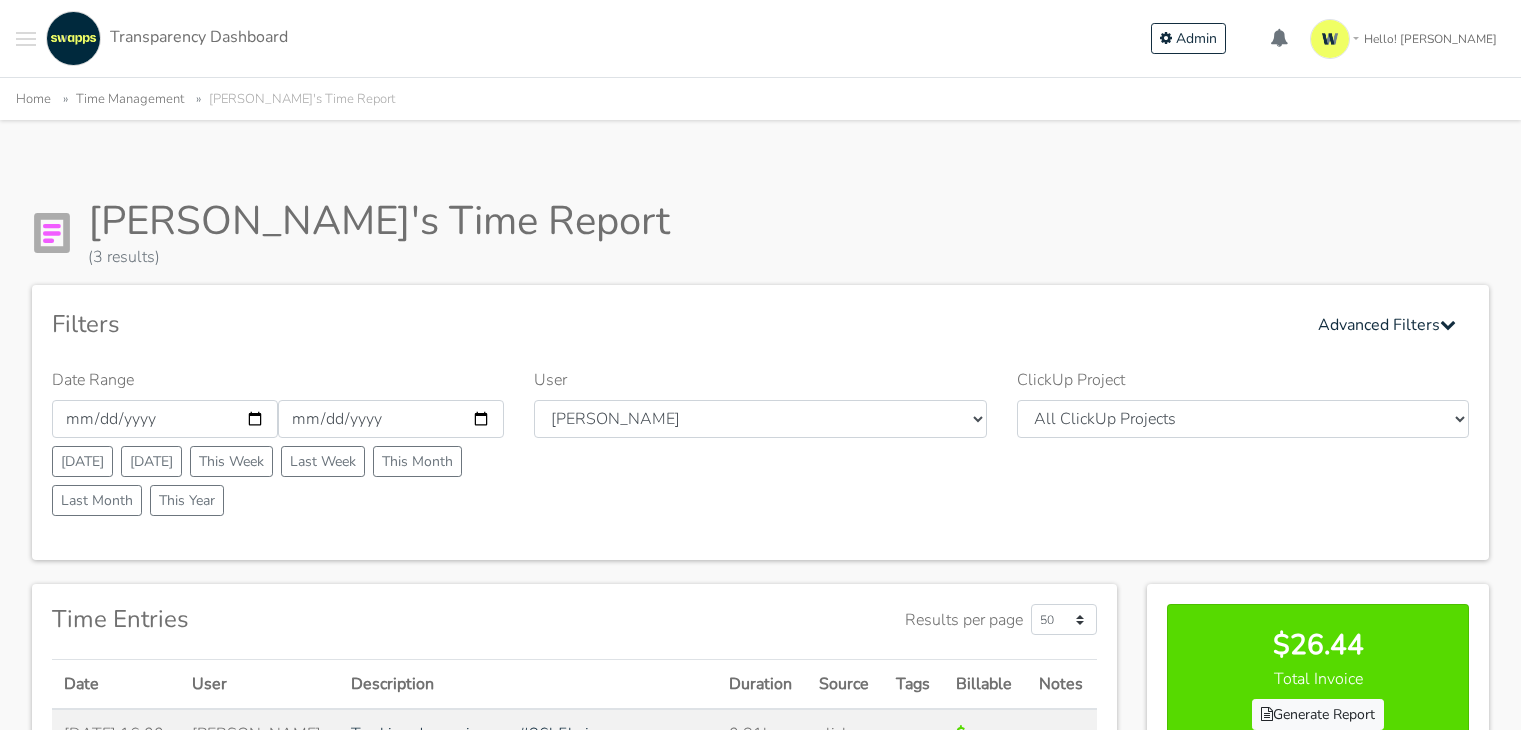 scroll, scrollTop: 0, scrollLeft: 0, axis: both 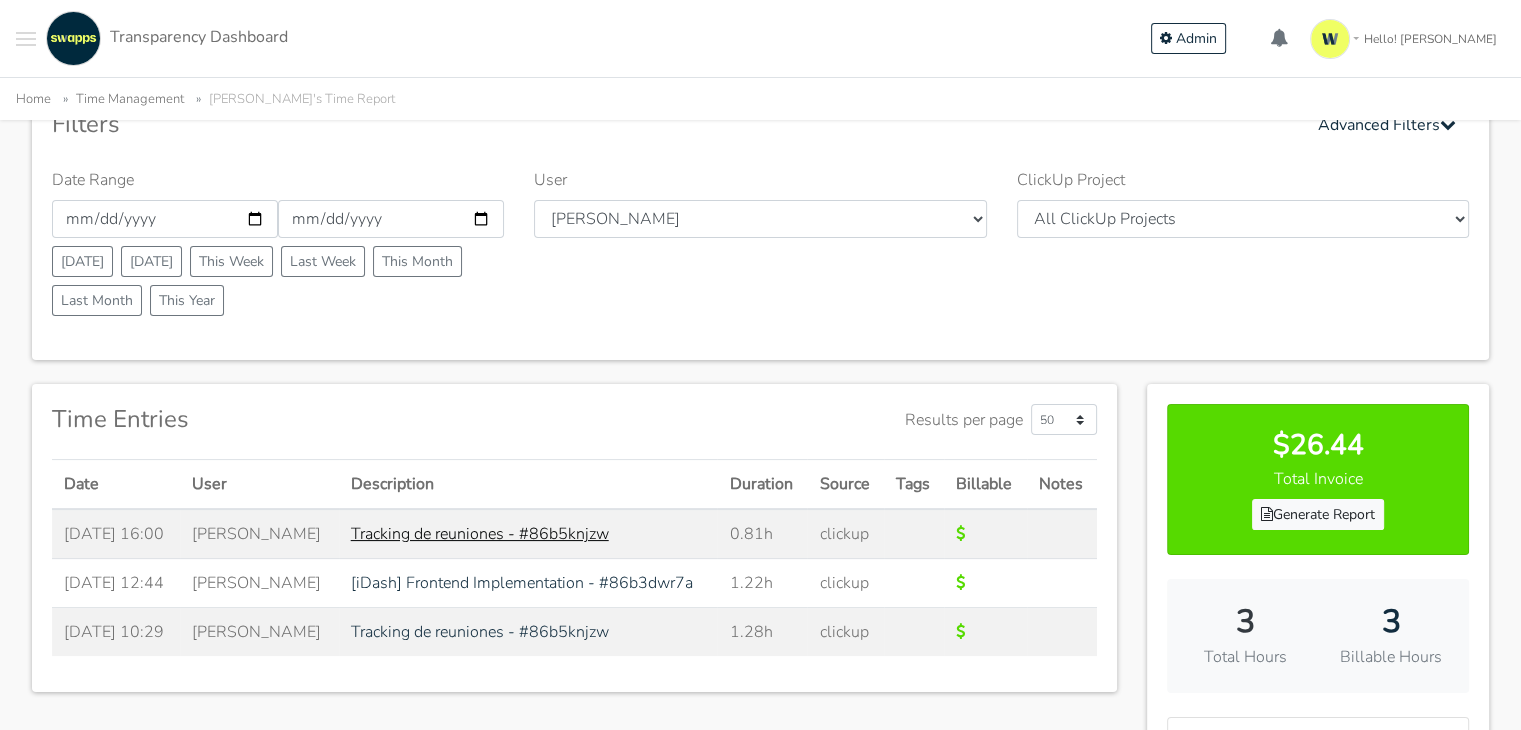 click on "Tracking de reuniones - #86b5knjzw" at bounding box center (480, 534) 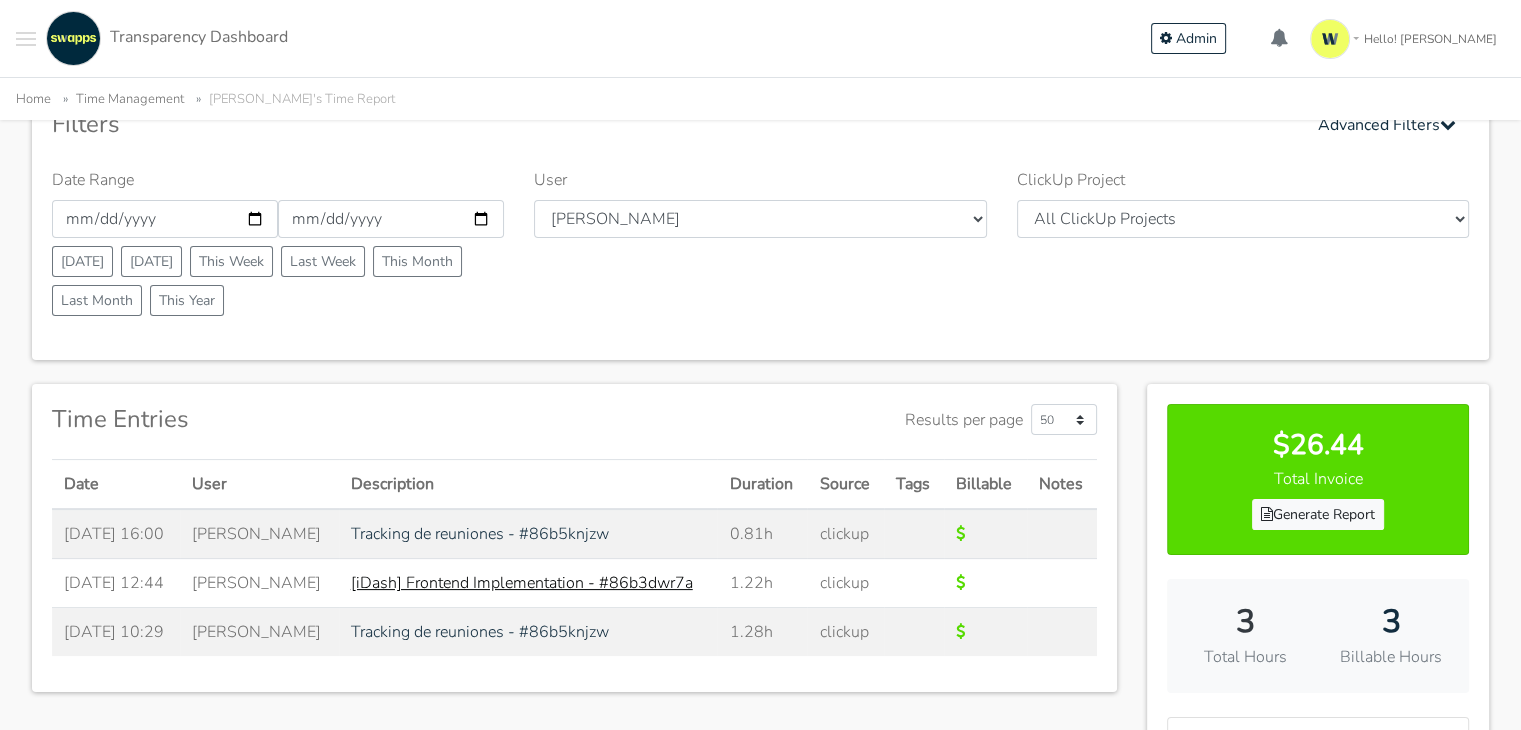 click on "[iDash] Frontend Implementation - #86b3dwr7a" at bounding box center [522, 583] 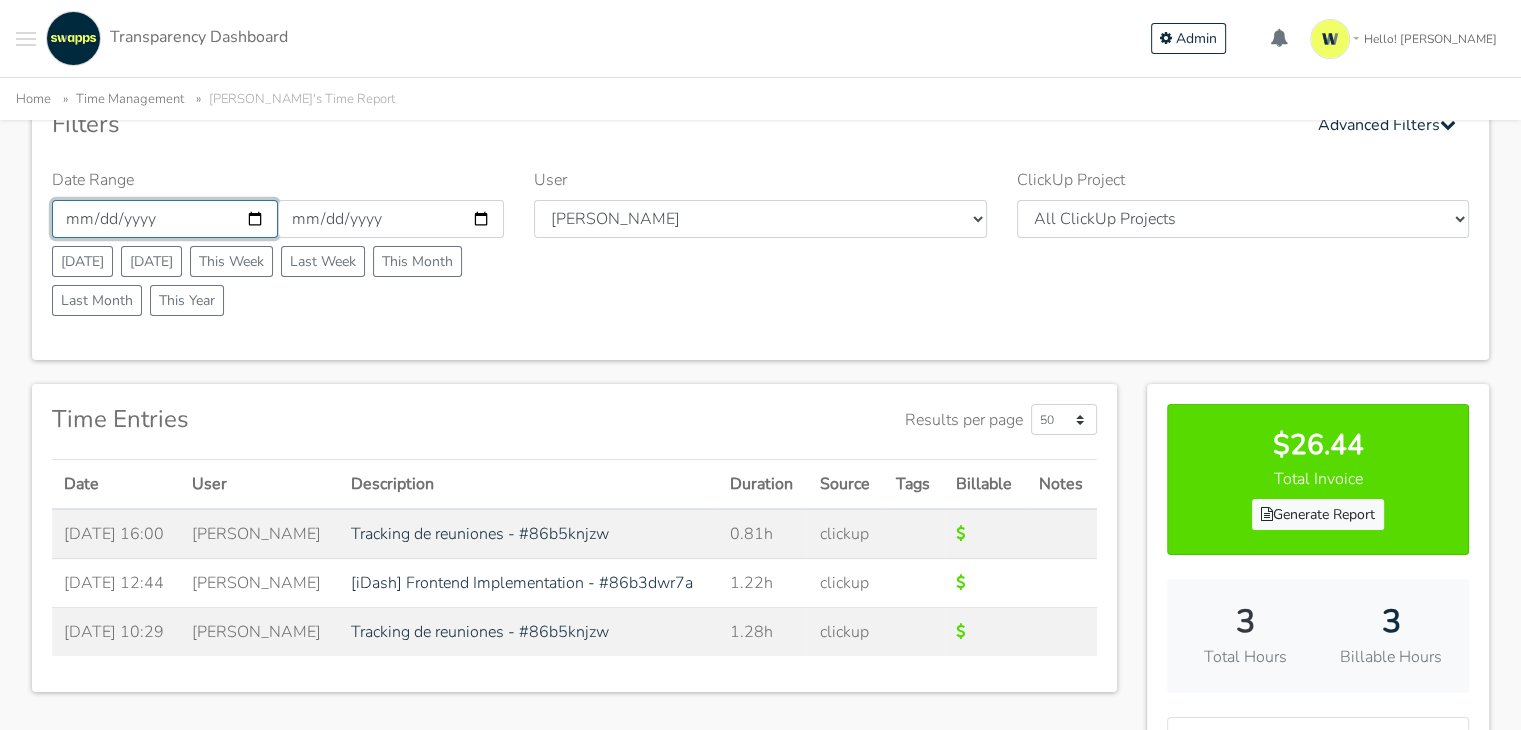 click on "[DATE]" at bounding box center [165, 219] 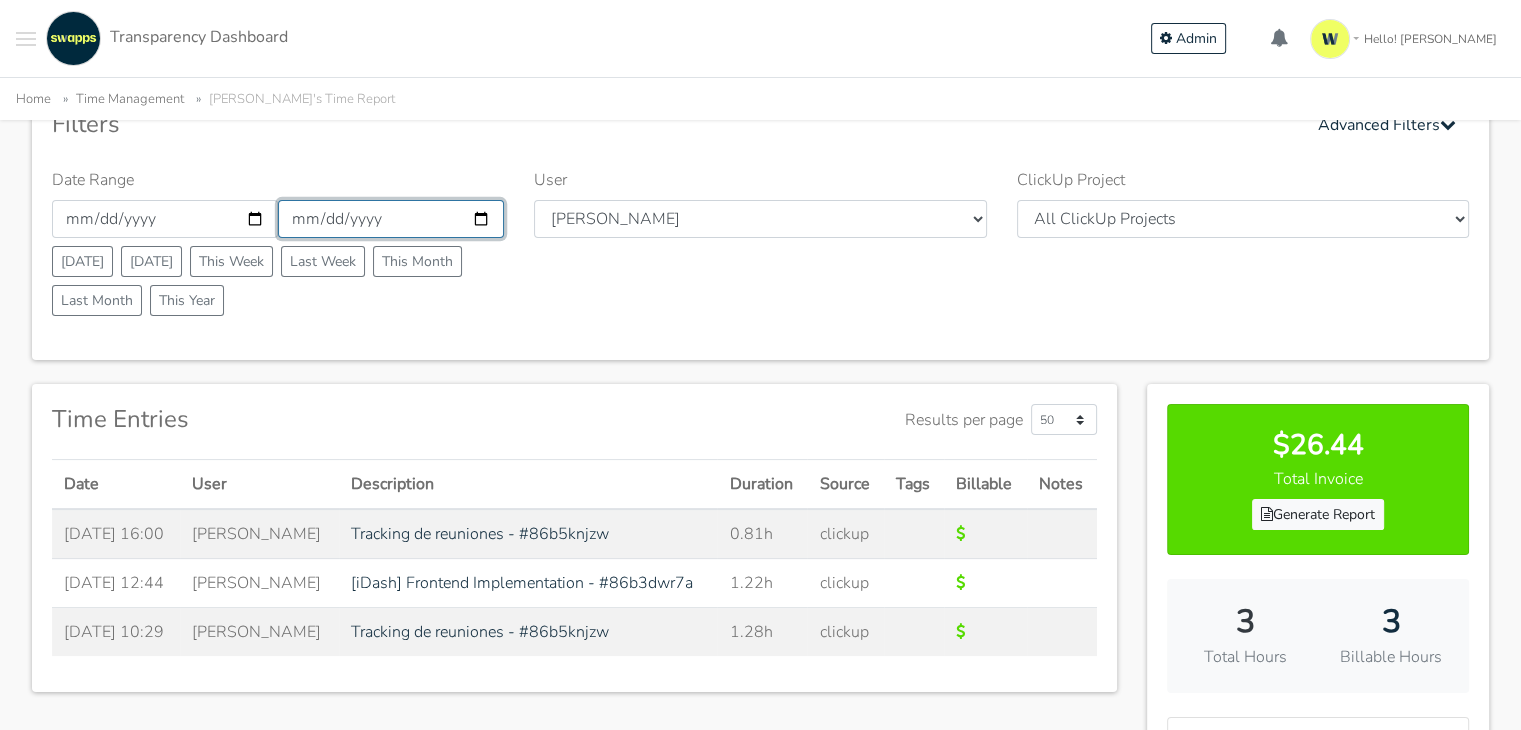 click on "2025-07-07" at bounding box center (391, 219) 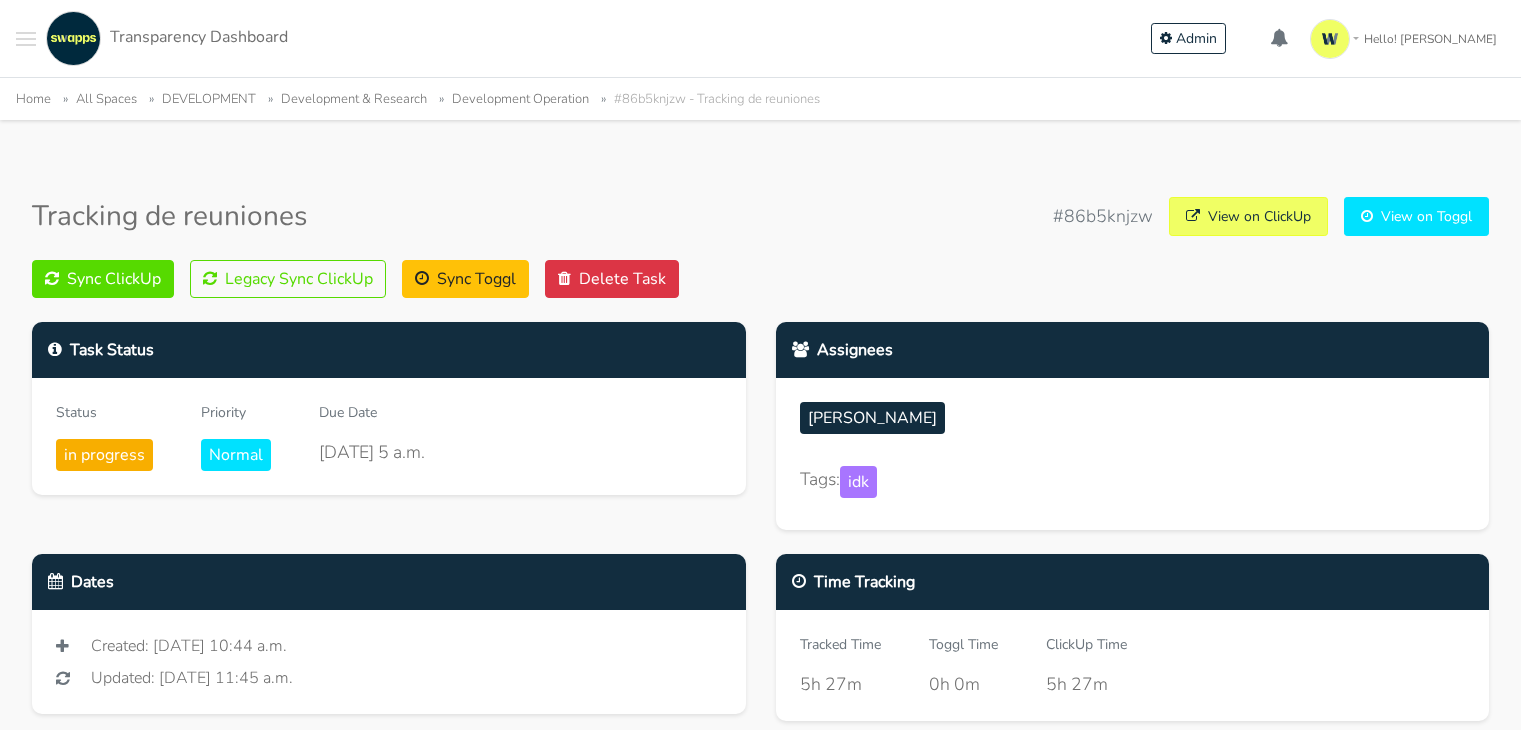 scroll, scrollTop: 0, scrollLeft: 0, axis: both 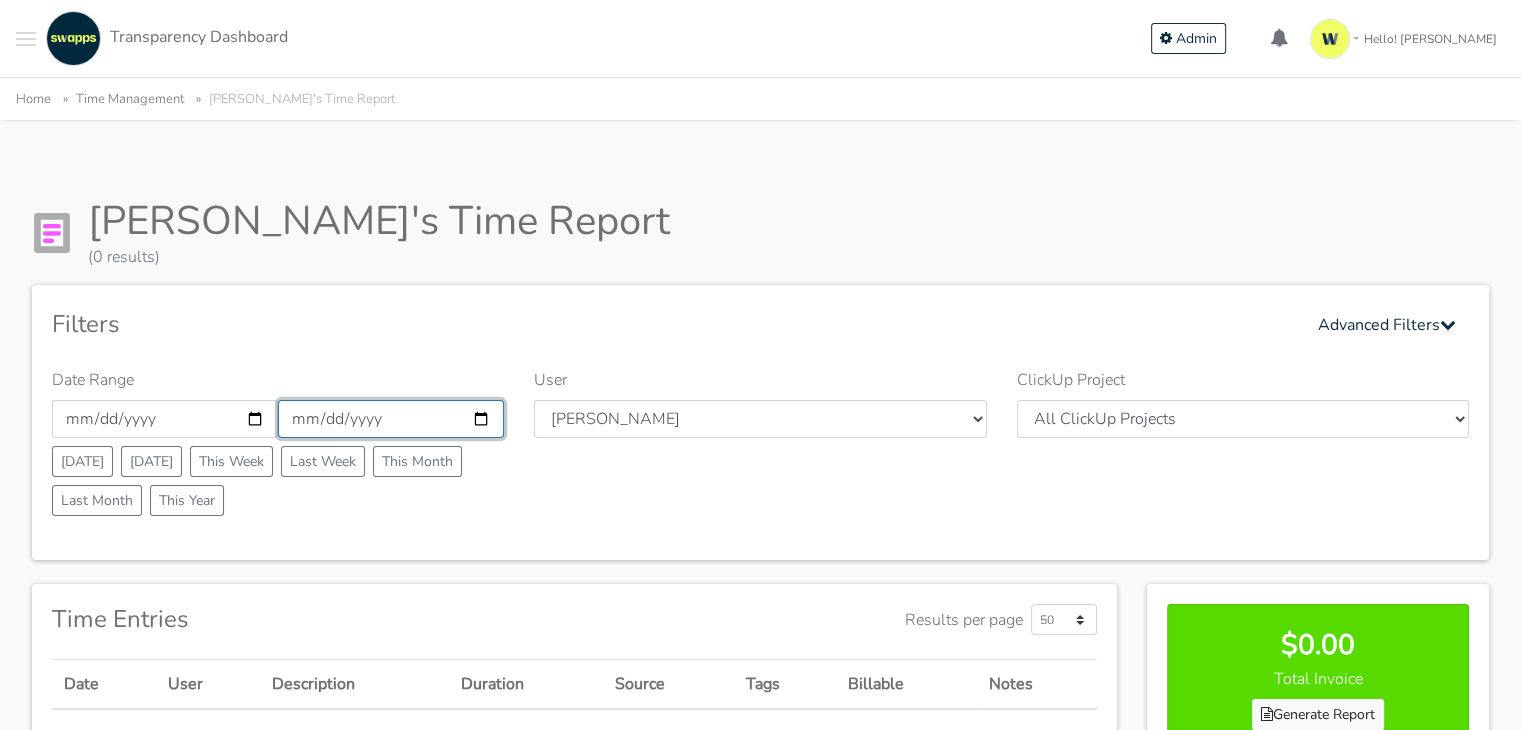 click on "[DATE]" at bounding box center [391, 419] 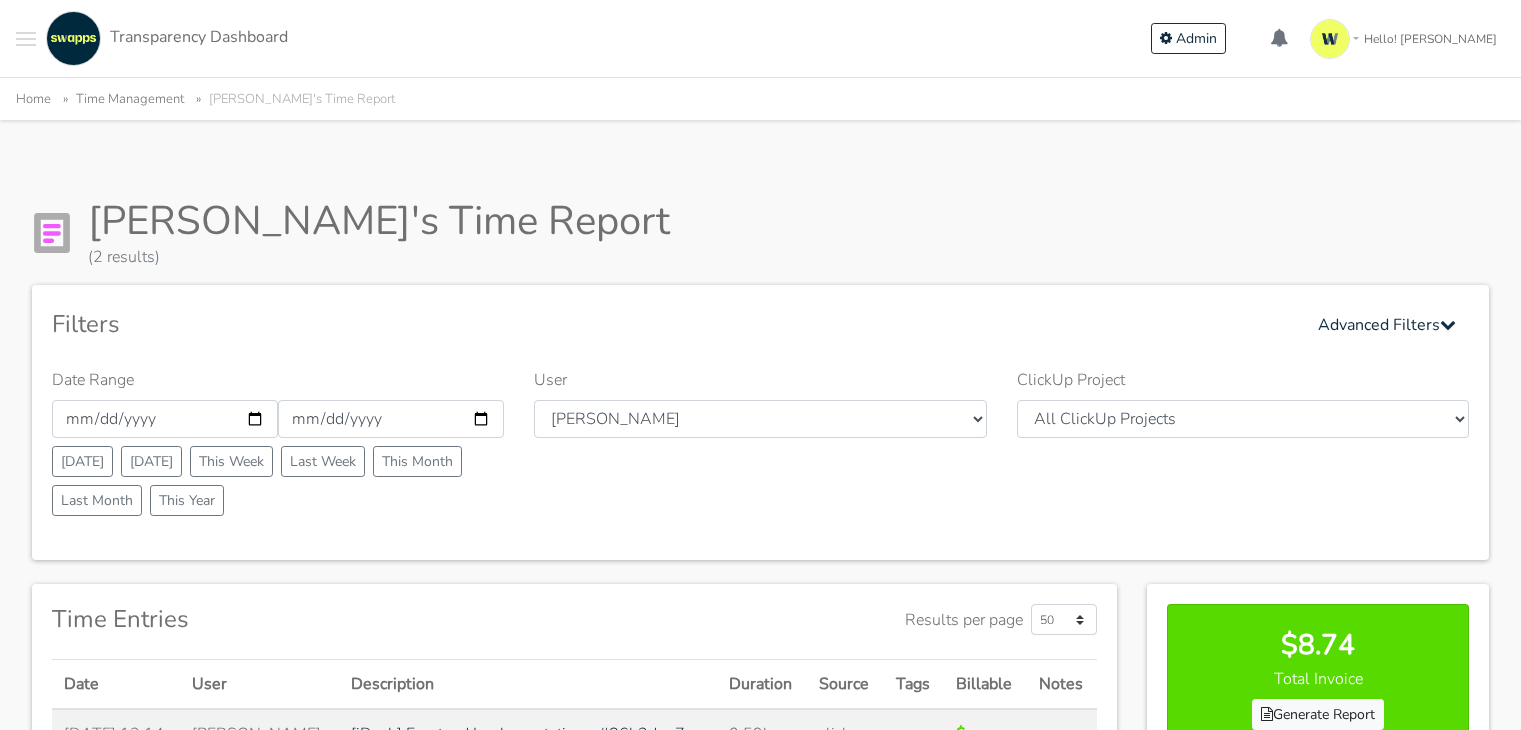 scroll, scrollTop: 0, scrollLeft: 0, axis: both 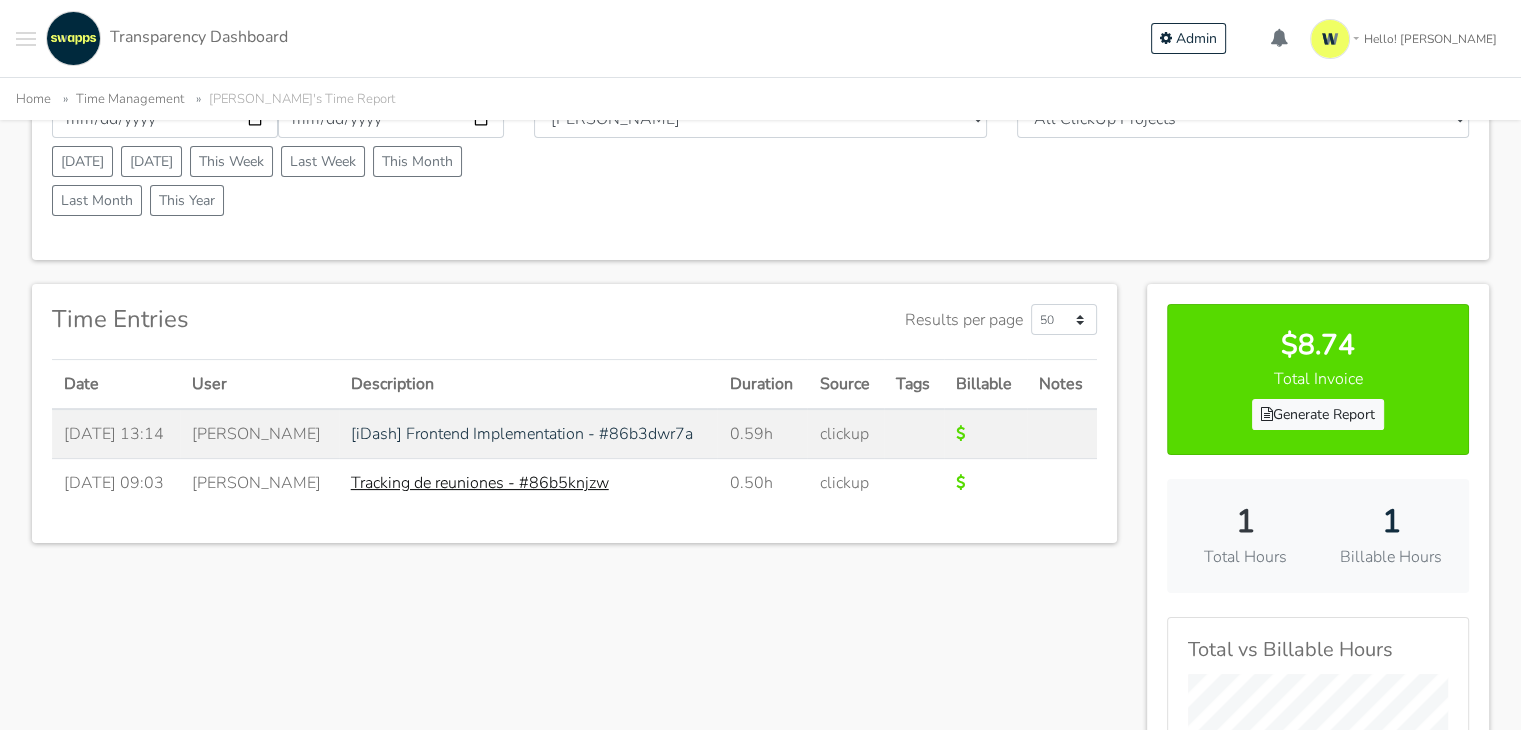 click on "Tracking de reuniones - #86b5knjzw" at bounding box center (480, 483) 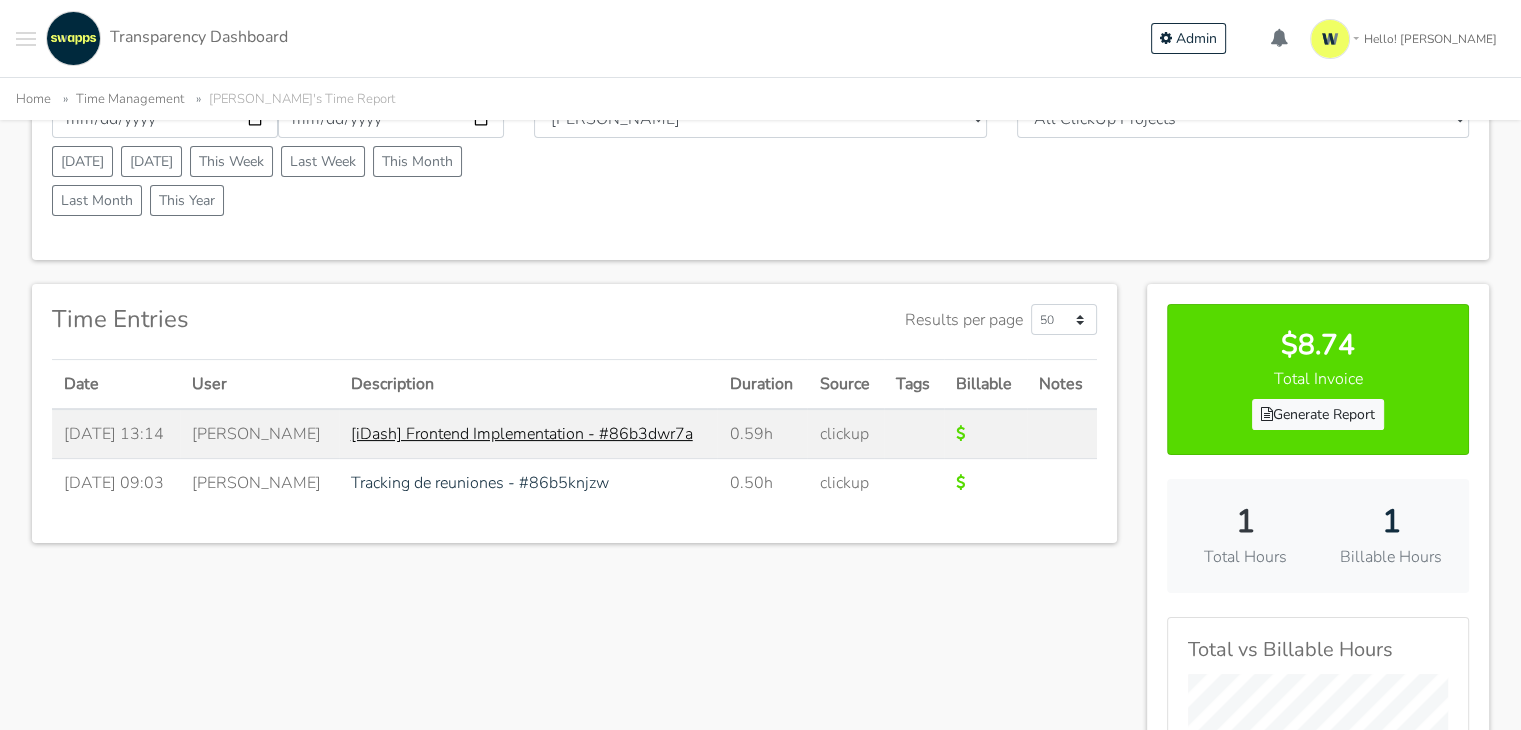 click on "[iDash] Frontend Implementation - #86b3dwr7a" at bounding box center (522, 434) 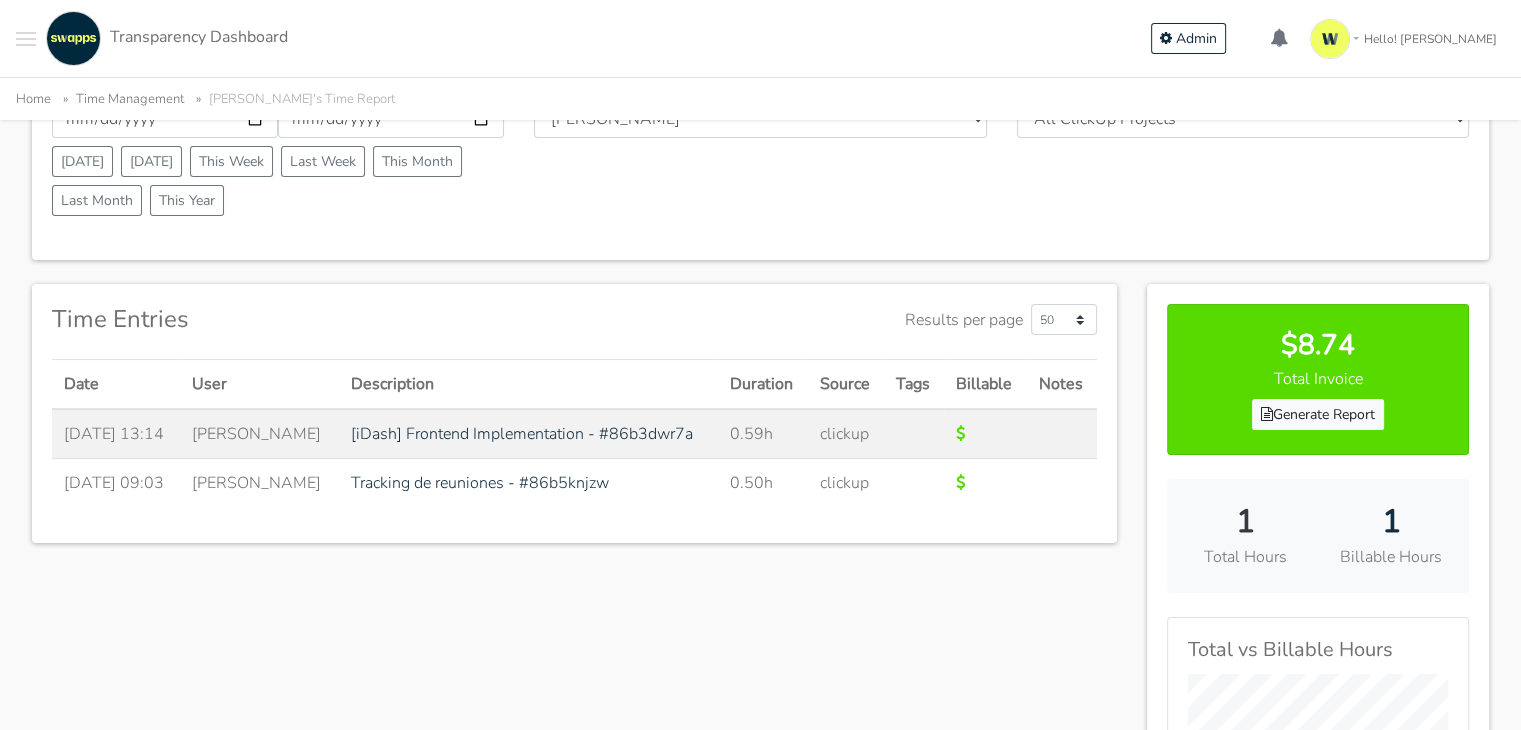 scroll, scrollTop: 0, scrollLeft: 0, axis: both 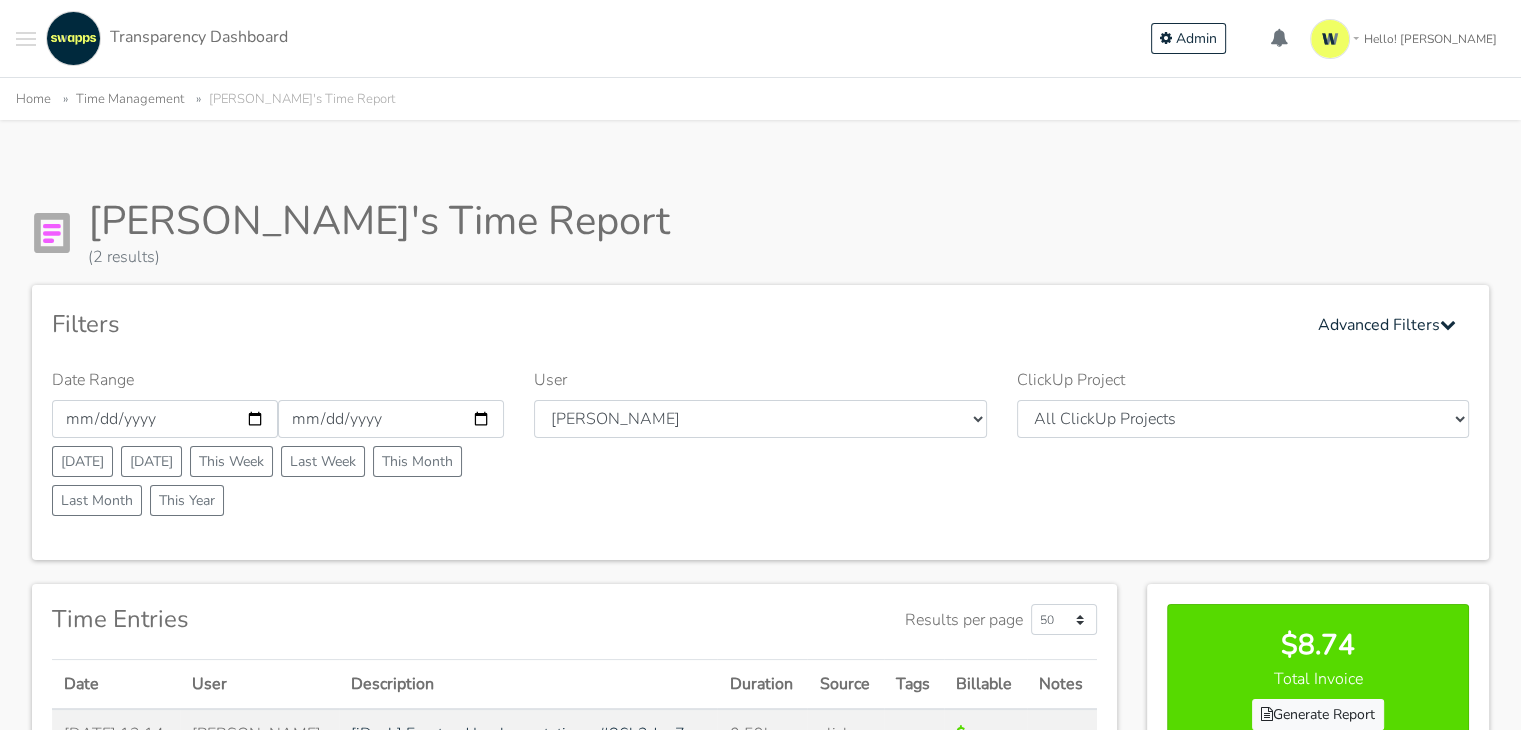 click at bounding box center [26, 38] 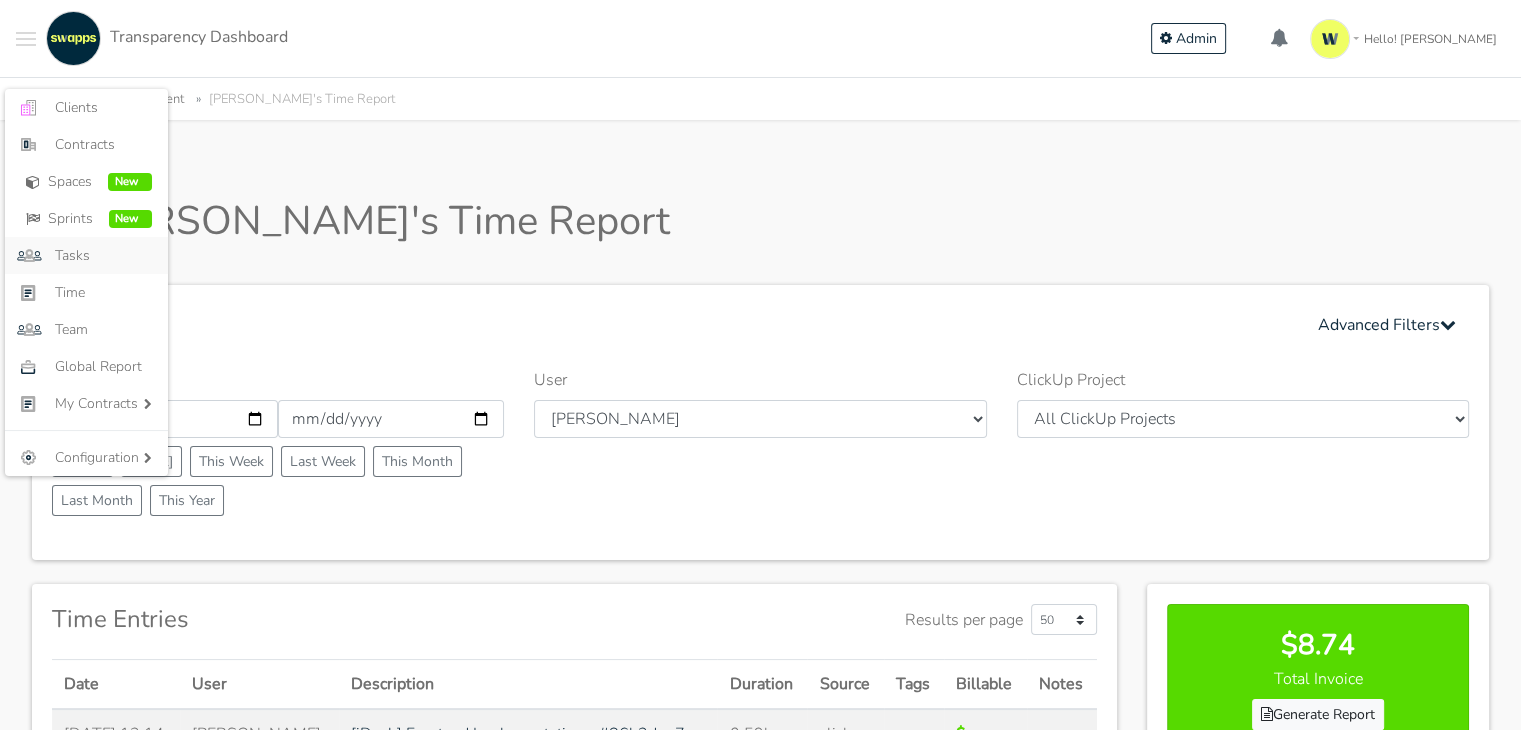 click on "Tasks" at bounding box center (103, 255) 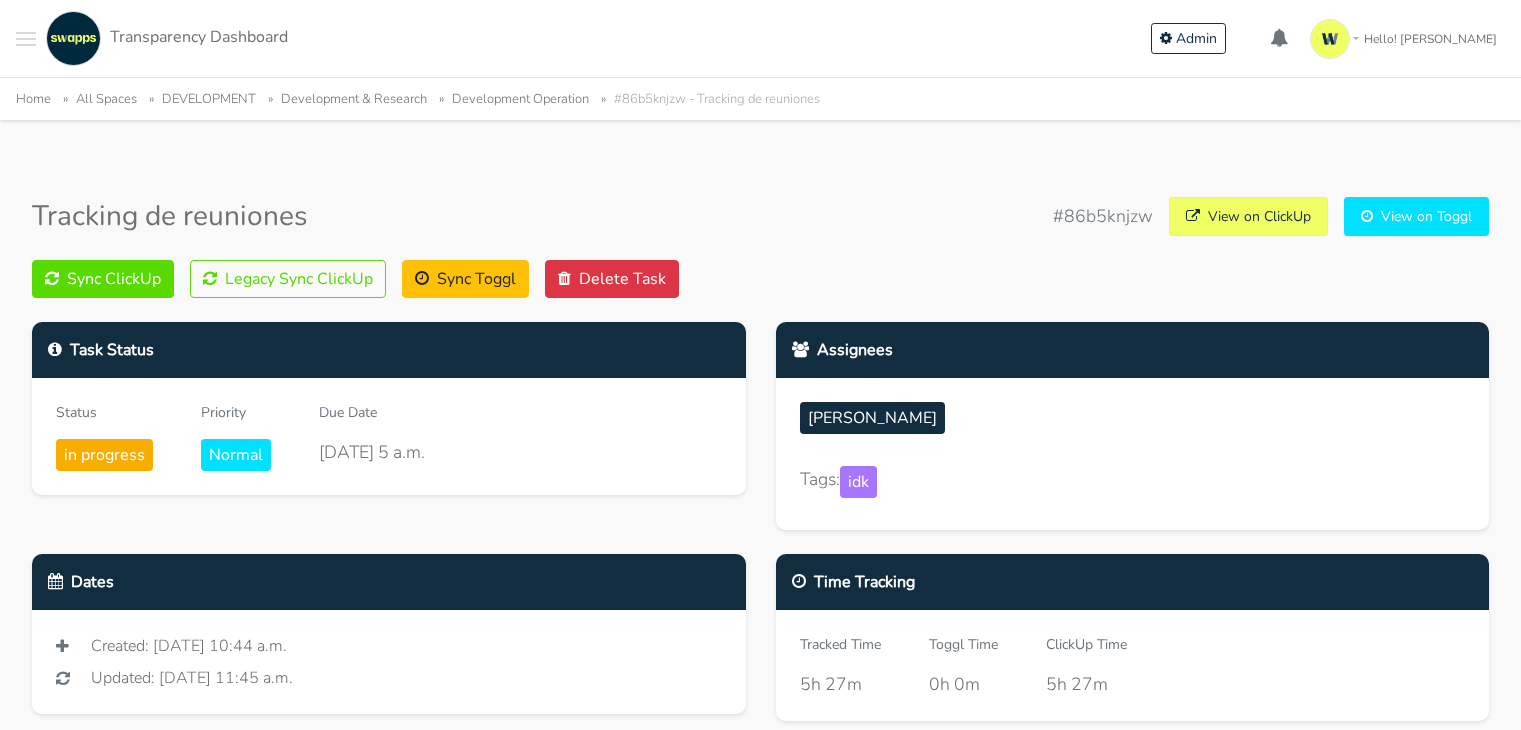 scroll, scrollTop: 0, scrollLeft: 0, axis: both 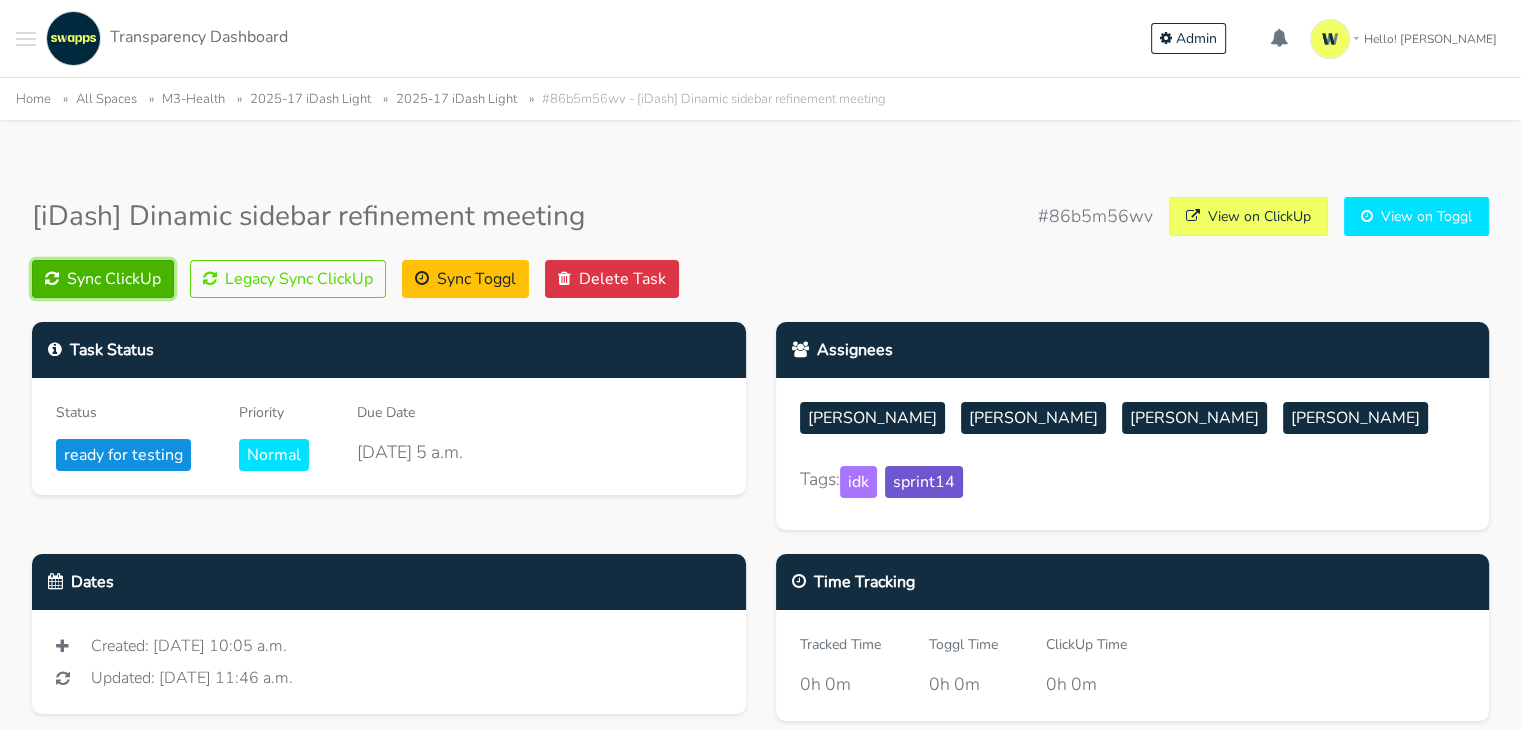 click on "Sync ClickUp" at bounding box center [103, 279] 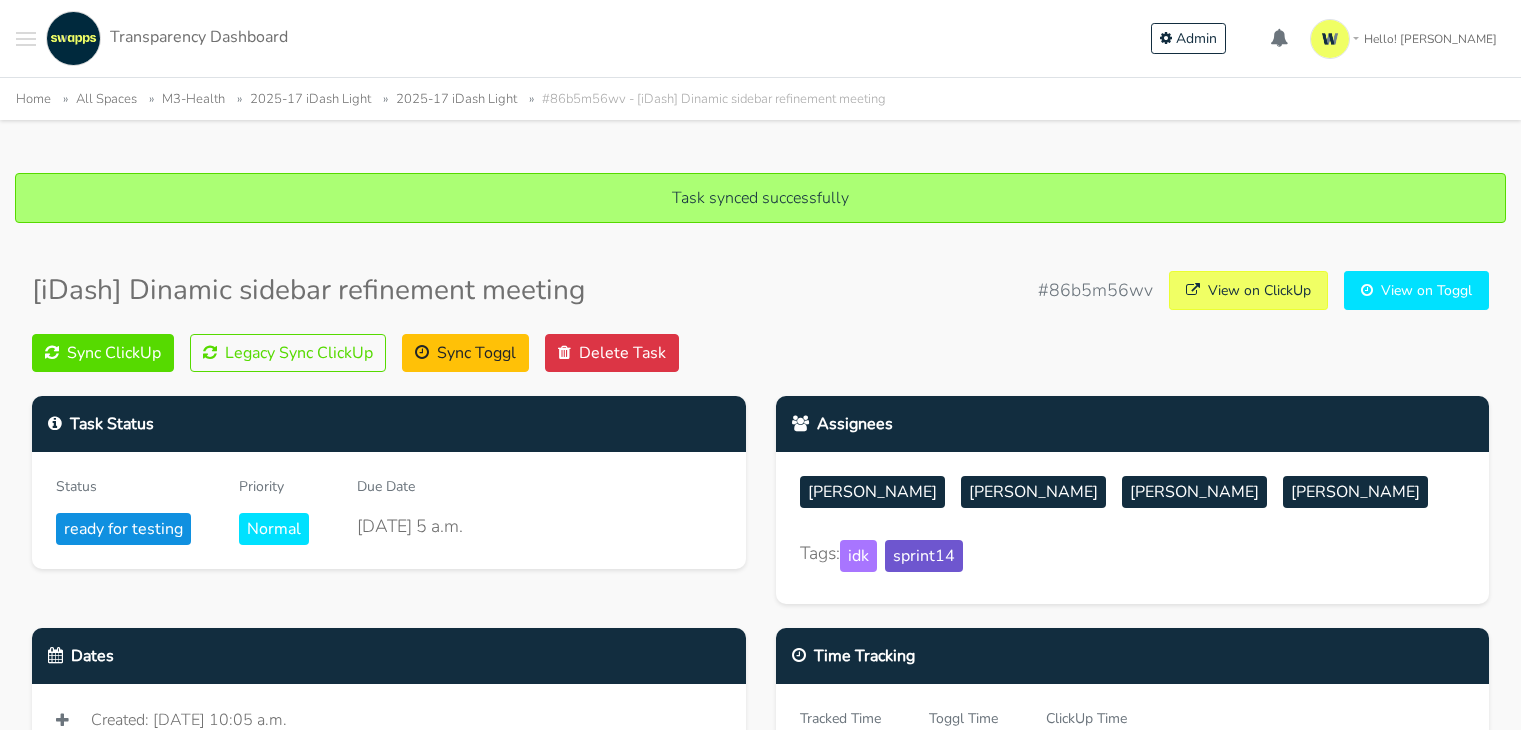 scroll, scrollTop: 0, scrollLeft: 0, axis: both 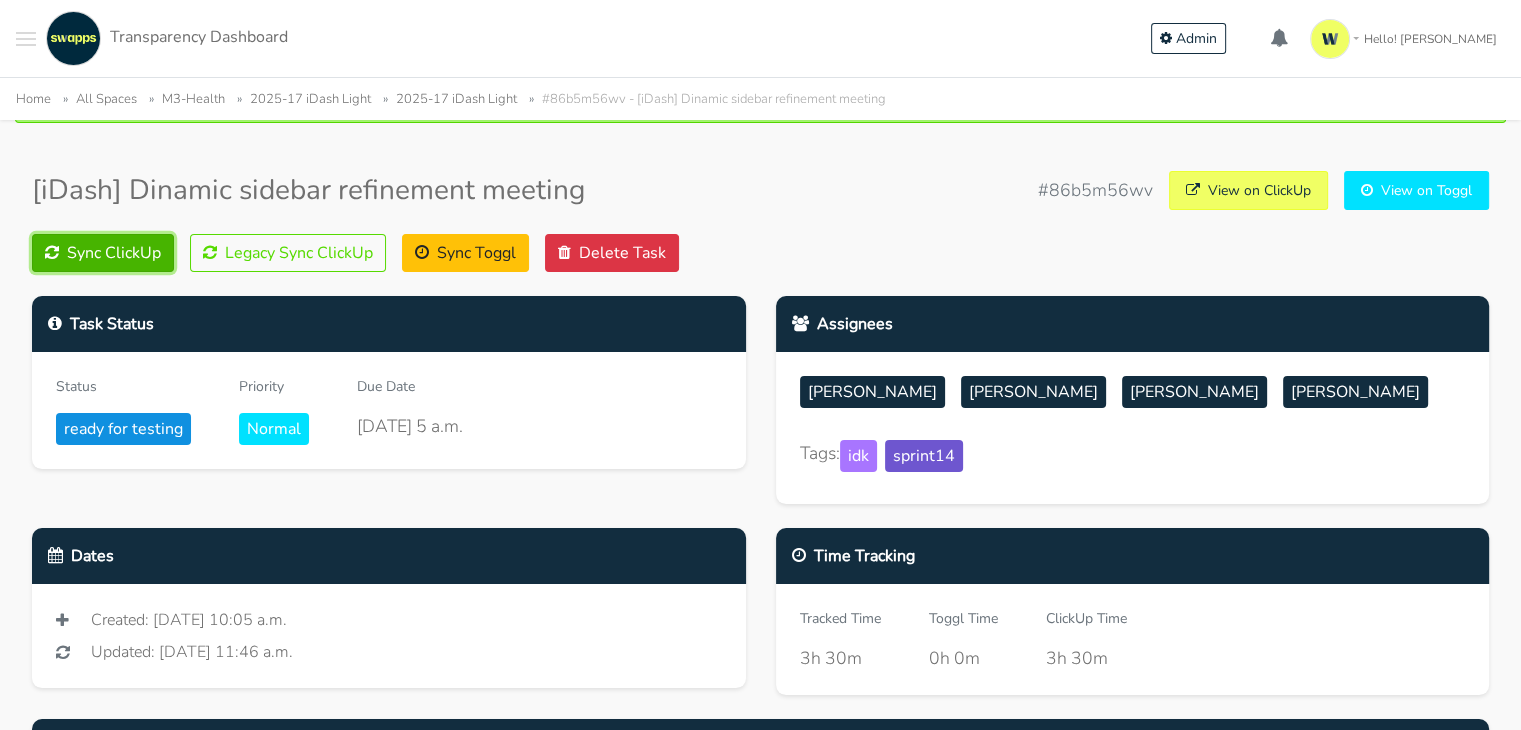 click on "Sync ClickUp" at bounding box center (103, 253) 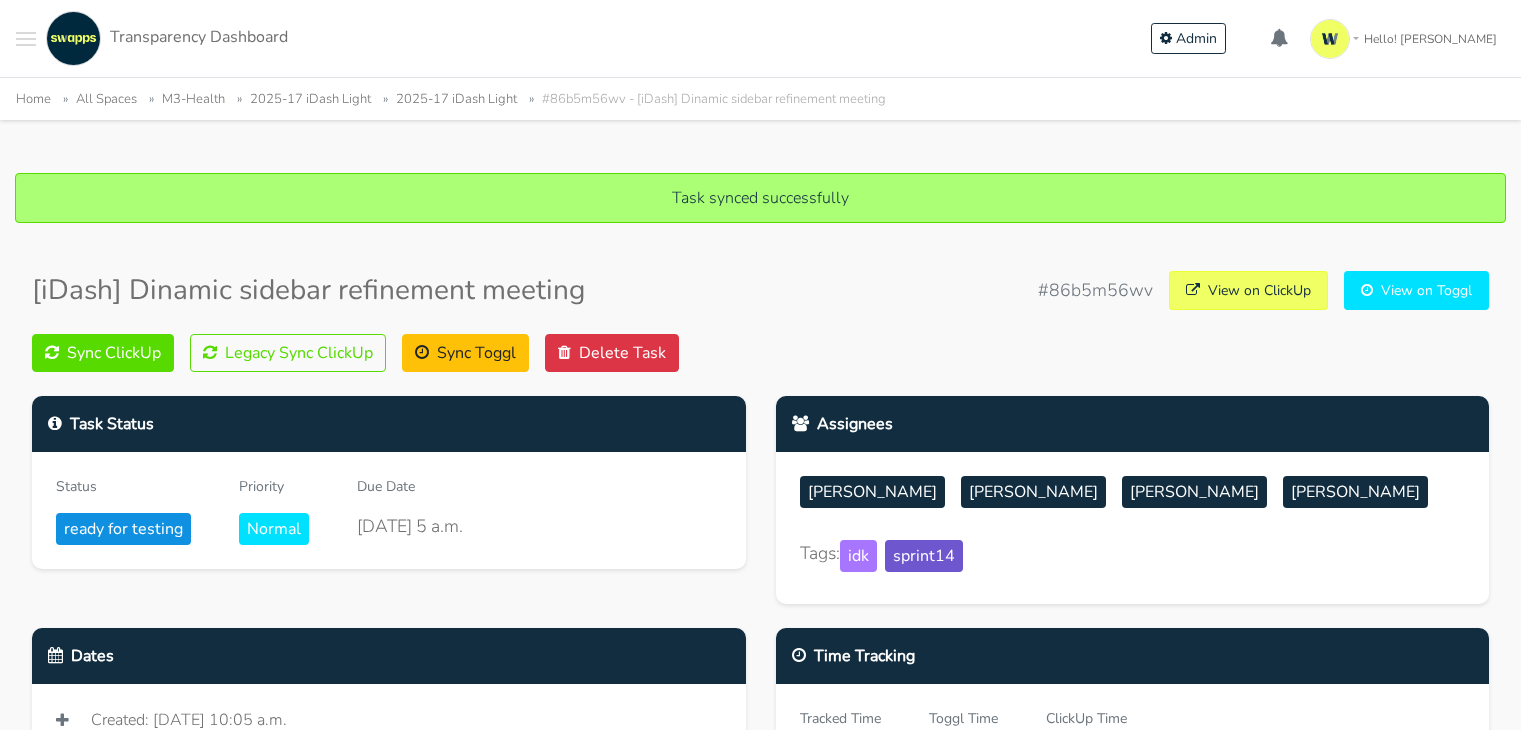 scroll, scrollTop: 0, scrollLeft: 0, axis: both 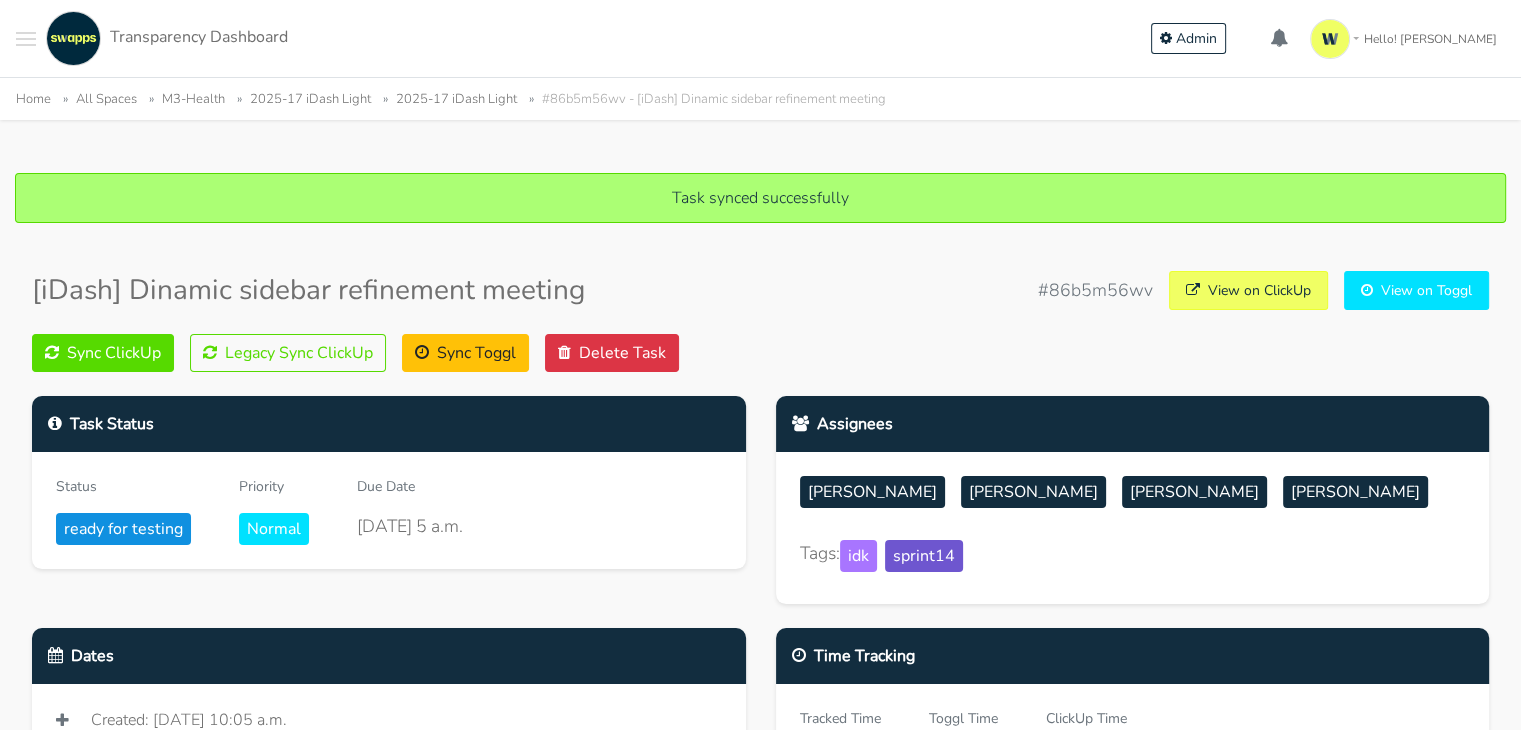 click at bounding box center [26, 38] 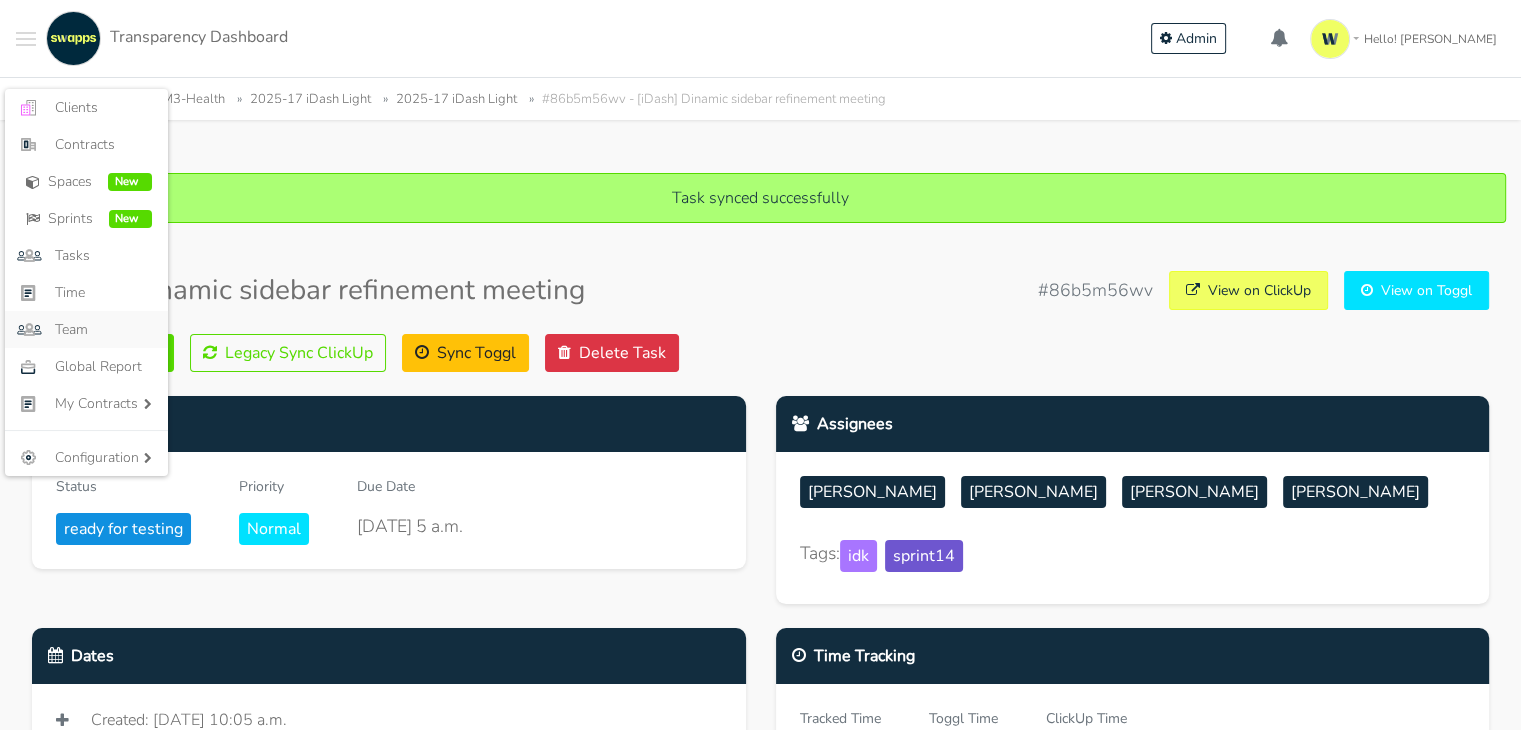 click on "Team" at bounding box center [103, 329] 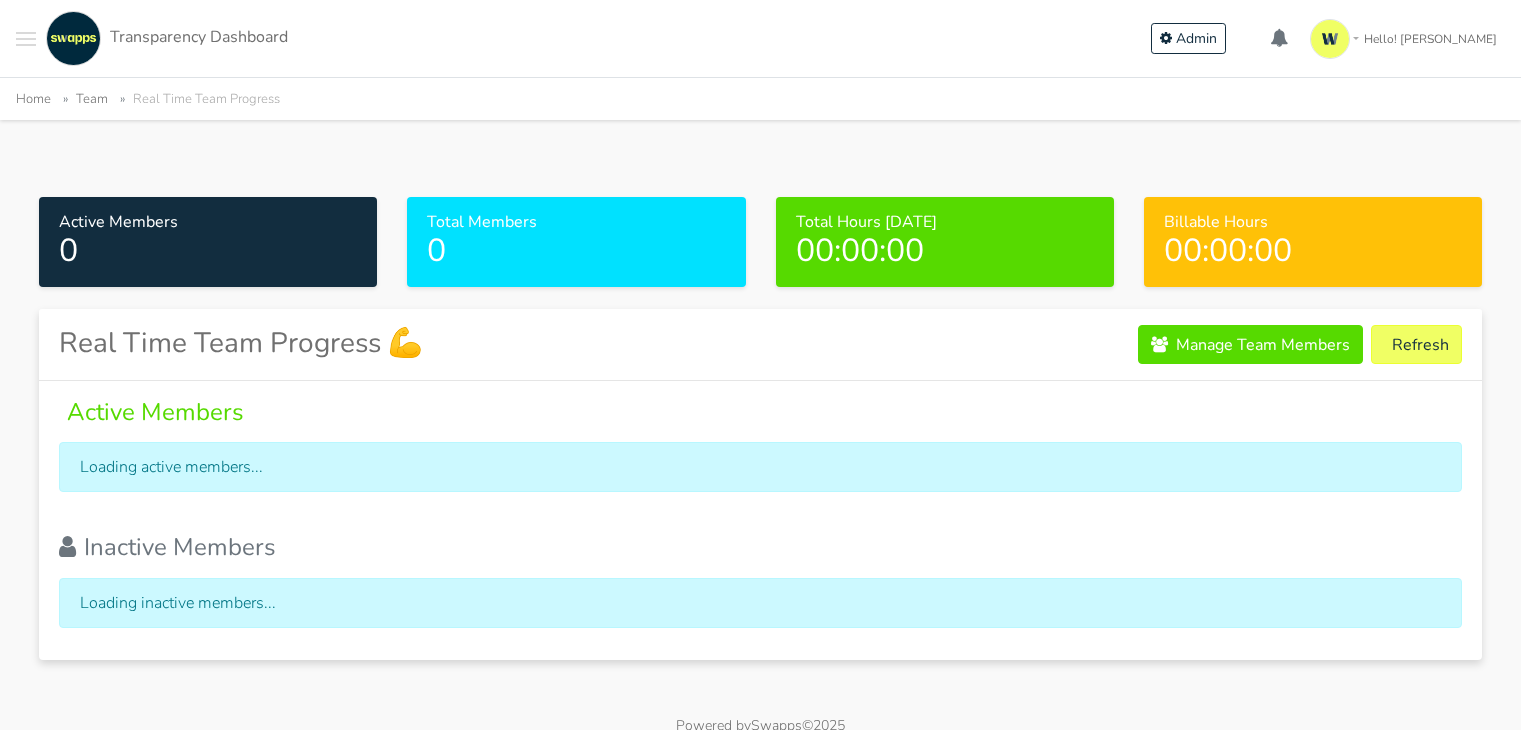 scroll, scrollTop: 0, scrollLeft: 0, axis: both 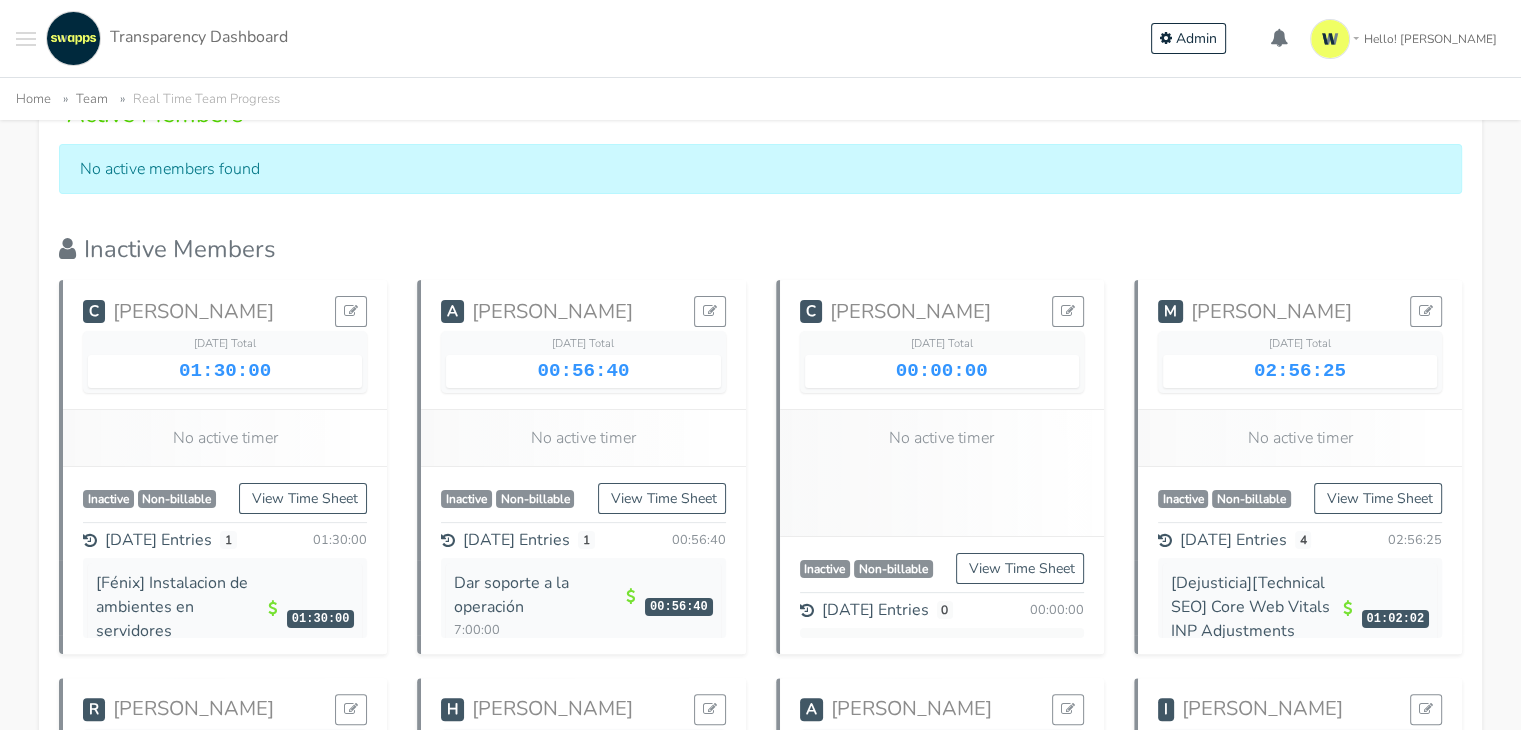 click at bounding box center [26, 39] 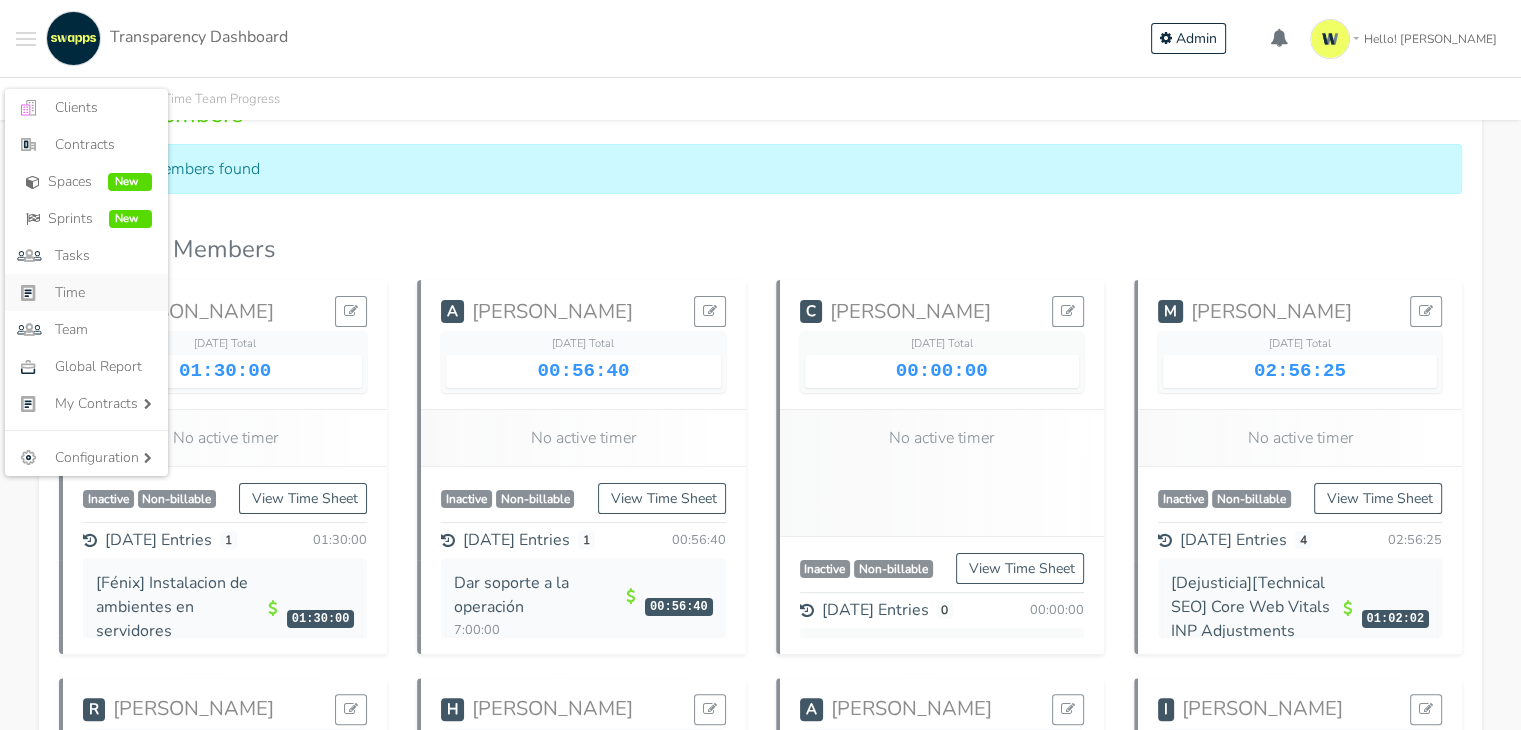 click on "Time" at bounding box center [103, 292] 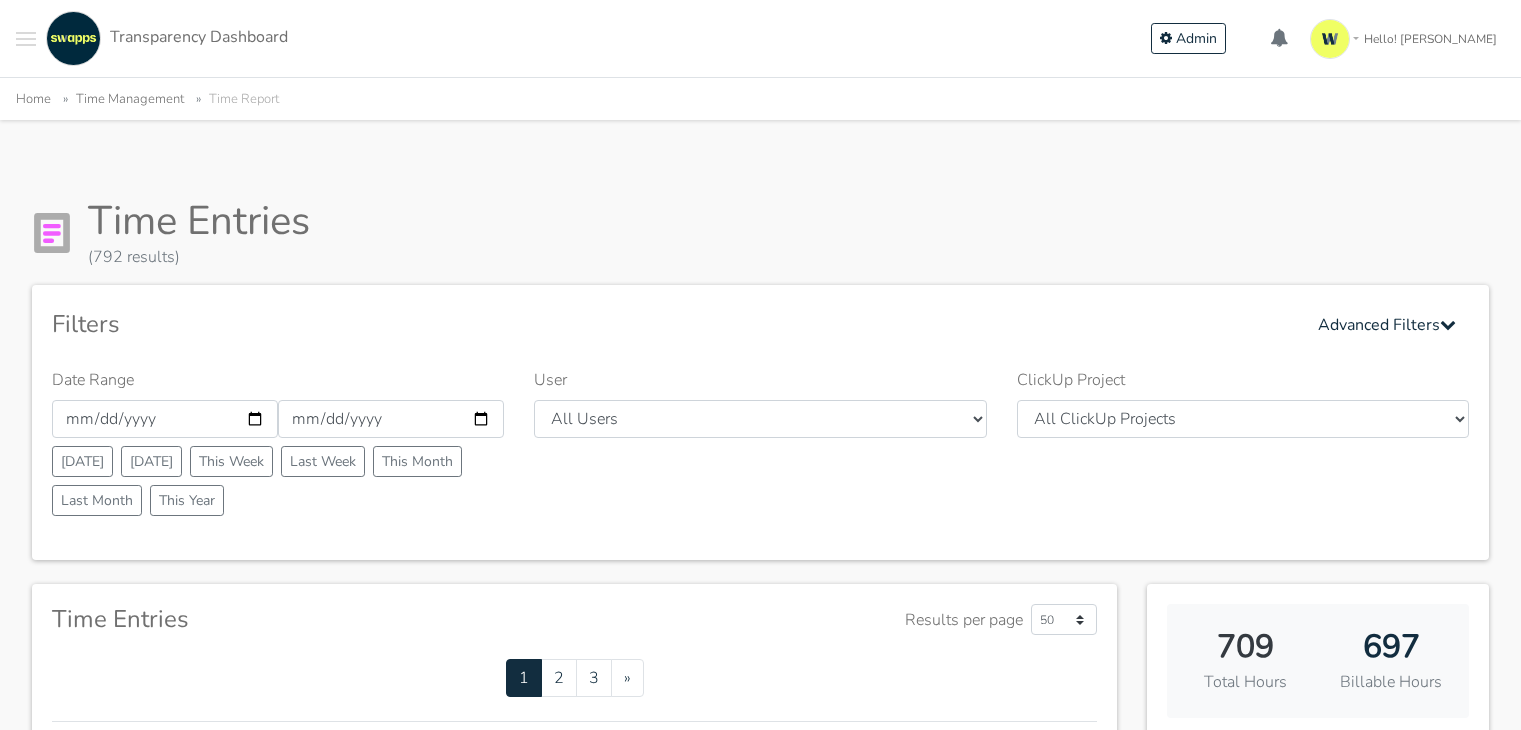 scroll, scrollTop: 0, scrollLeft: 0, axis: both 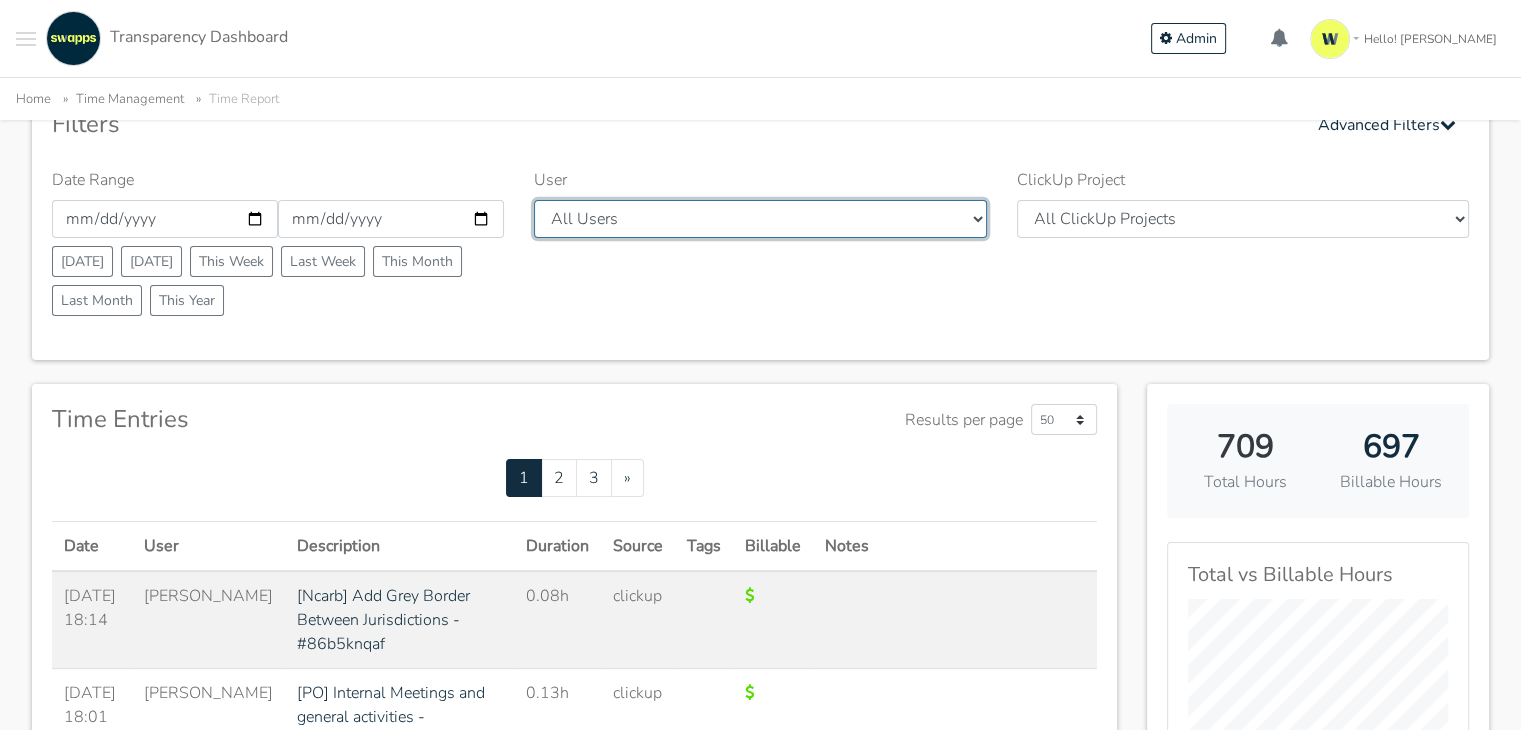 click on "All Users
Carlos
Andres
Cristian
Mateo
Ruth
Hector
Angie
Iván
José
Erika
Diego" at bounding box center [760, 219] 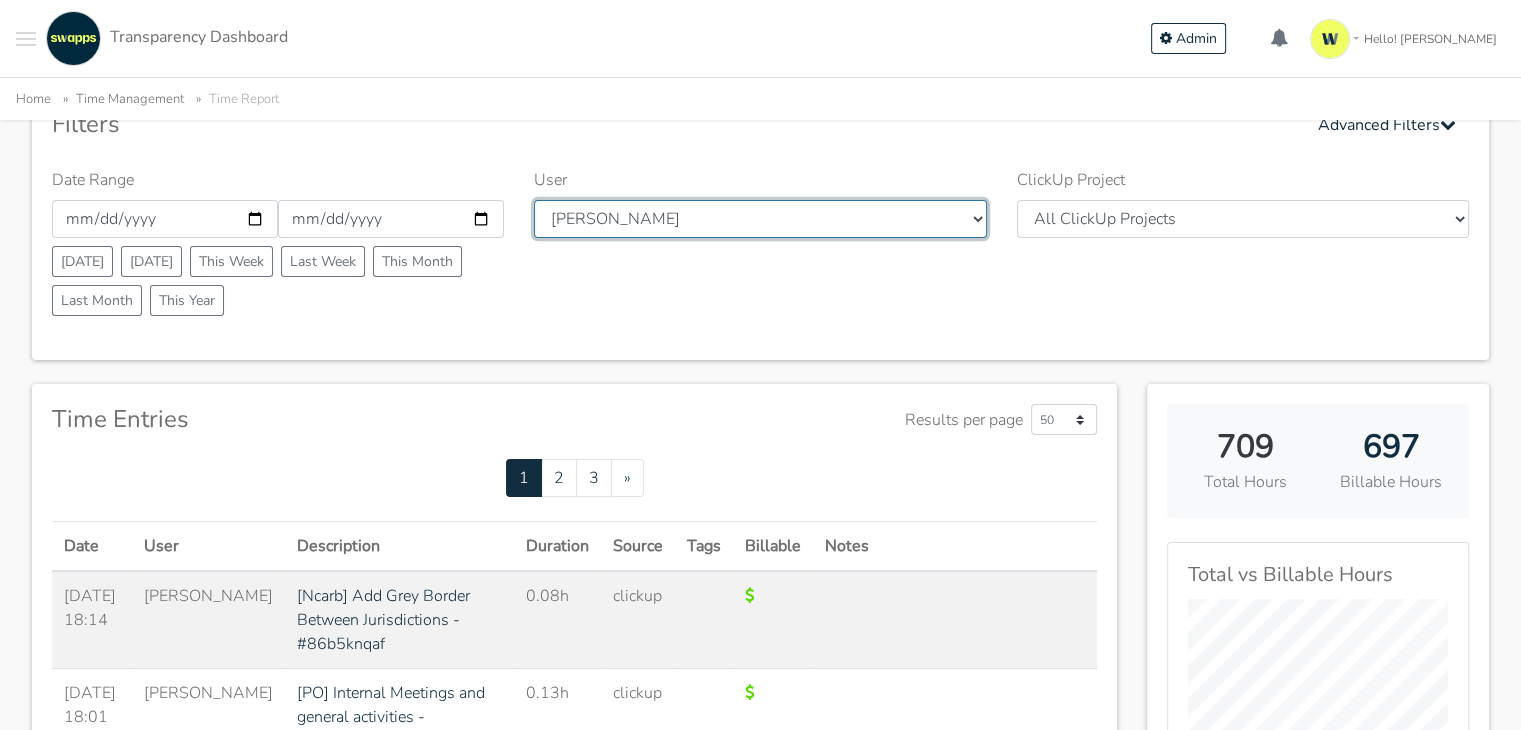 click on "All Users
Carlos
Andres
Cristian
Mateo
Ruth
Hector
Angie
Iván
José
Erika
Diego" at bounding box center (760, 219) 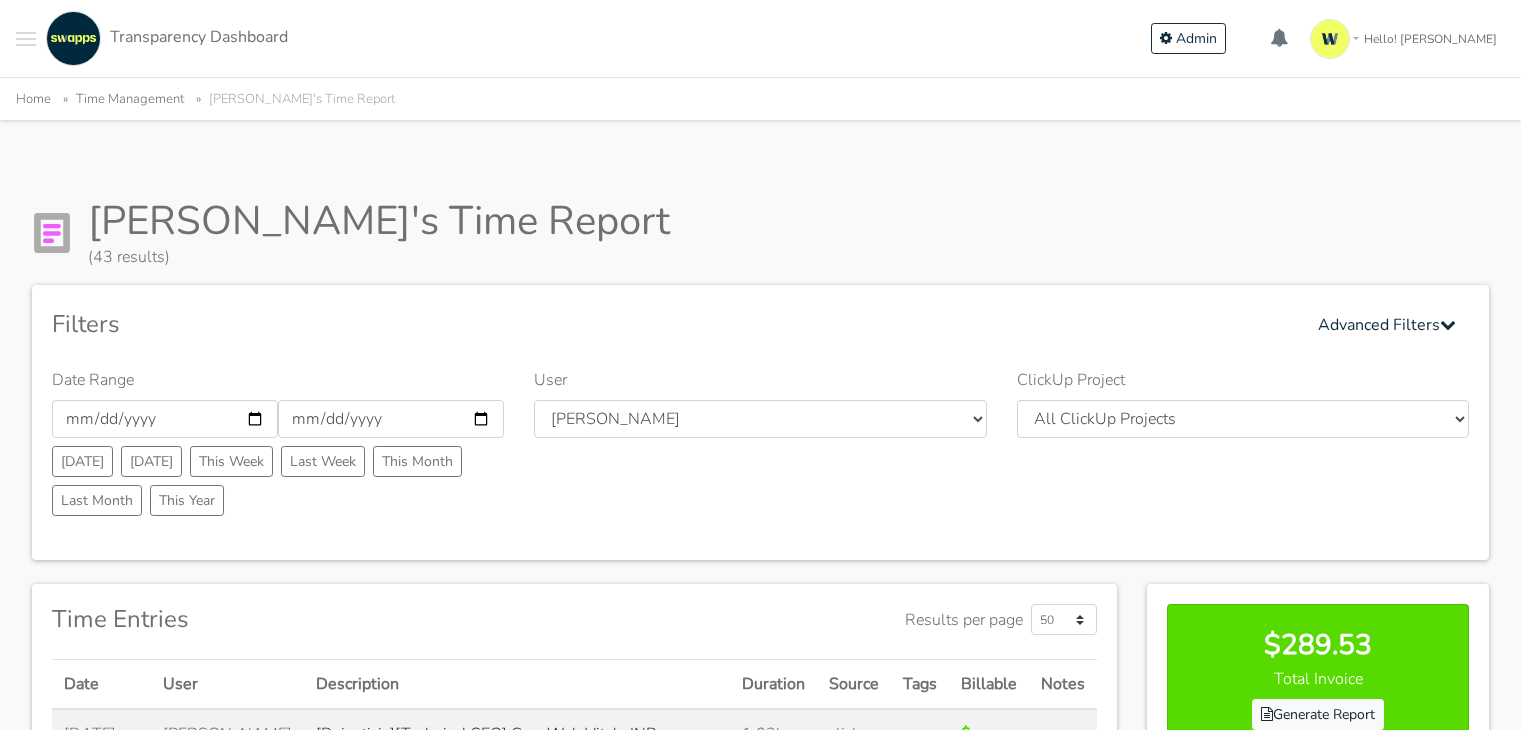 scroll, scrollTop: 0, scrollLeft: 0, axis: both 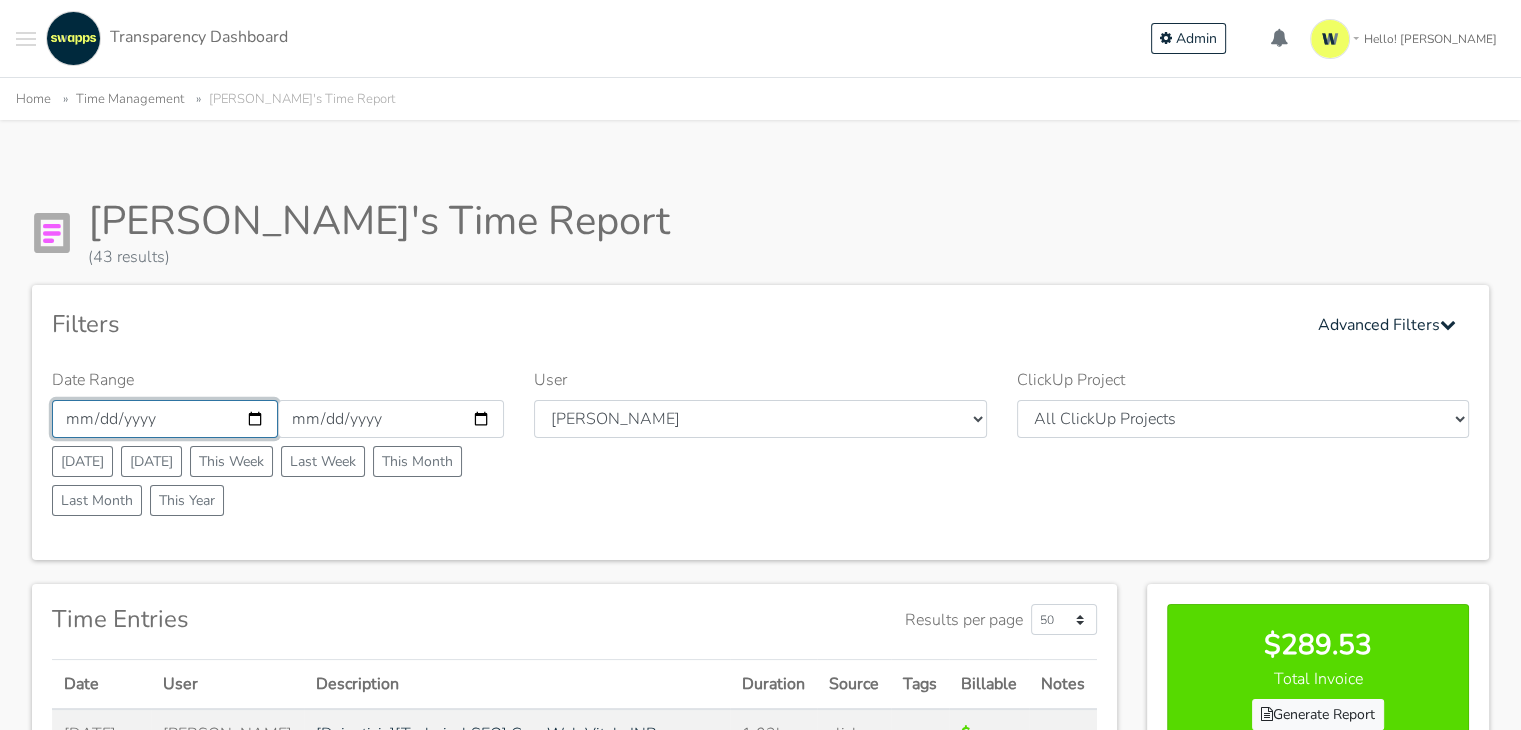 click on "[DATE]" at bounding box center (165, 419) 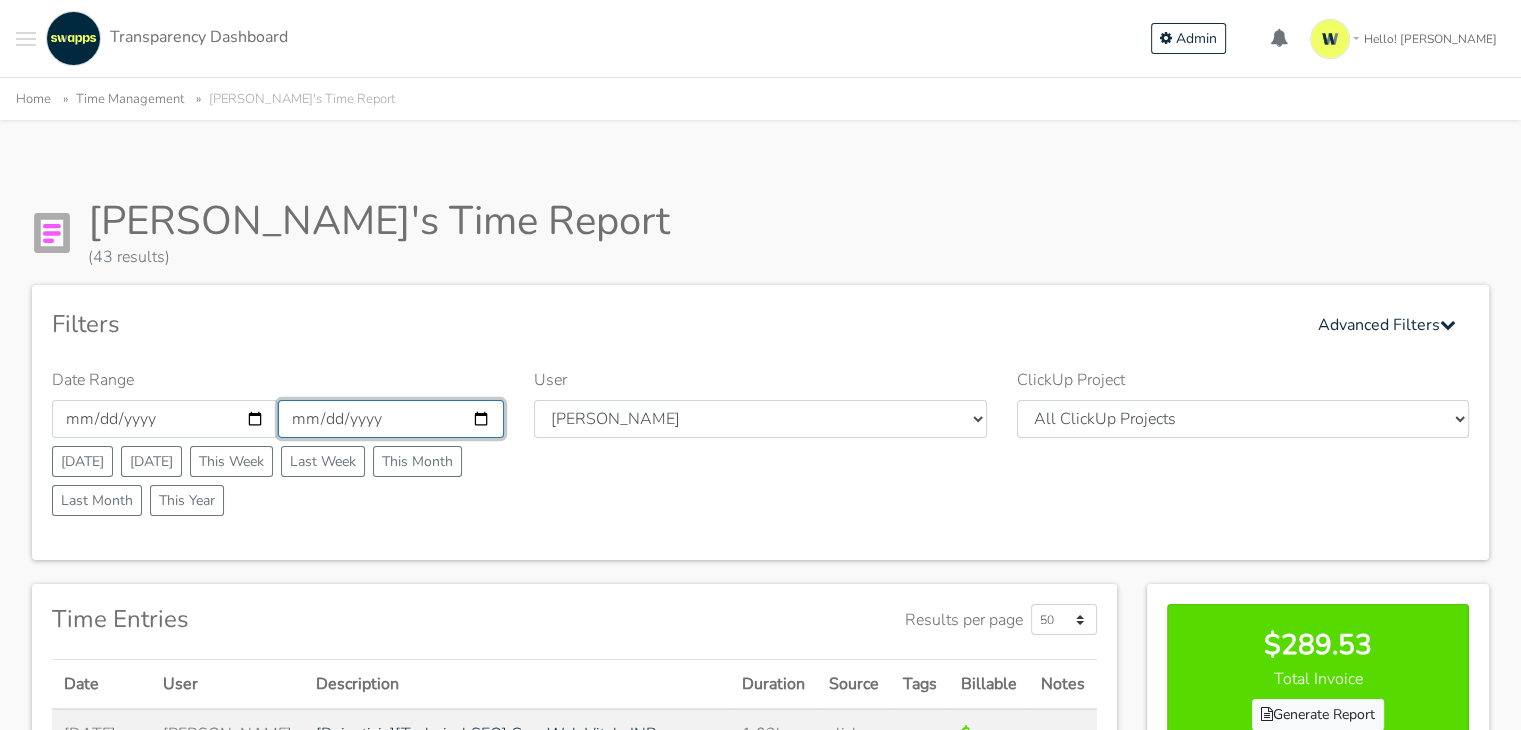 click on "[DATE]" at bounding box center (391, 419) 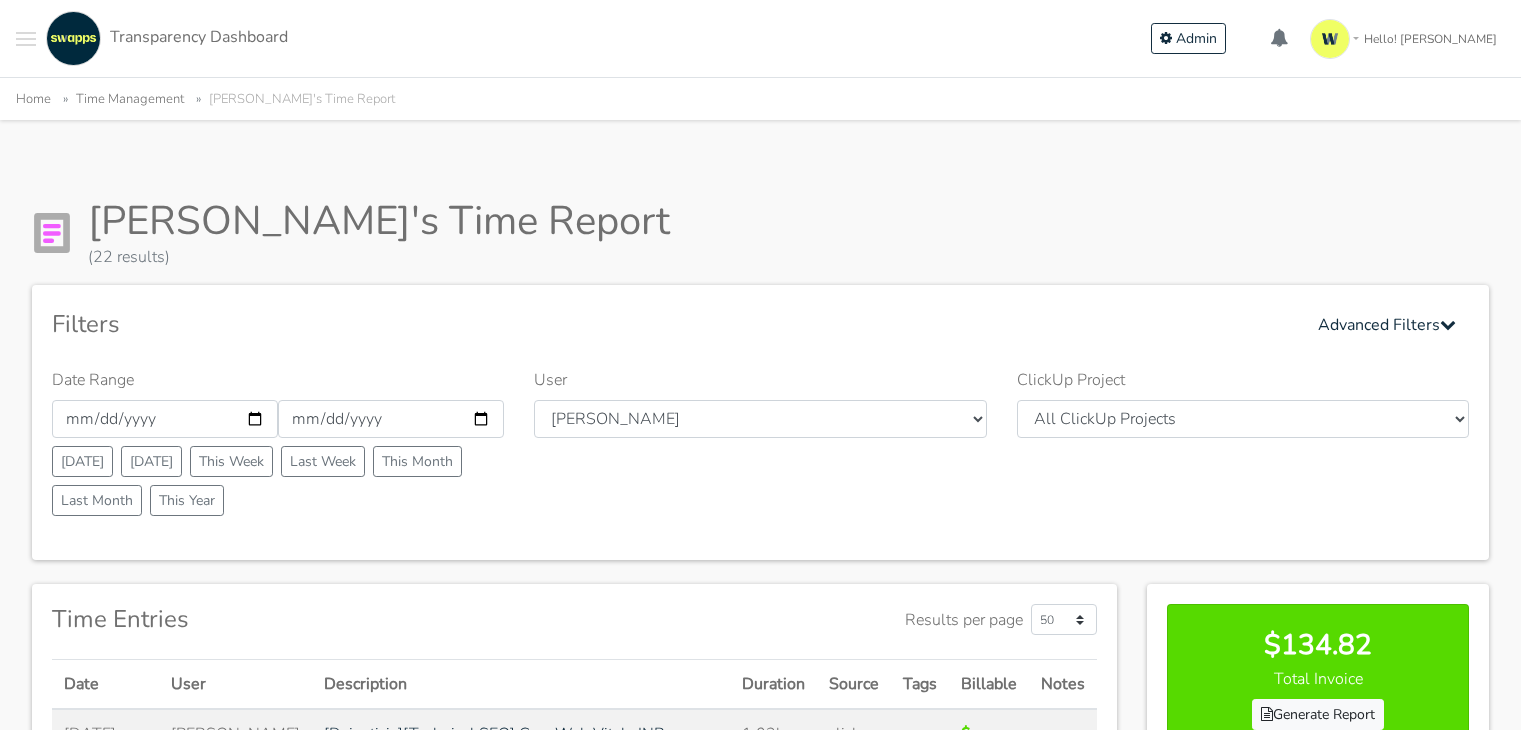 scroll, scrollTop: 0, scrollLeft: 0, axis: both 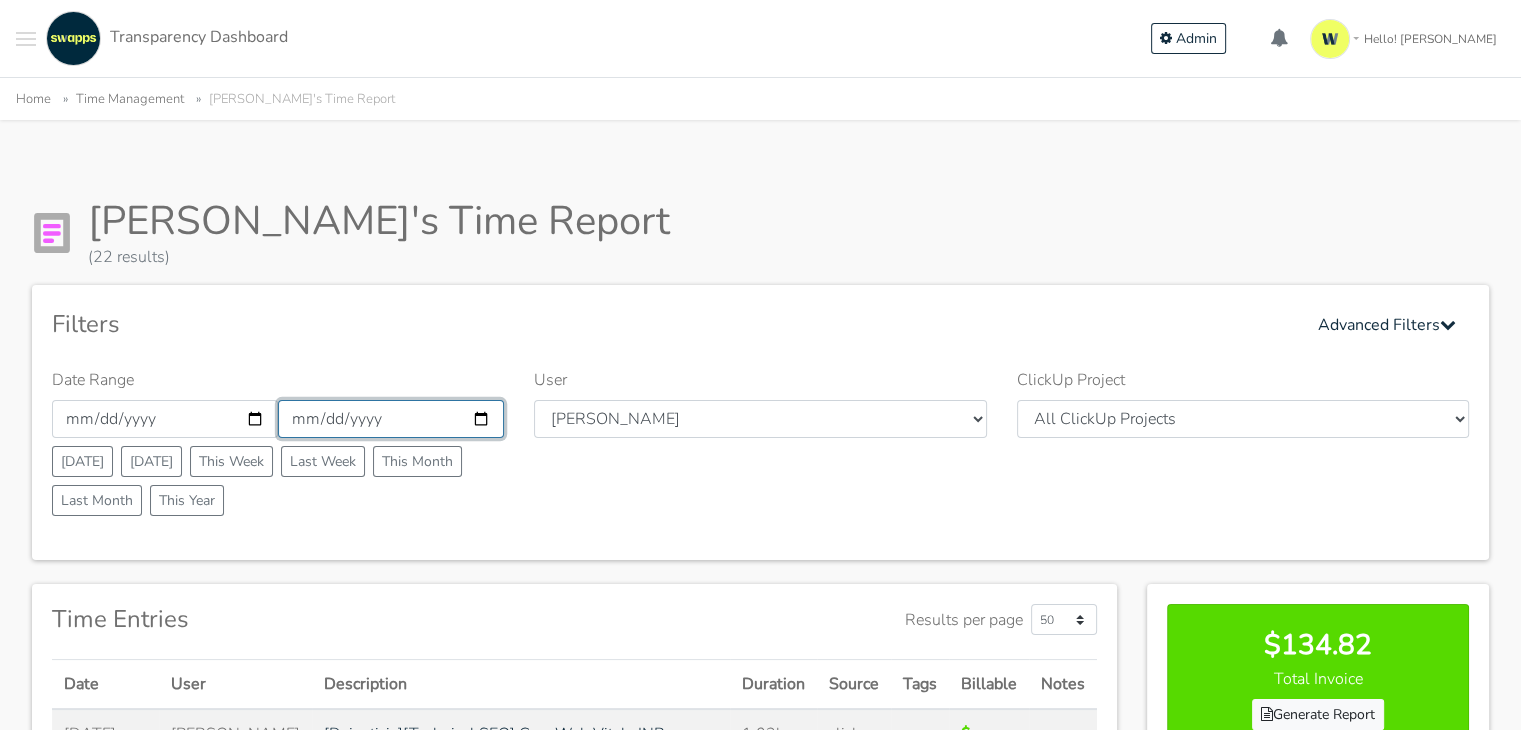click on "[DATE]" at bounding box center (391, 419) 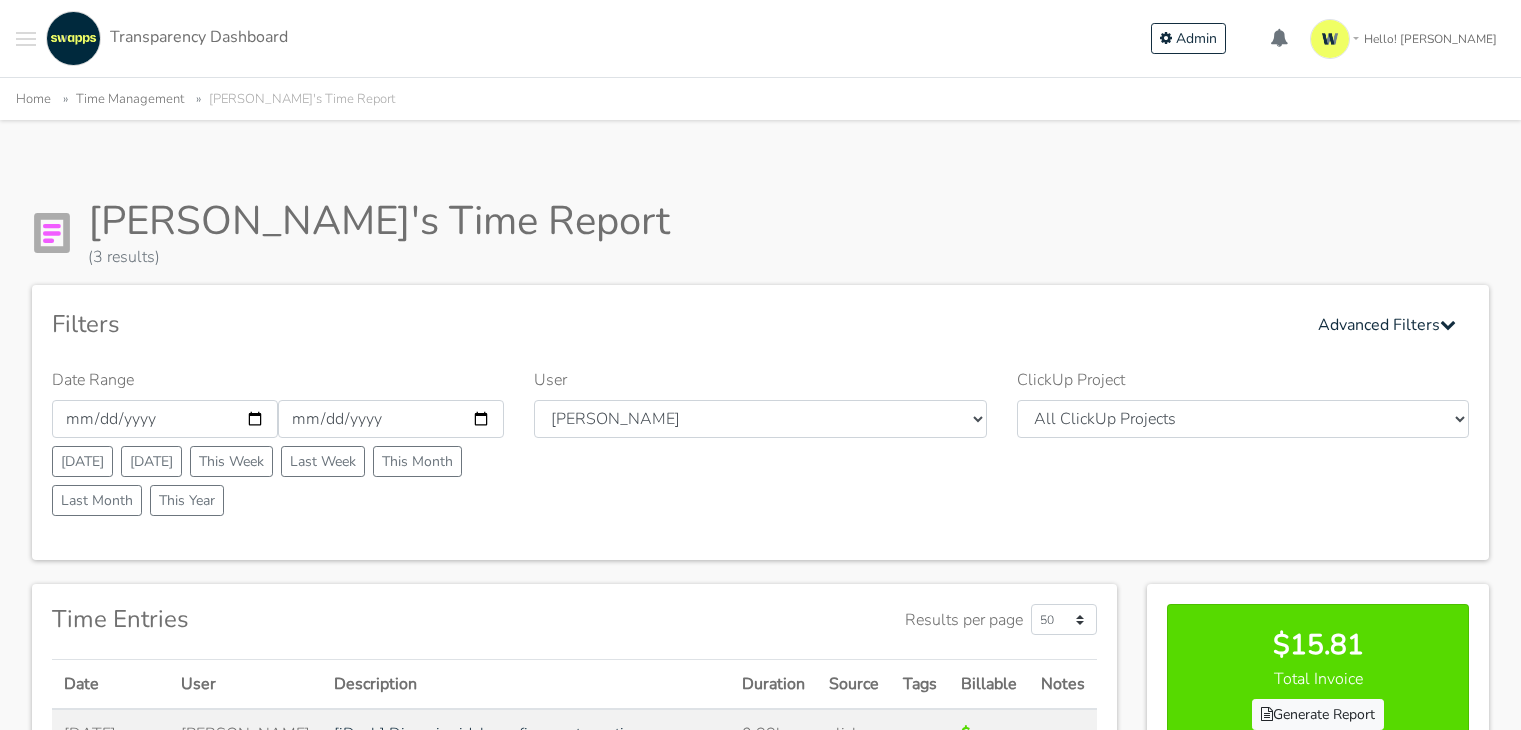 scroll, scrollTop: 0, scrollLeft: 0, axis: both 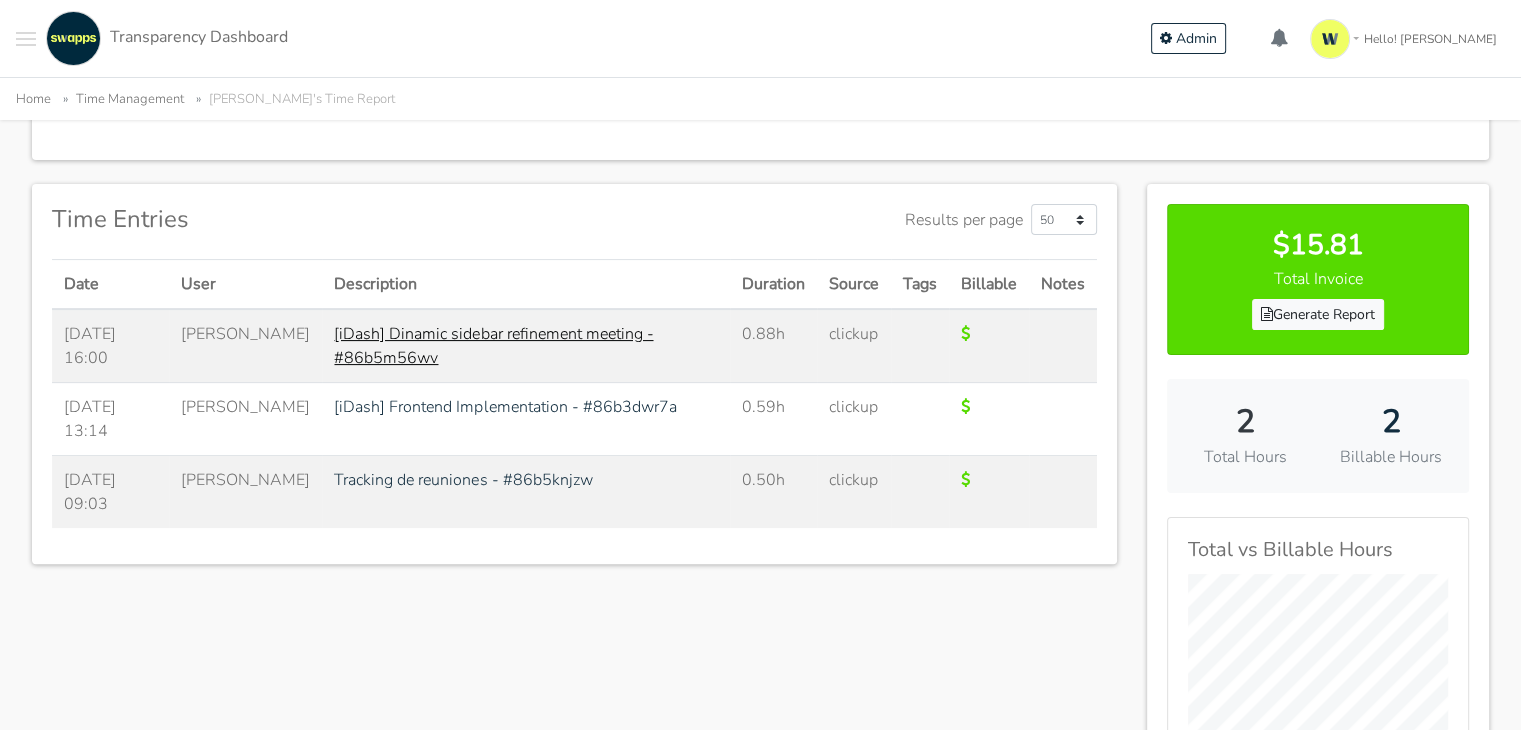 click on "[iDash] Dinamic sidebar refinement meeting - #86b5m56wv" at bounding box center (493, 346) 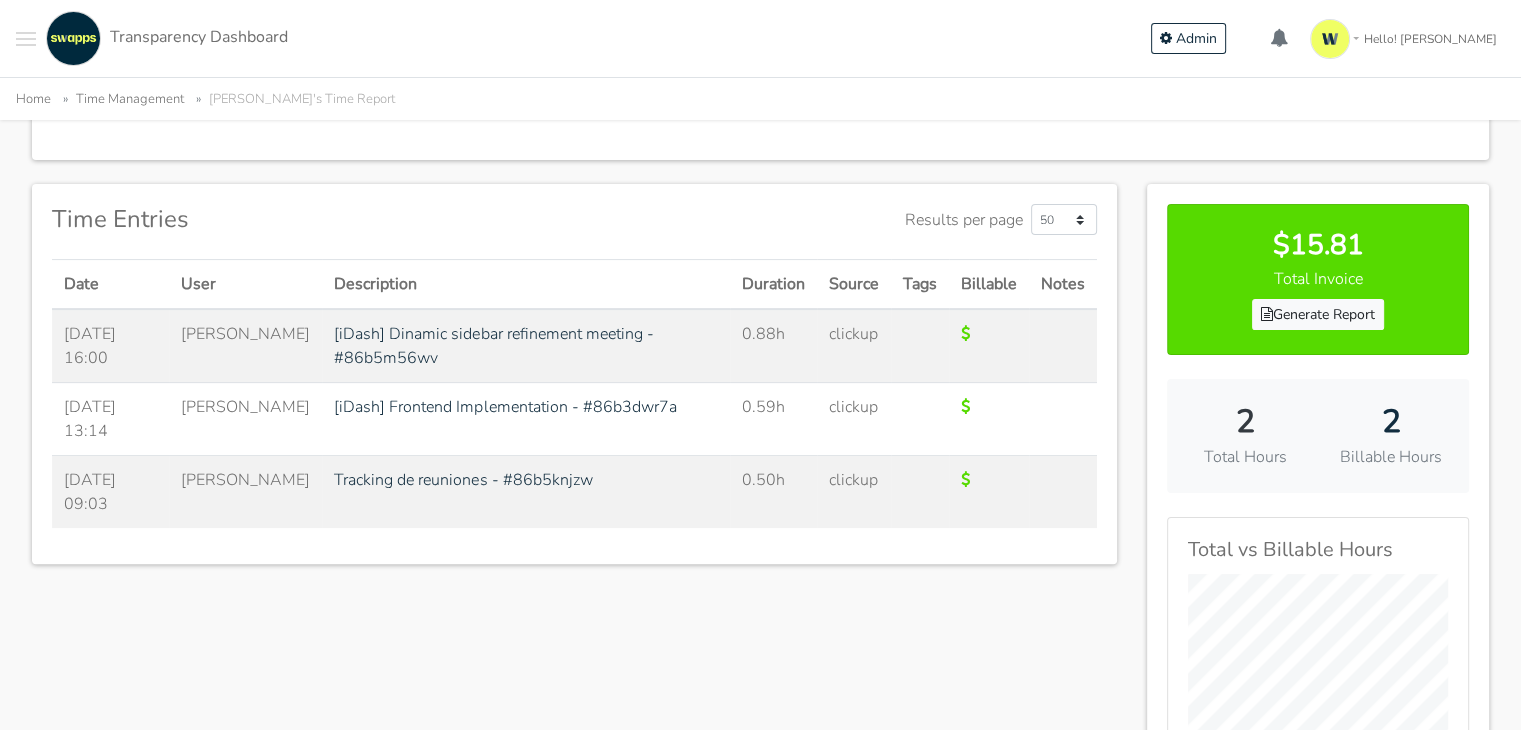 scroll, scrollTop: 100, scrollLeft: 0, axis: vertical 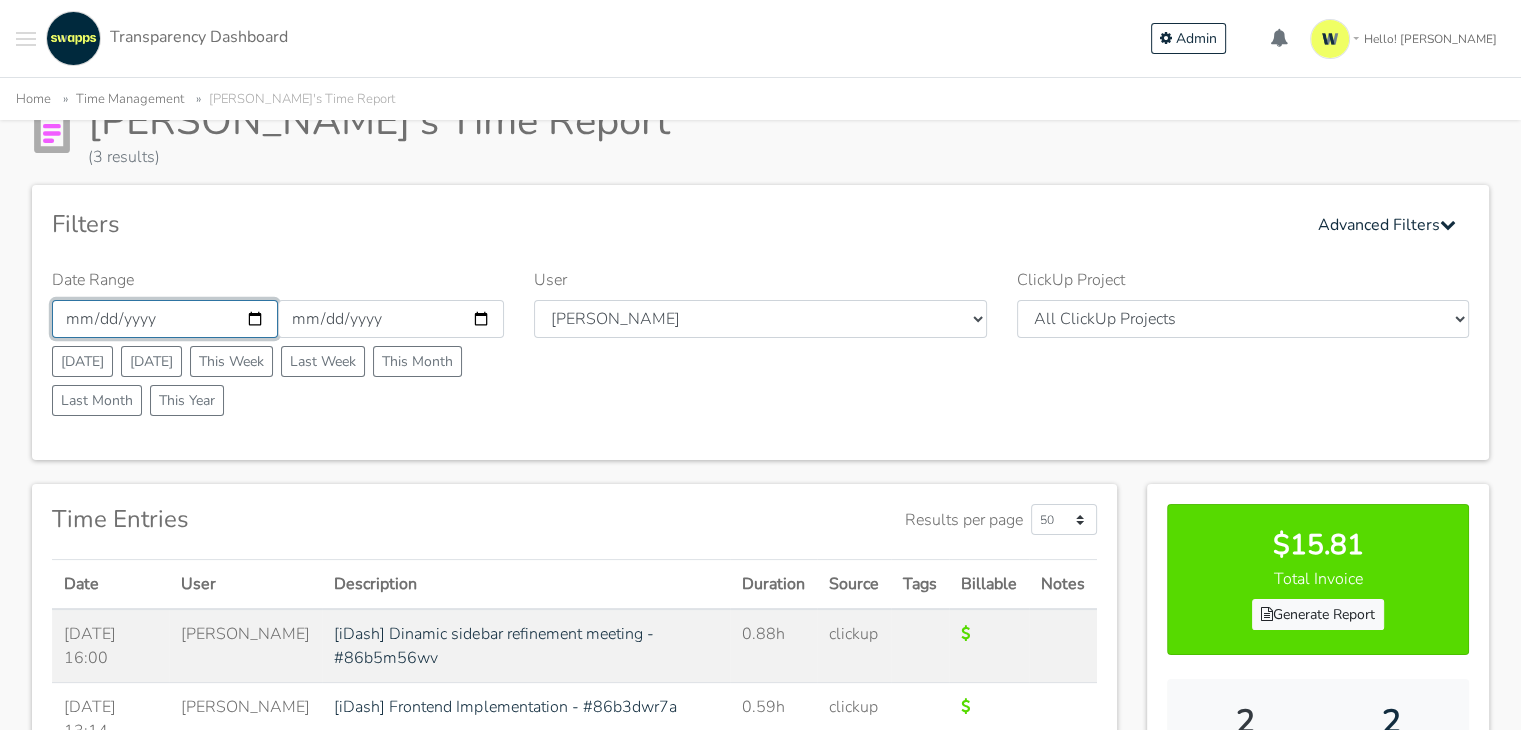 click on "[DATE]" at bounding box center (165, 319) 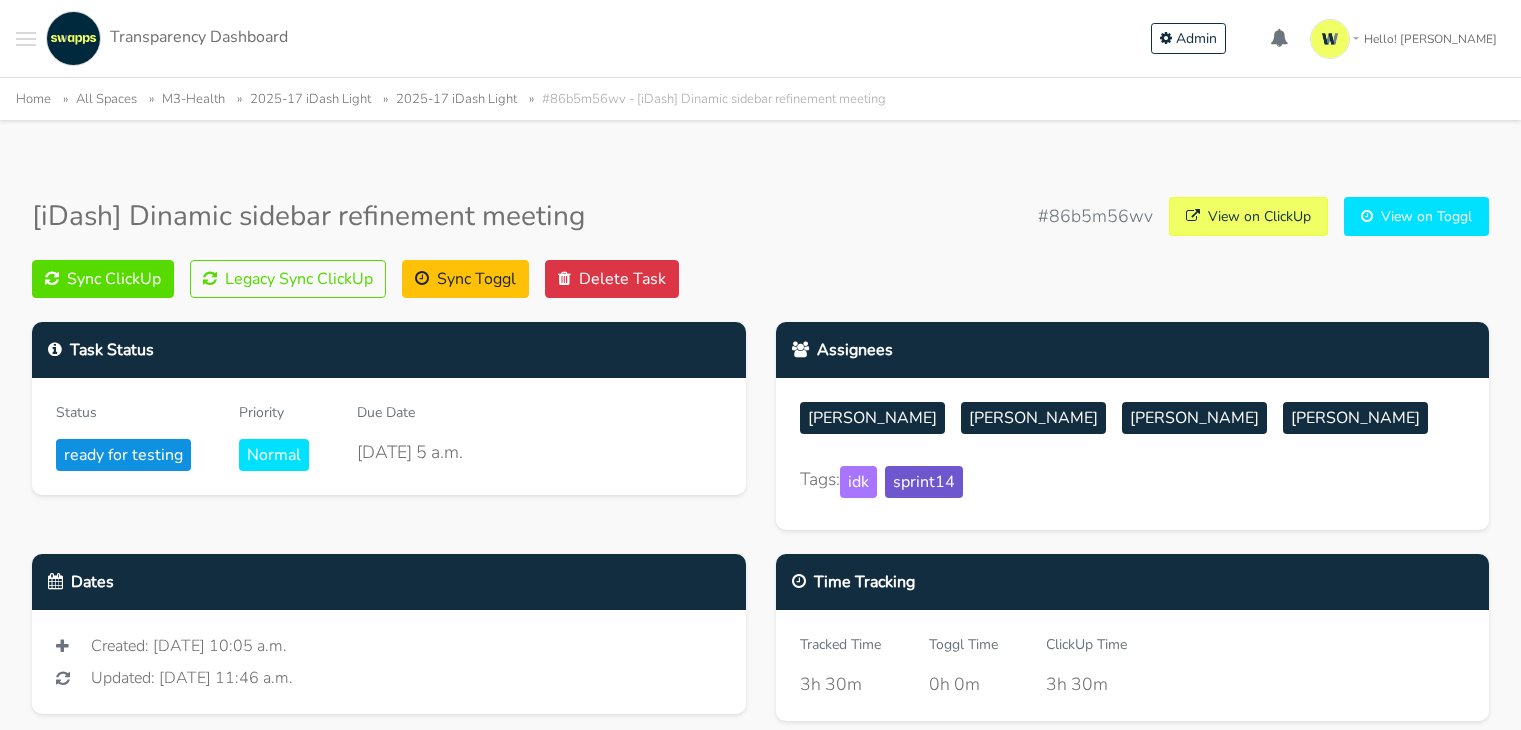 scroll, scrollTop: 0, scrollLeft: 0, axis: both 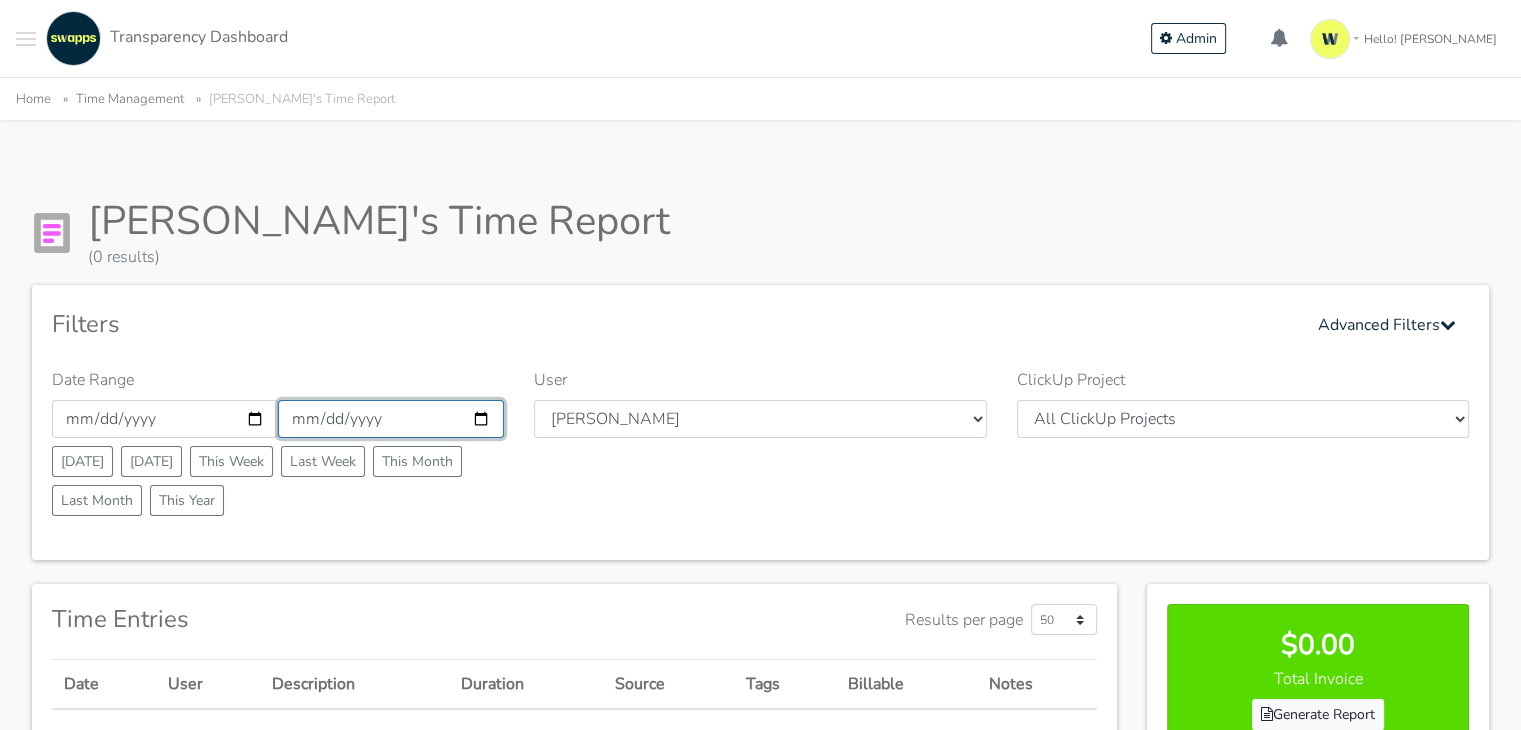 click on "[DATE]" at bounding box center [391, 419] 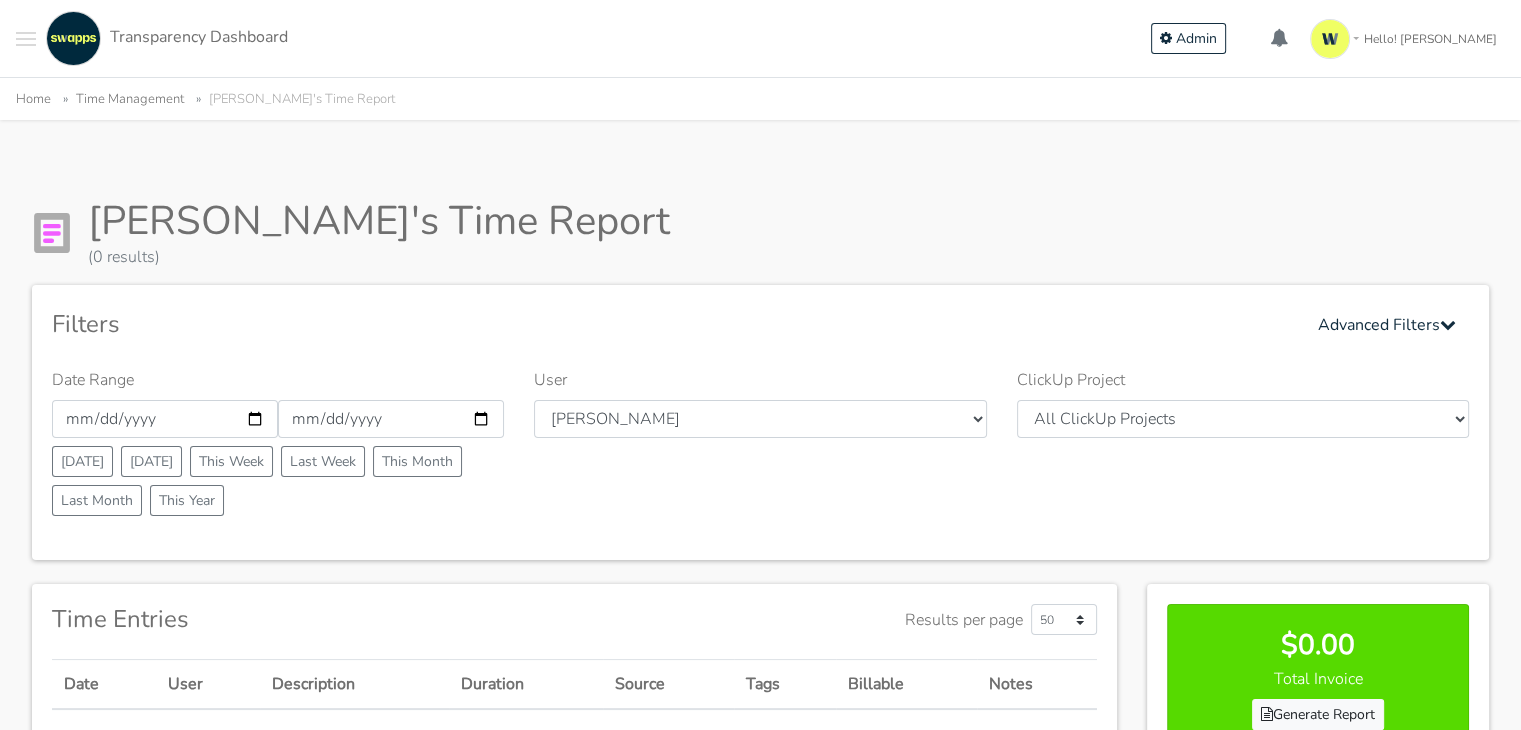 click on "User
All Users
Carlos
Andres
Cristian
Mateo
Ruth
Hector
Angie
Iván
José
Erika
Diego" at bounding box center [760, 446] 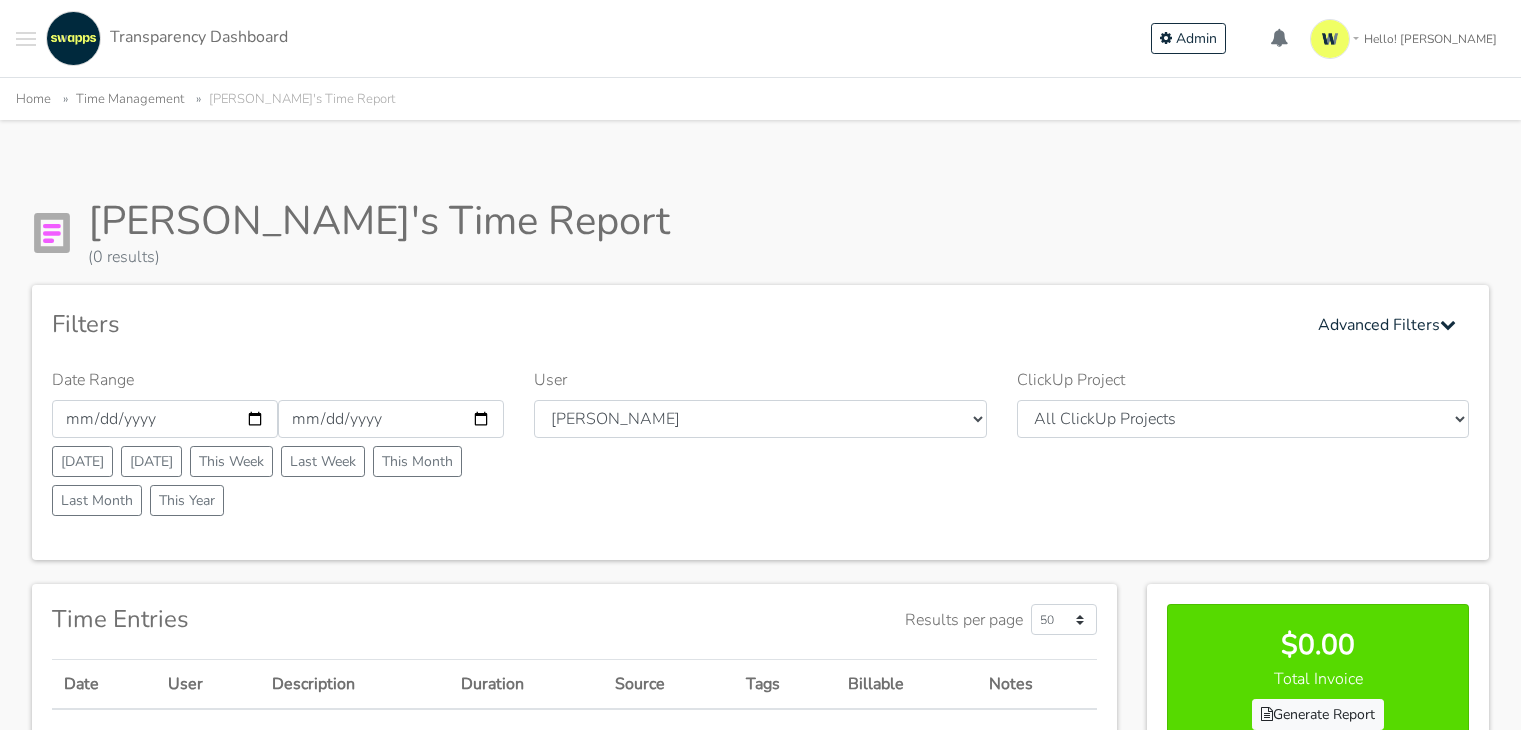 scroll, scrollTop: 0, scrollLeft: 0, axis: both 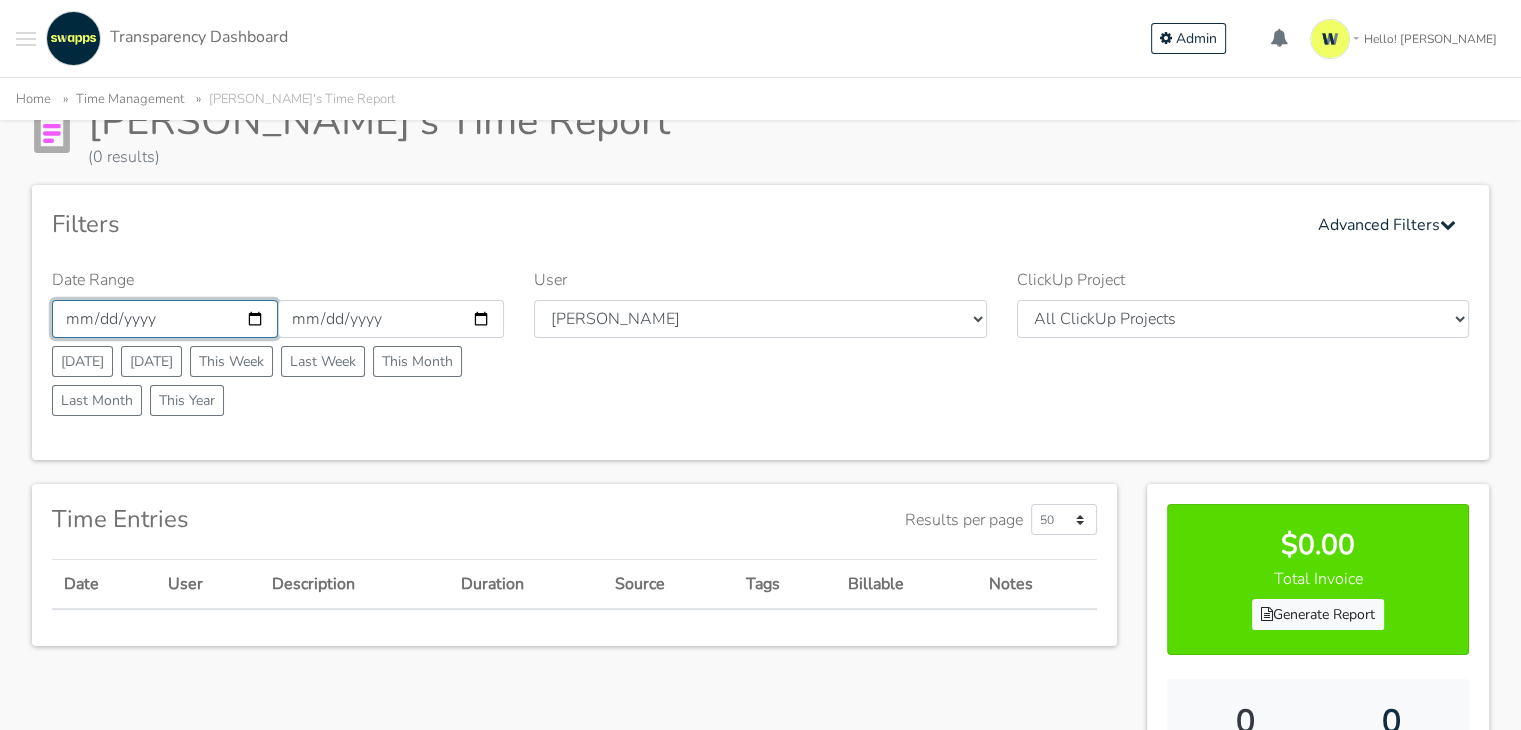 click on "[DATE]" at bounding box center (165, 319) 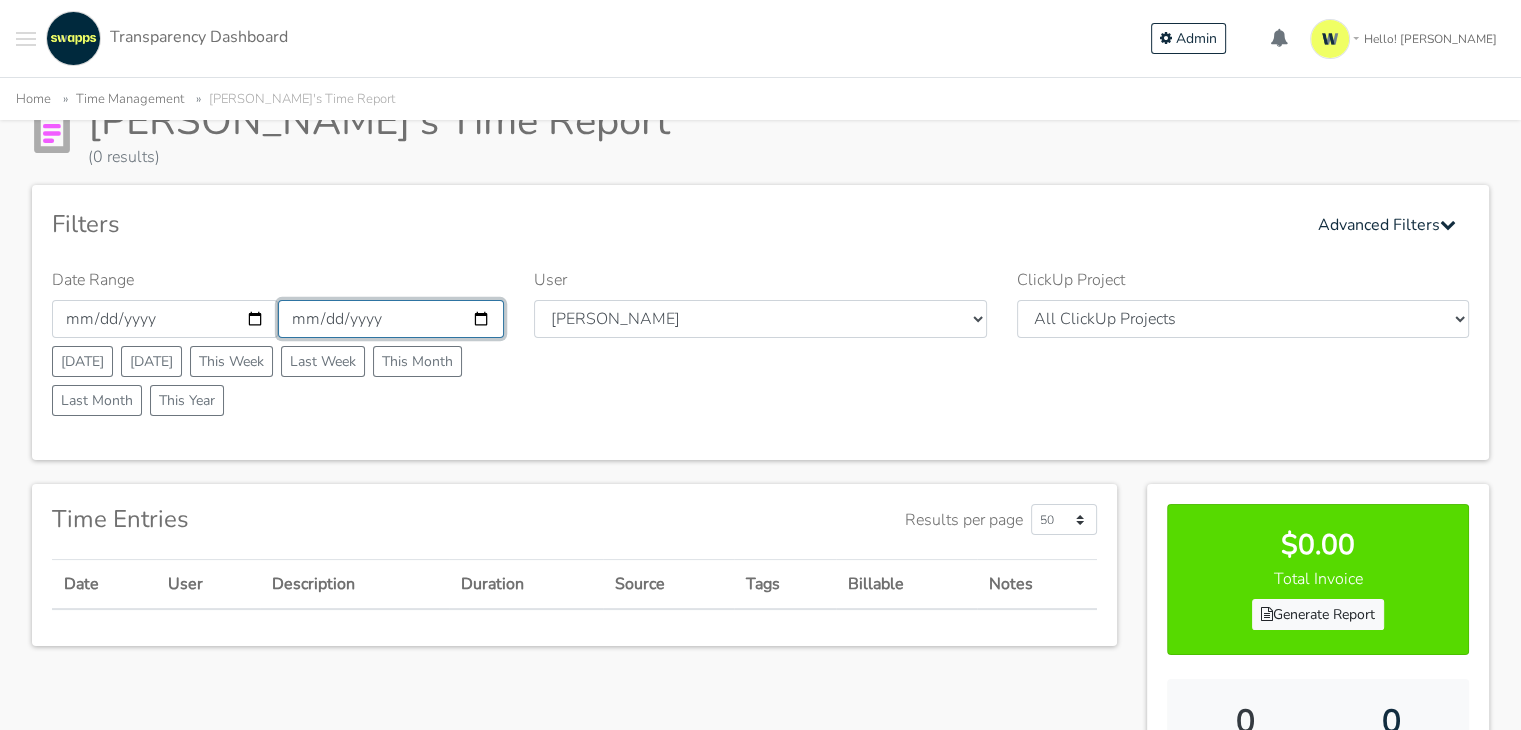 click on "[DATE]" at bounding box center [391, 319] 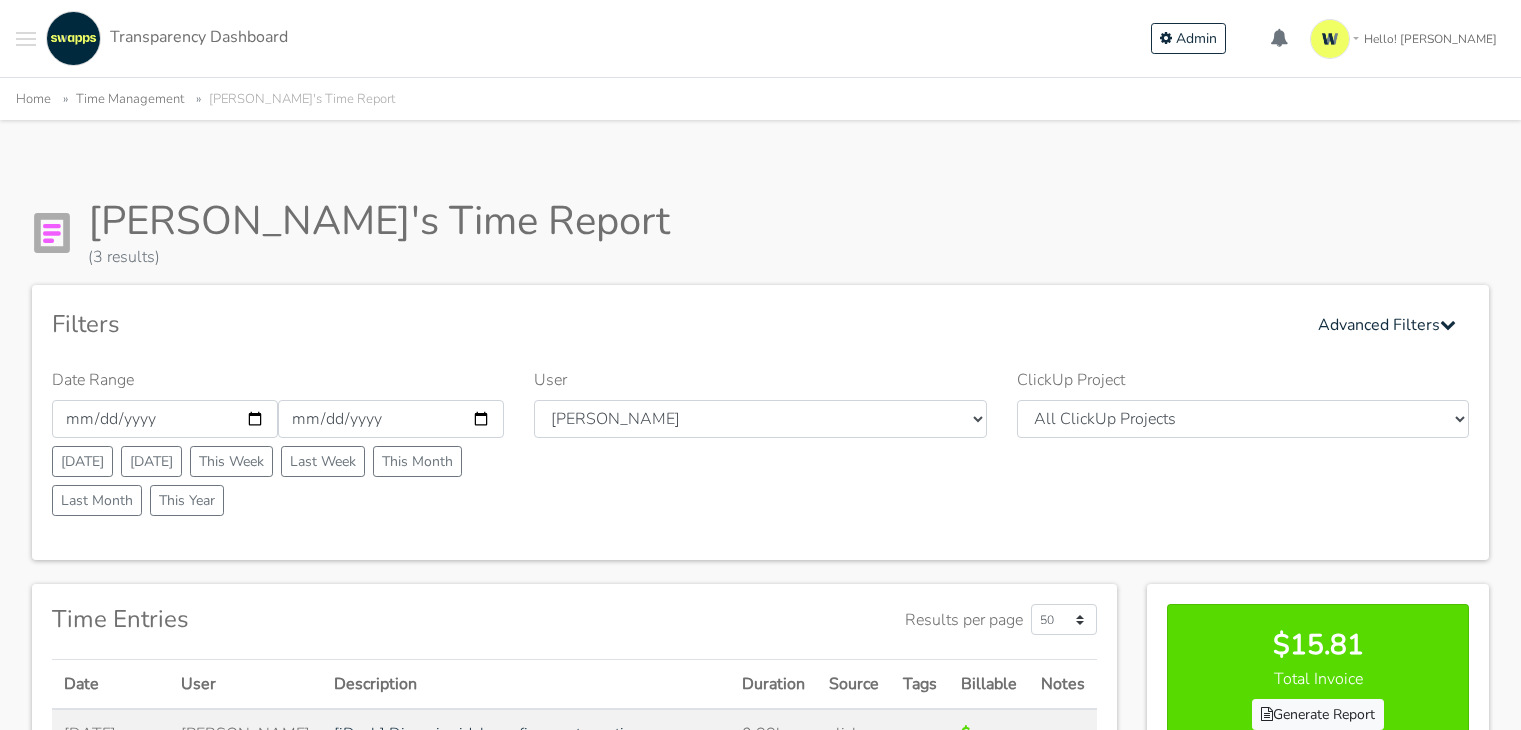 scroll, scrollTop: 0, scrollLeft: 0, axis: both 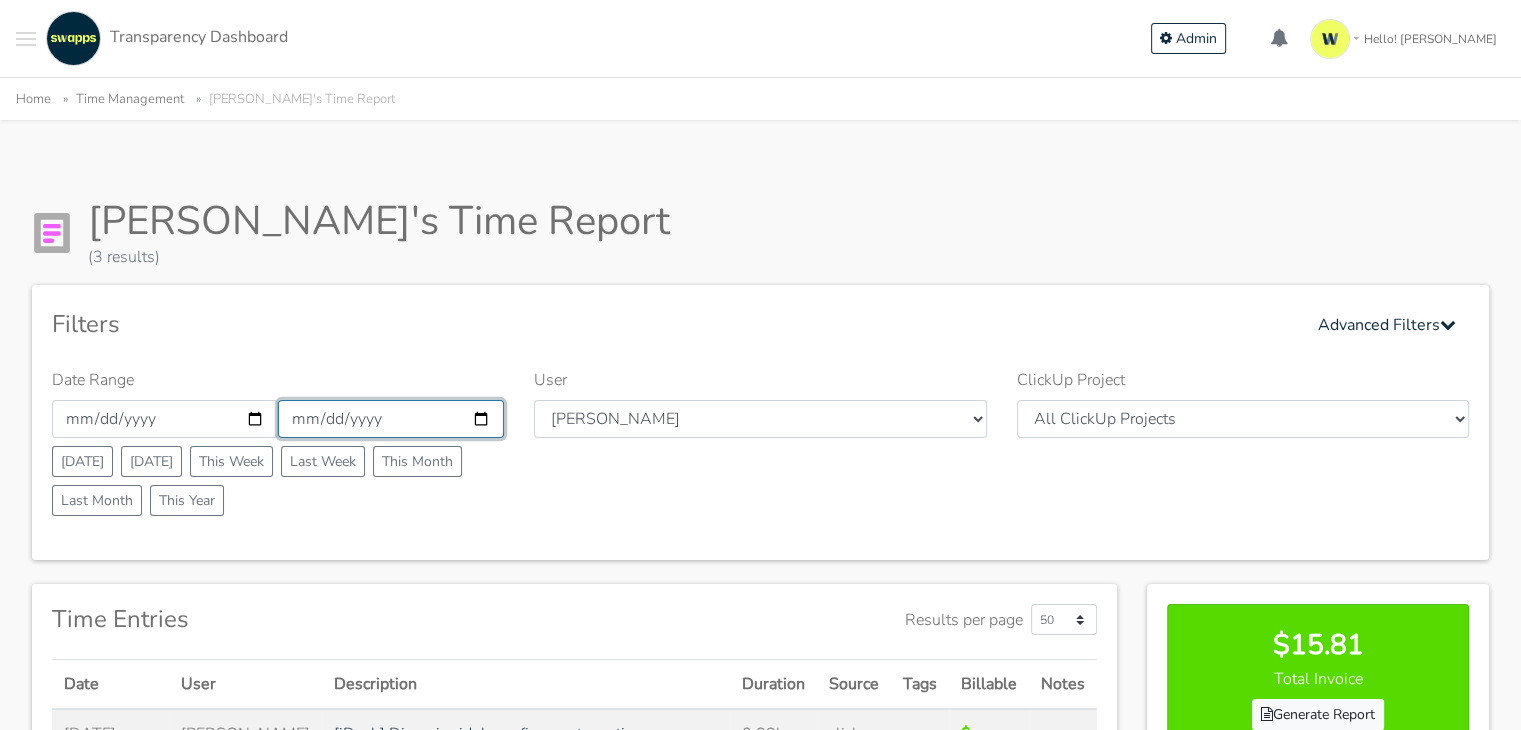click on "[DATE]" at bounding box center [391, 419] 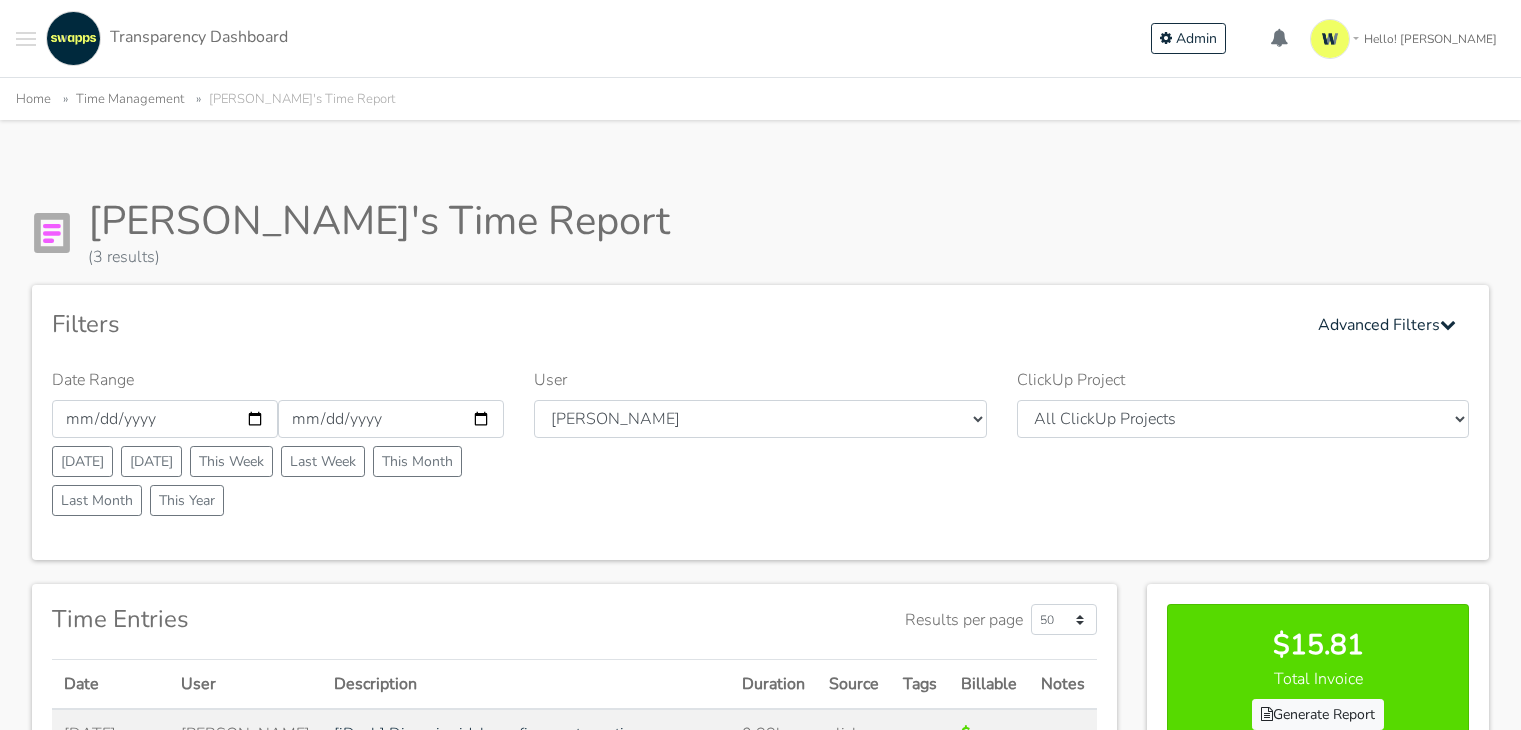 scroll, scrollTop: 0, scrollLeft: 0, axis: both 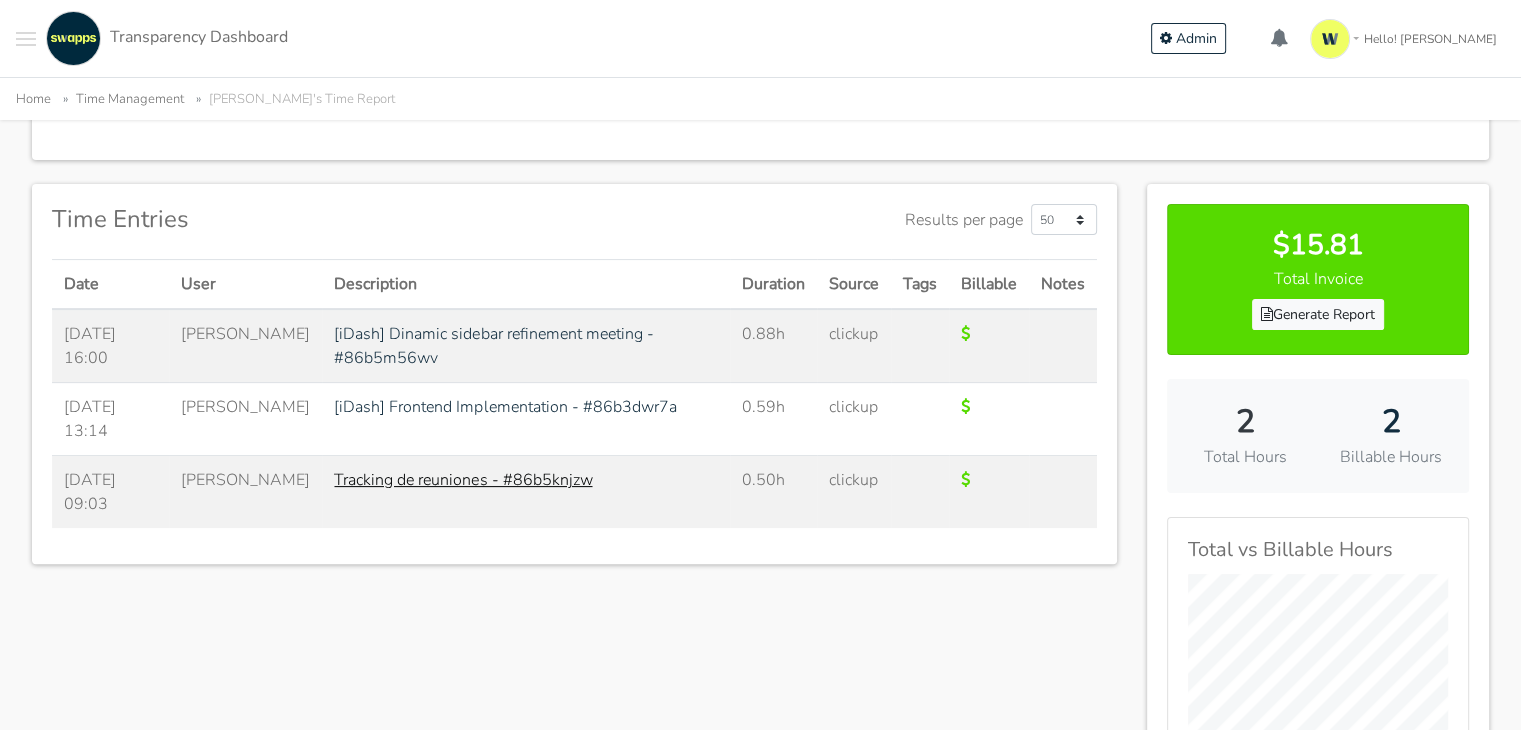 click on "Tracking de reuniones - #86b5knjzw" at bounding box center [463, 480] 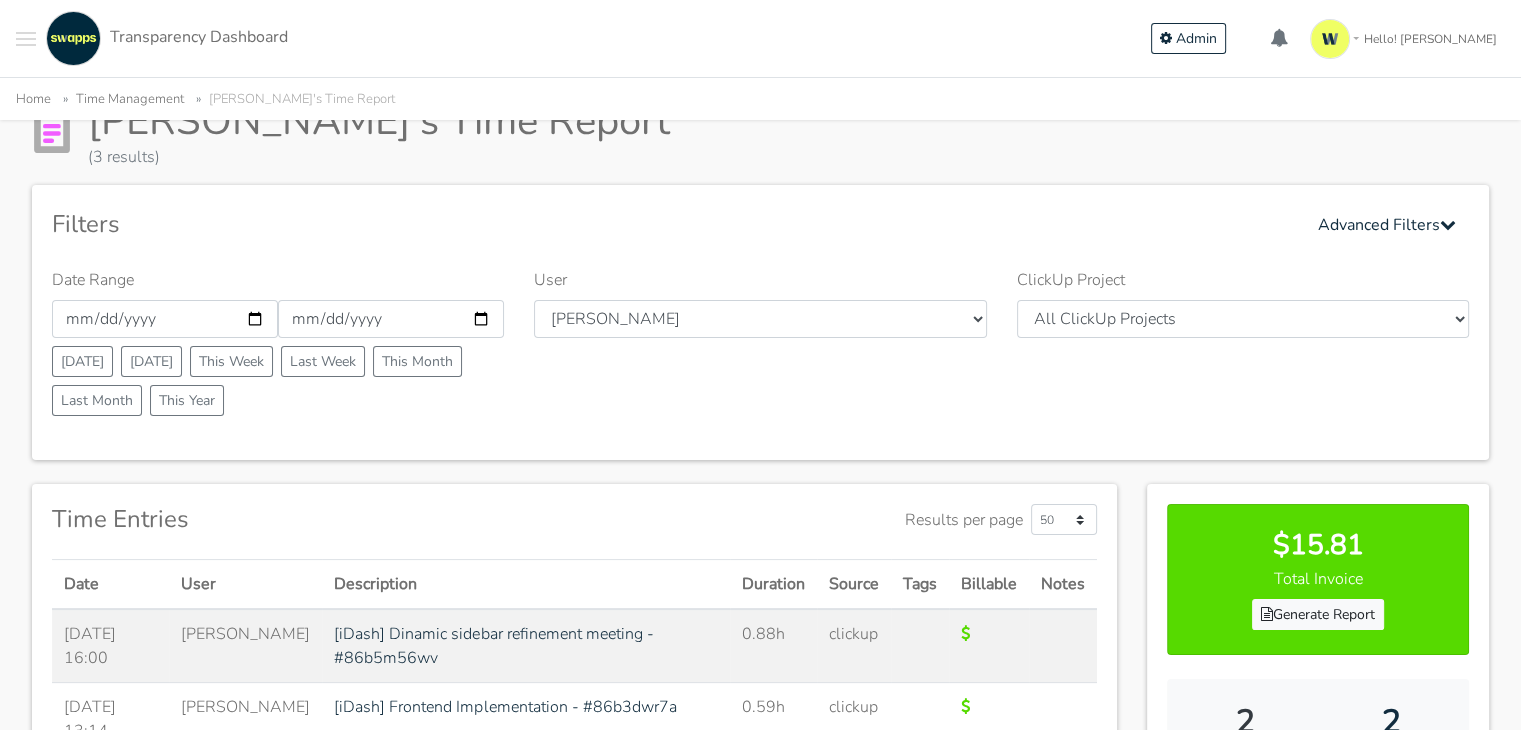 scroll, scrollTop: 0, scrollLeft: 0, axis: both 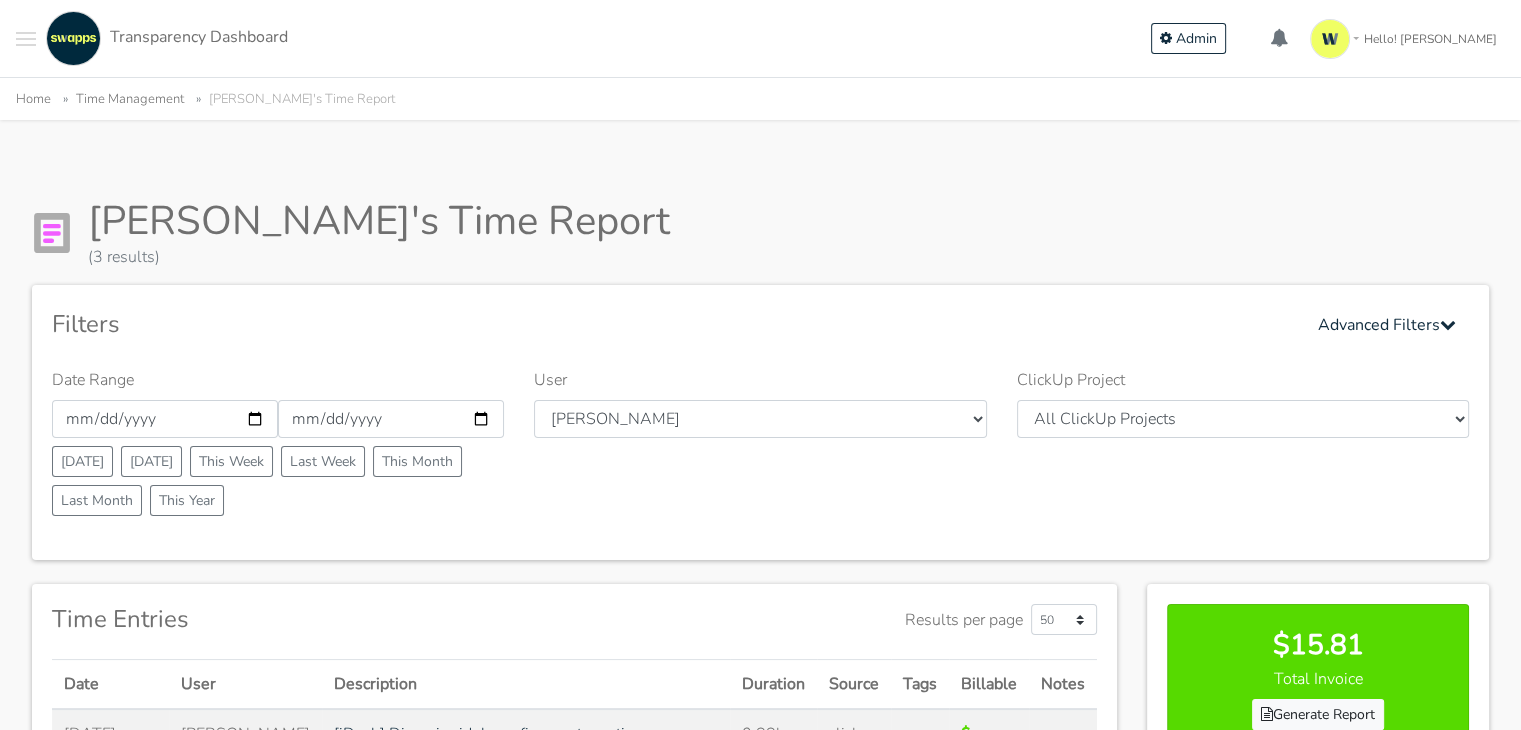 click at bounding box center [26, 45] 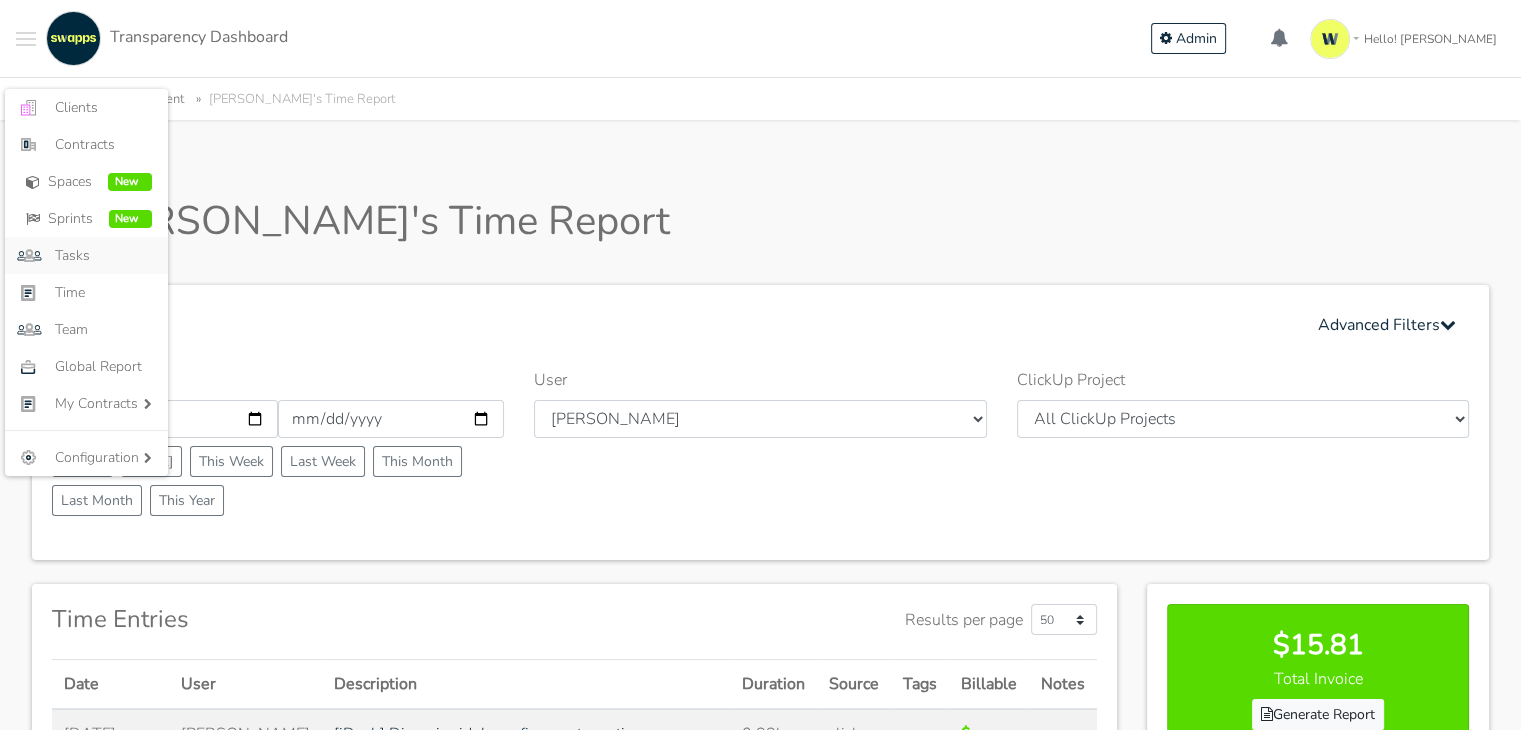 click on "Tasks" at bounding box center [103, 255] 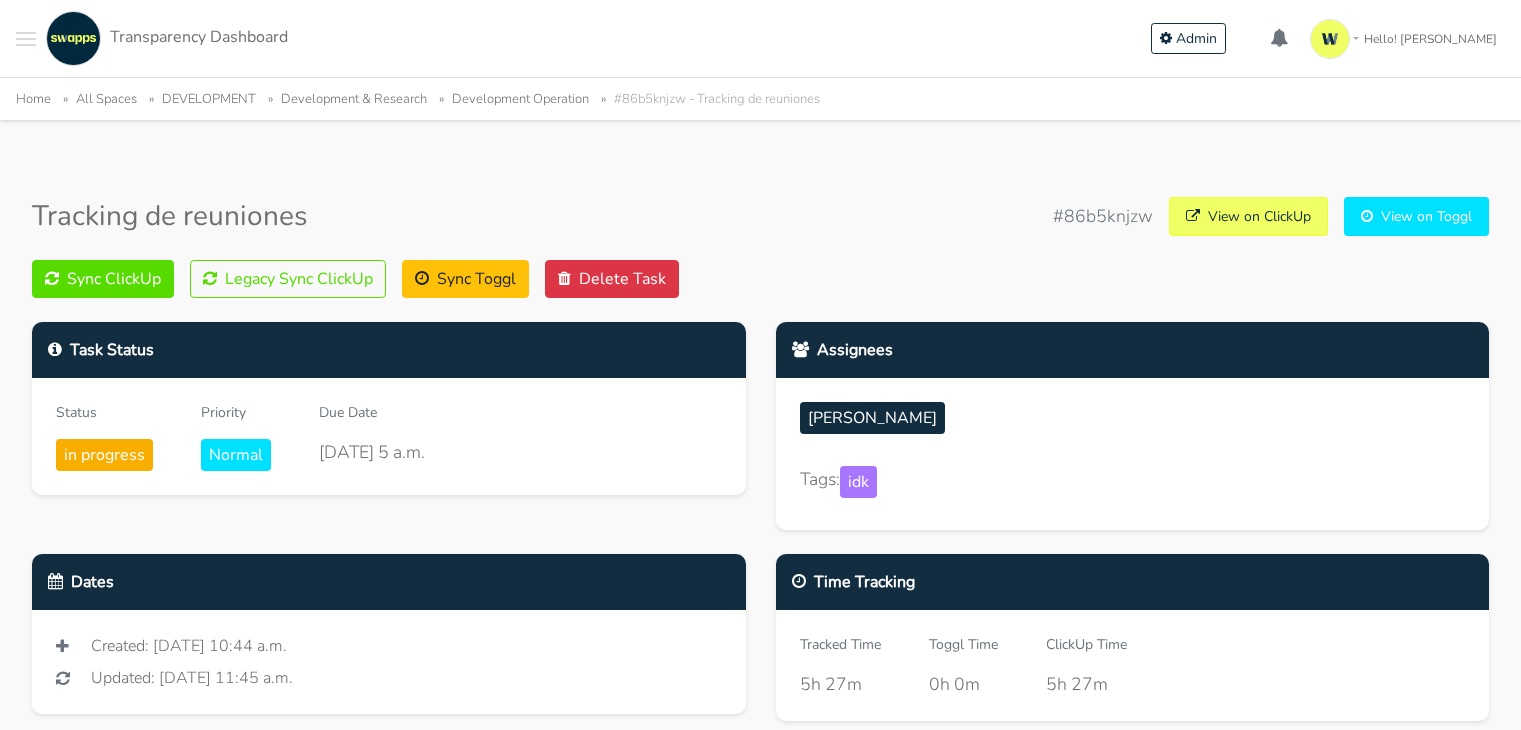 scroll, scrollTop: 0, scrollLeft: 0, axis: both 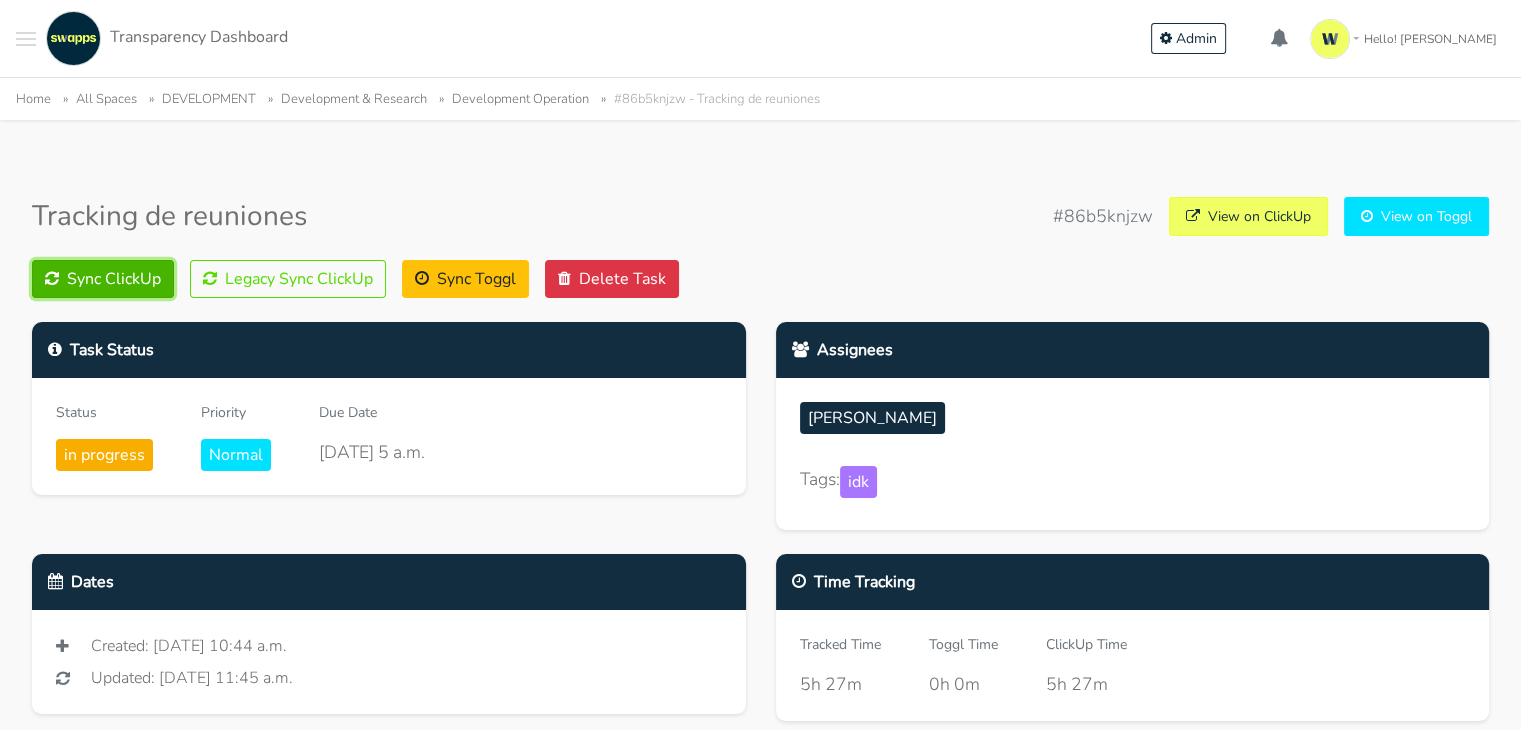 click on "Sync ClickUp" at bounding box center [103, 279] 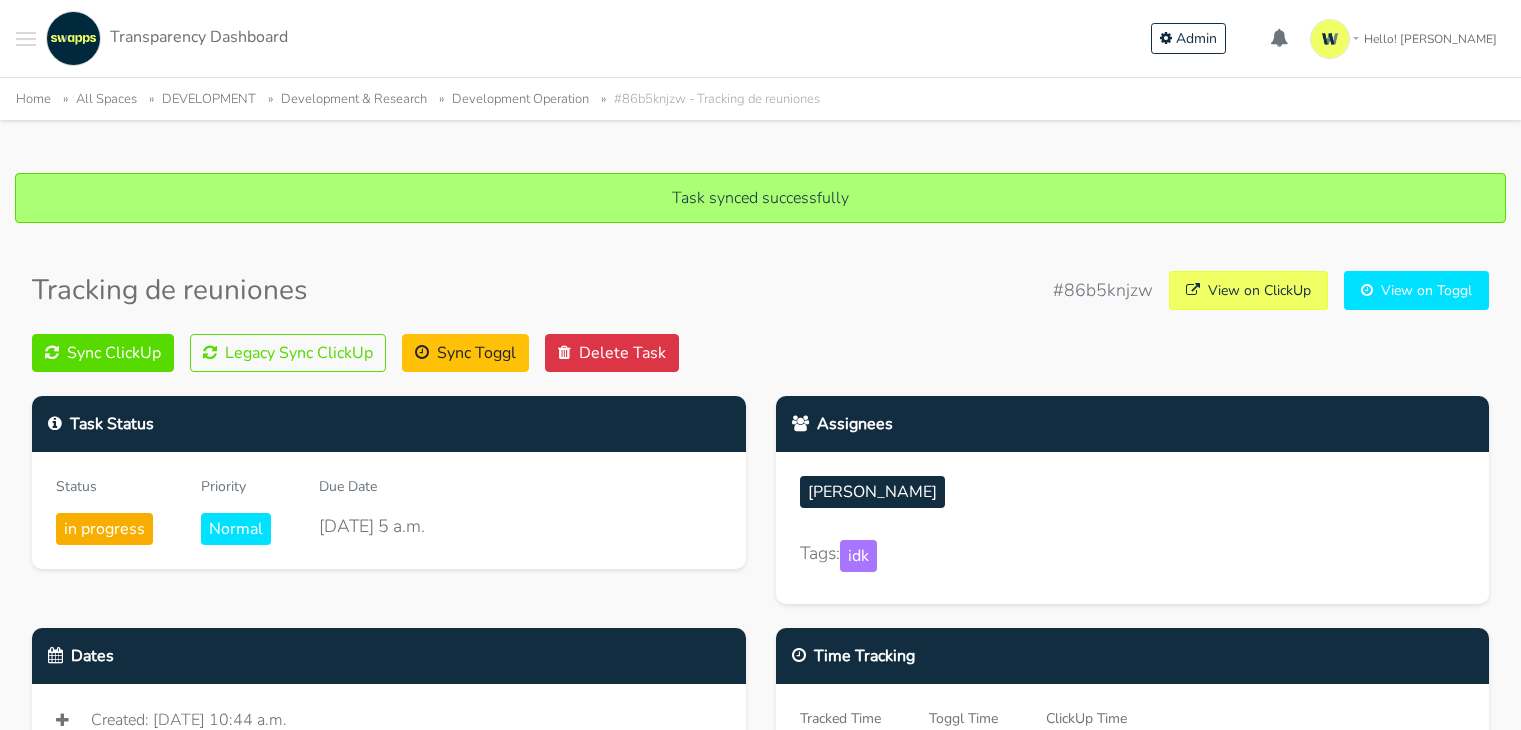 scroll, scrollTop: 0, scrollLeft: 0, axis: both 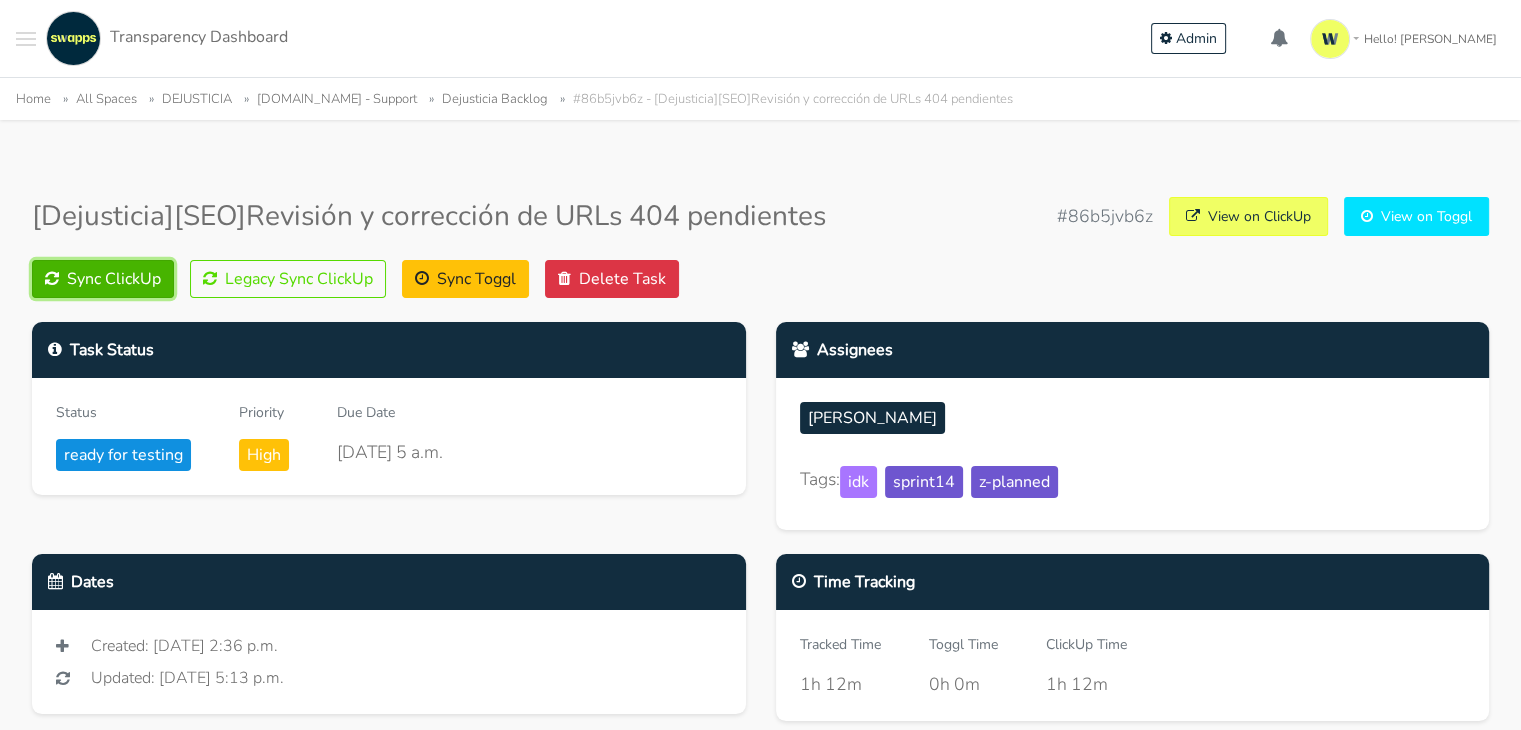 click on "Sync ClickUp" at bounding box center [103, 279] 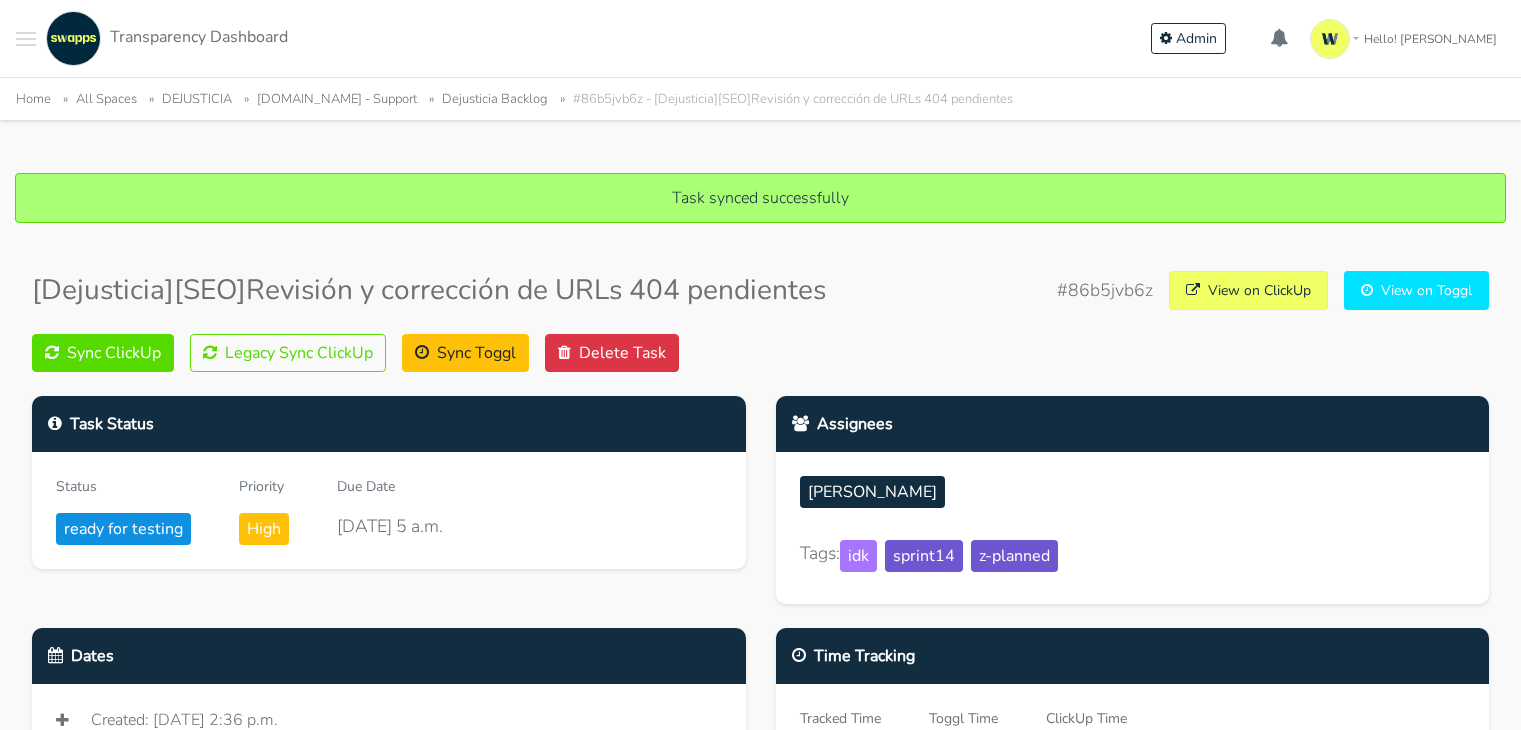 scroll, scrollTop: 0, scrollLeft: 0, axis: both 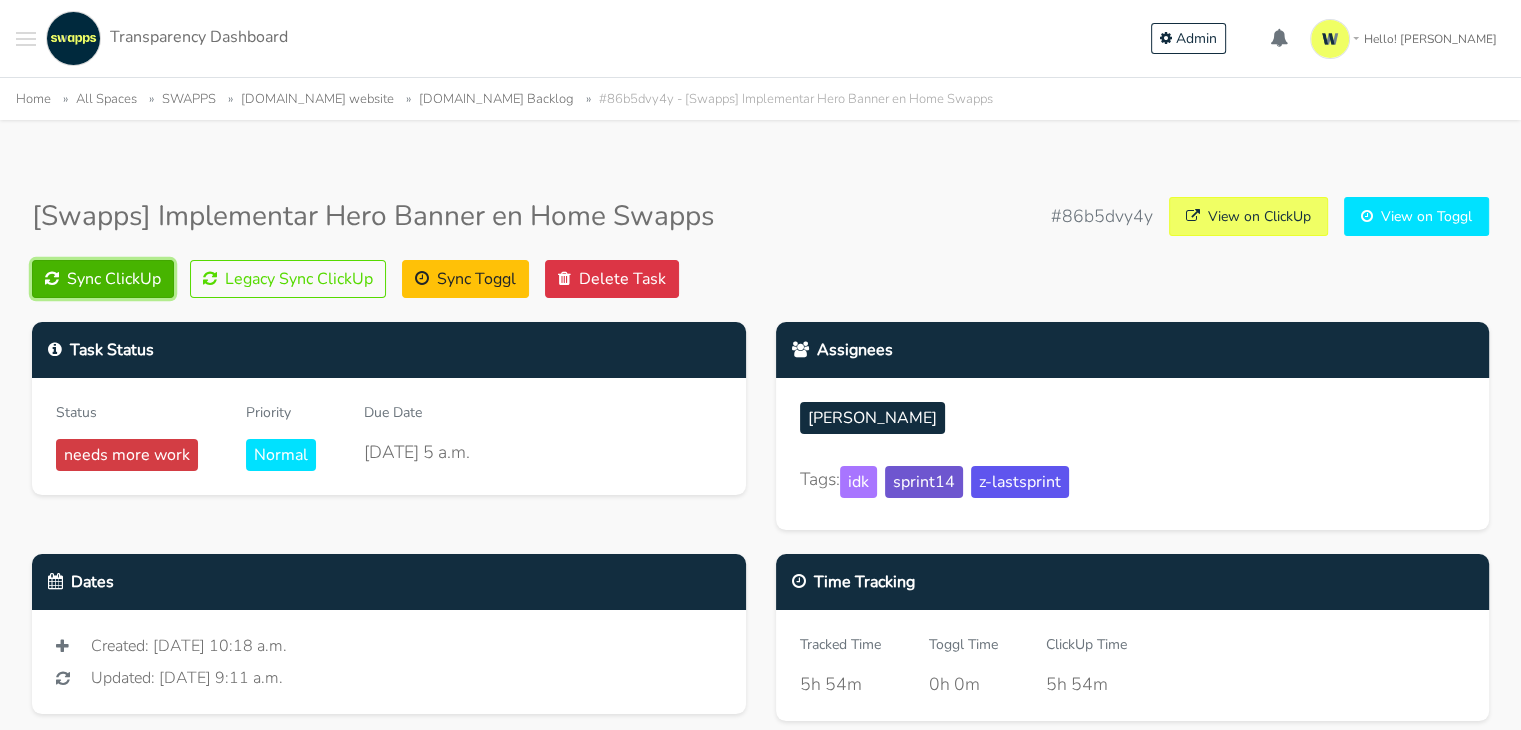 click on "Sync ClickUp" at bounding box center [103, 279] 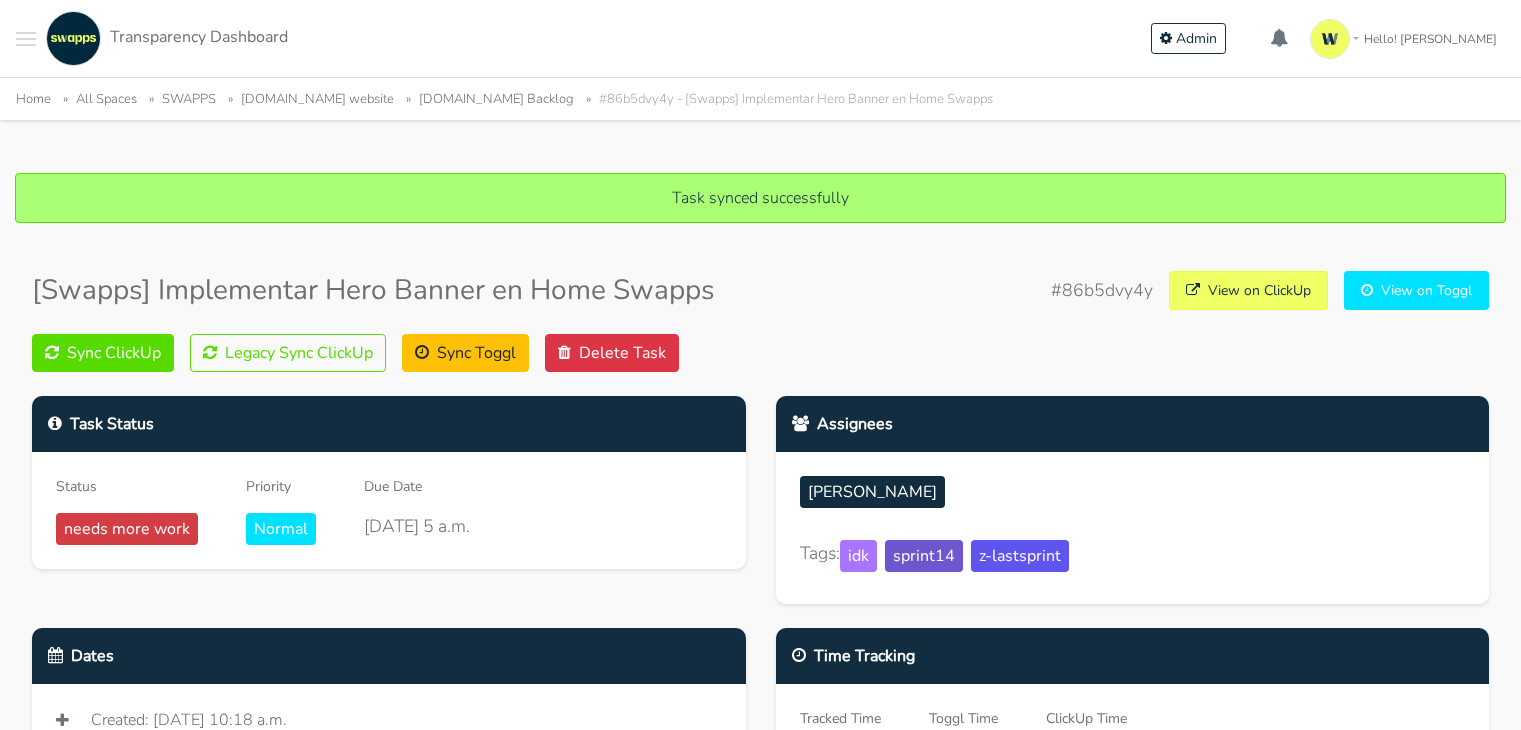 scroll, scrollTop: 0, scrollLeft: 0, axis: both 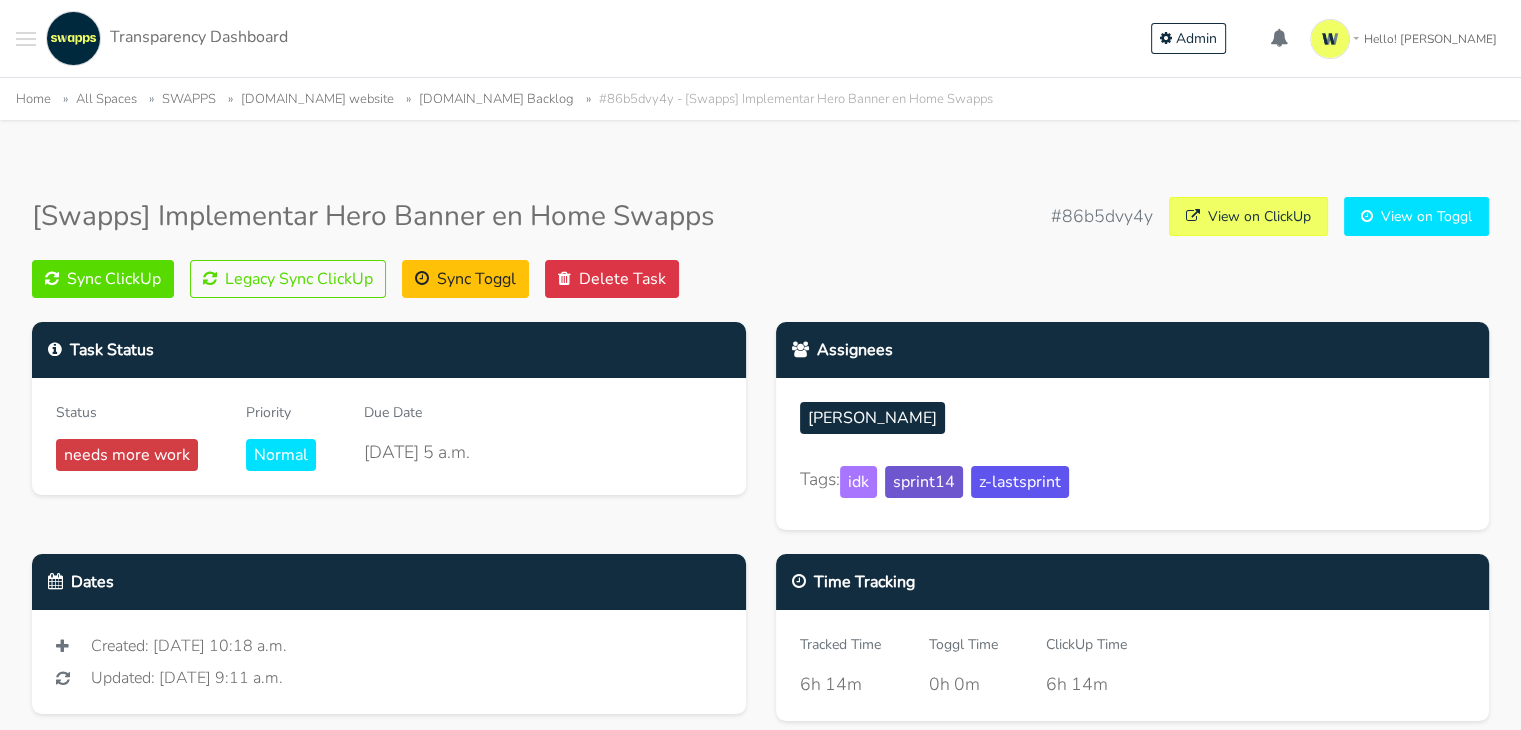 click at bounding box center [26, 45] 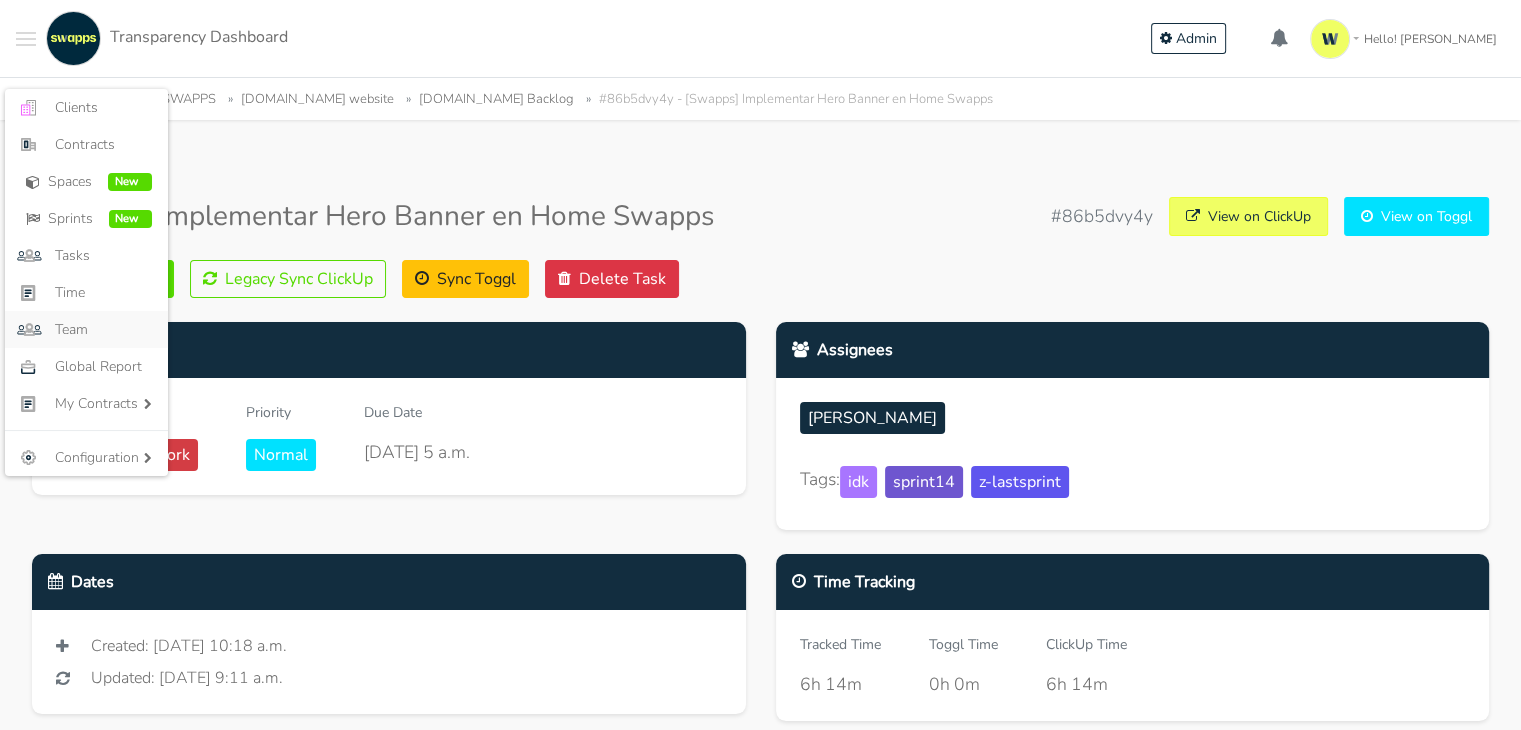 click on "Team" at bounding box center [103, 329] 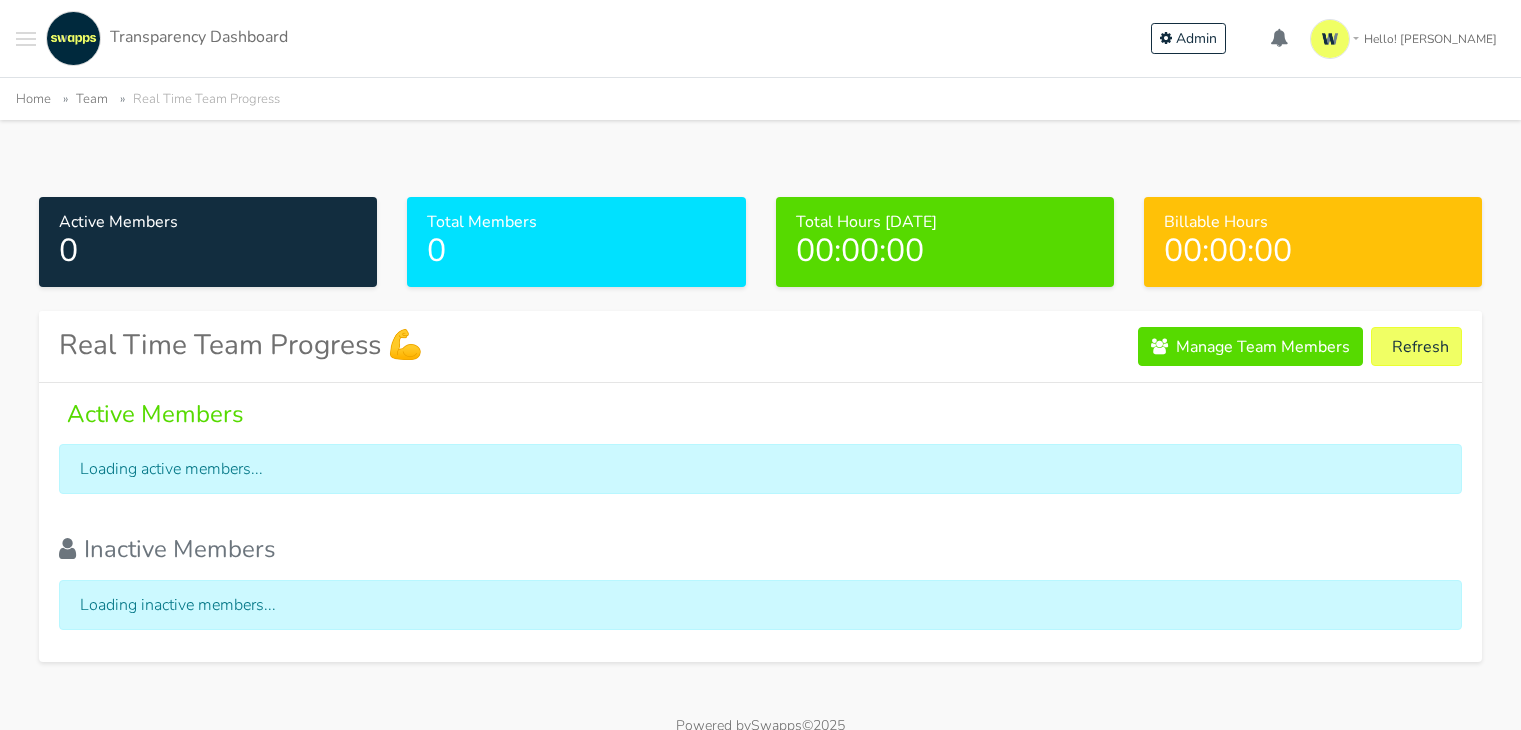 scroll, scrollTop: 0, scrollLeft: 0, axis: both 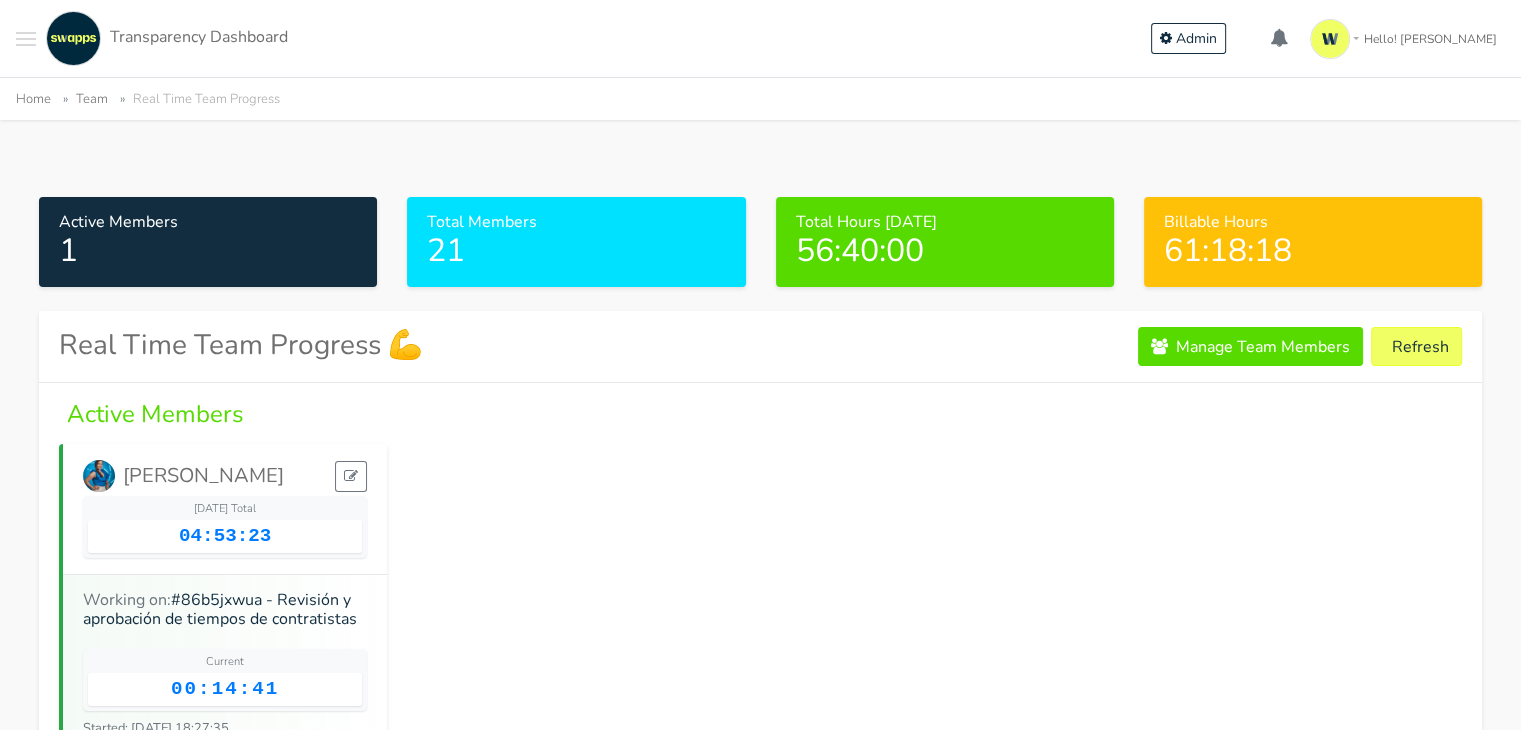 click on ".cls-1 {
fill: #F15CFF;
}
.cls-2 {
fill: #9a9a9a;
}
Clients
Contracts
Spaces
New
Sprints
New
.st0{fill:#6C6B86;}
.st1{fill:#FFFFFF;}
Tasks
Time
.st0{fill:#6C6B86;}
.st1{fill:#FFFFFF;}
Team
Global Report
My Contracts" at bounding box center (152, 38) 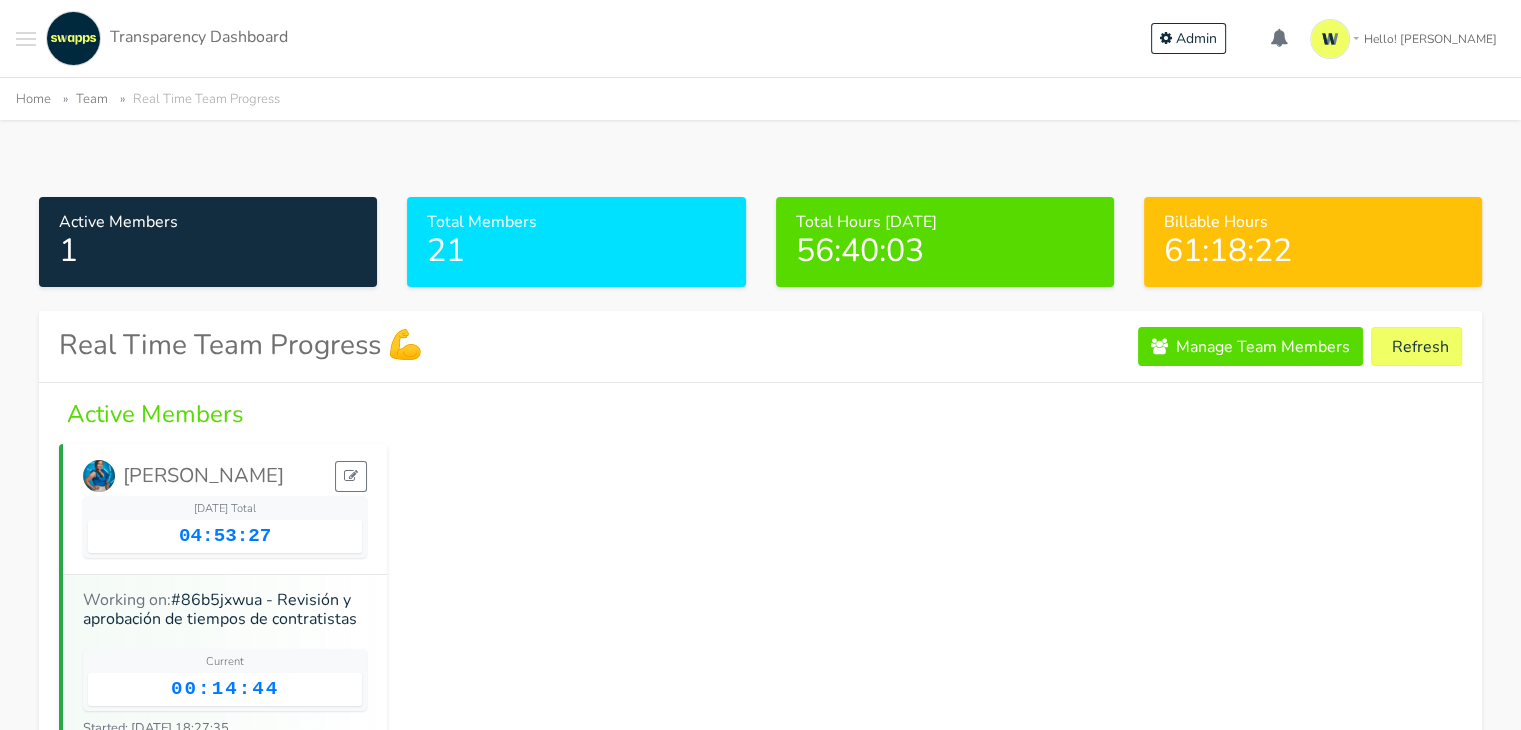click at bounding box center [26, 38] 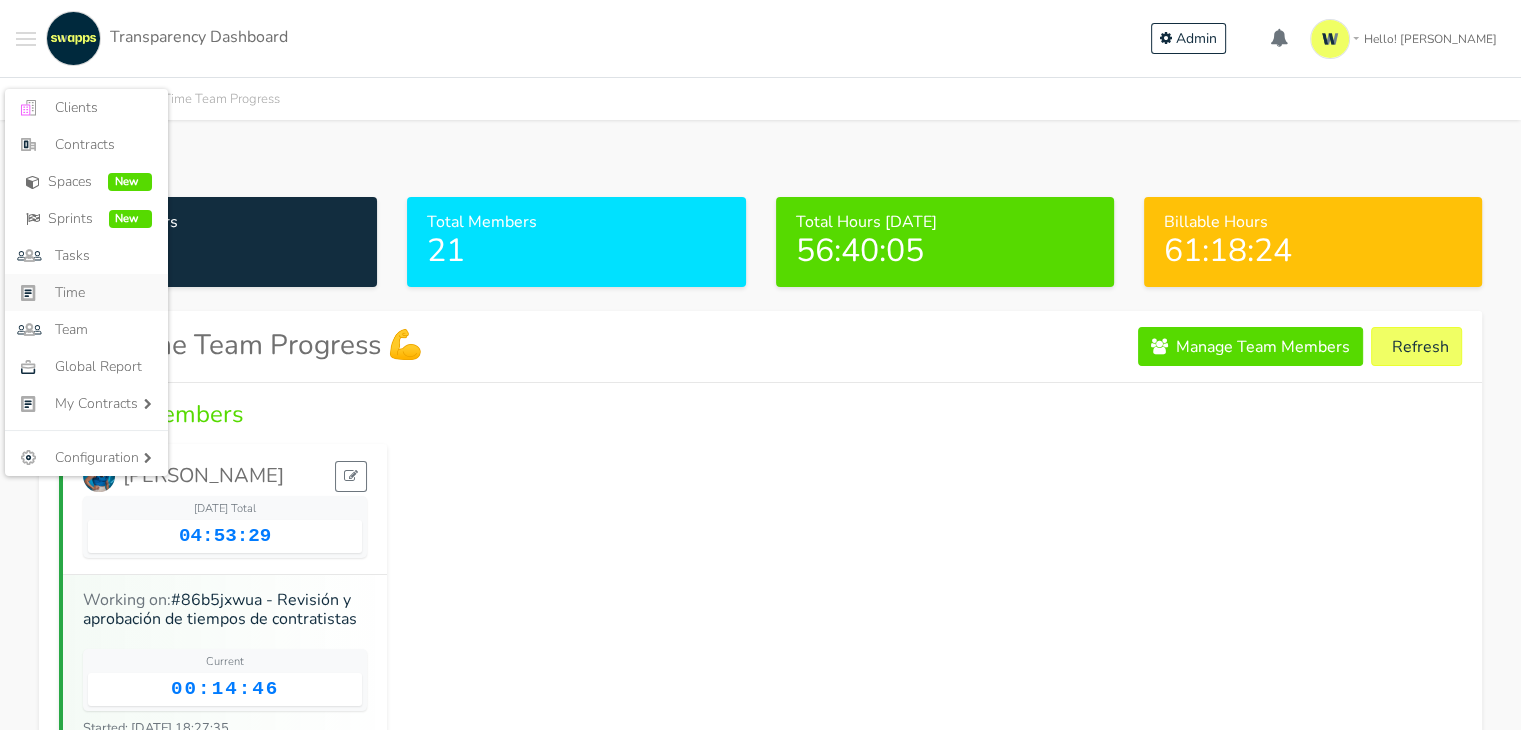 click on "Time" at bounding box center [103, 292] 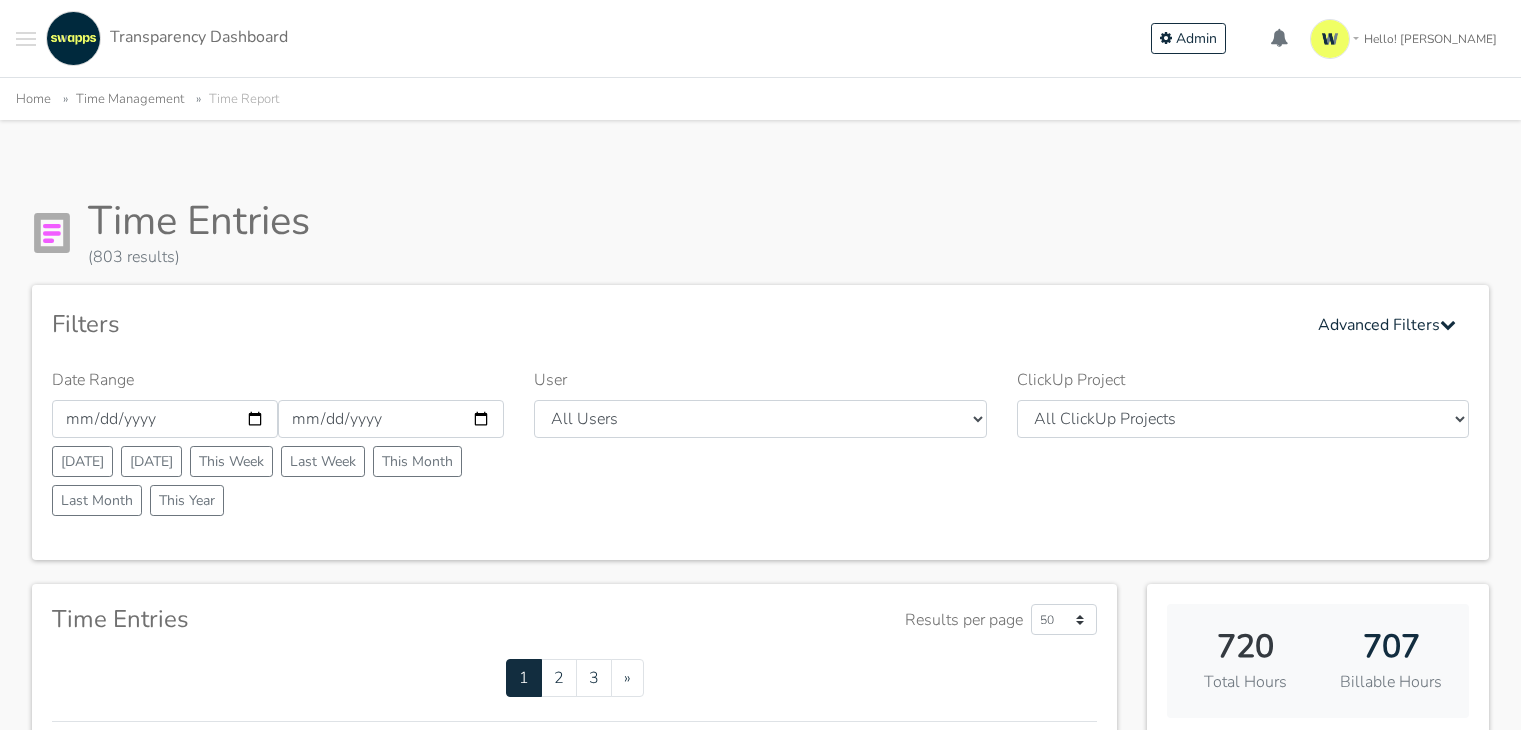 scroll, scrollTop: 0, scrollLeft: 0, axis: both 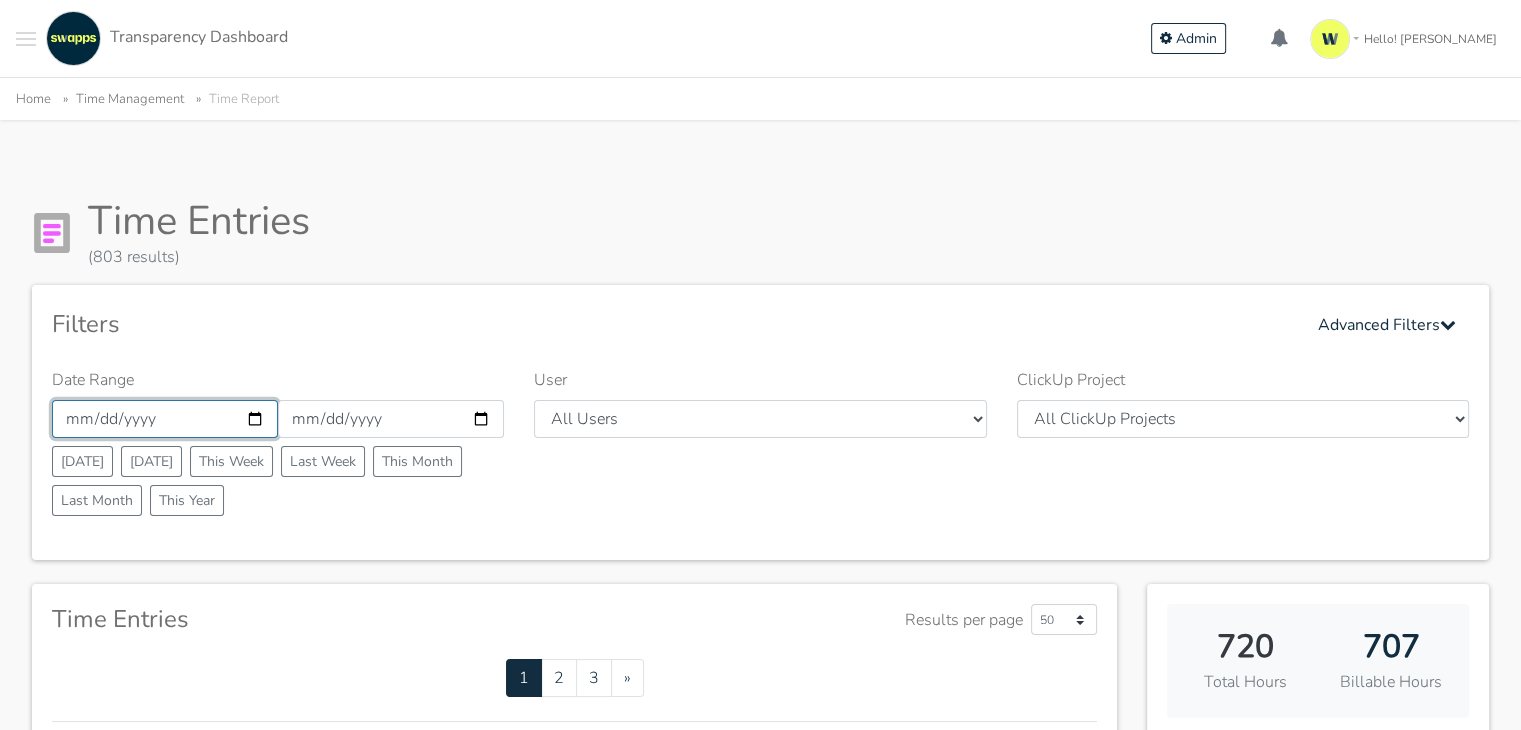 click on "2025-07-01" at bounding box center [165, 419] 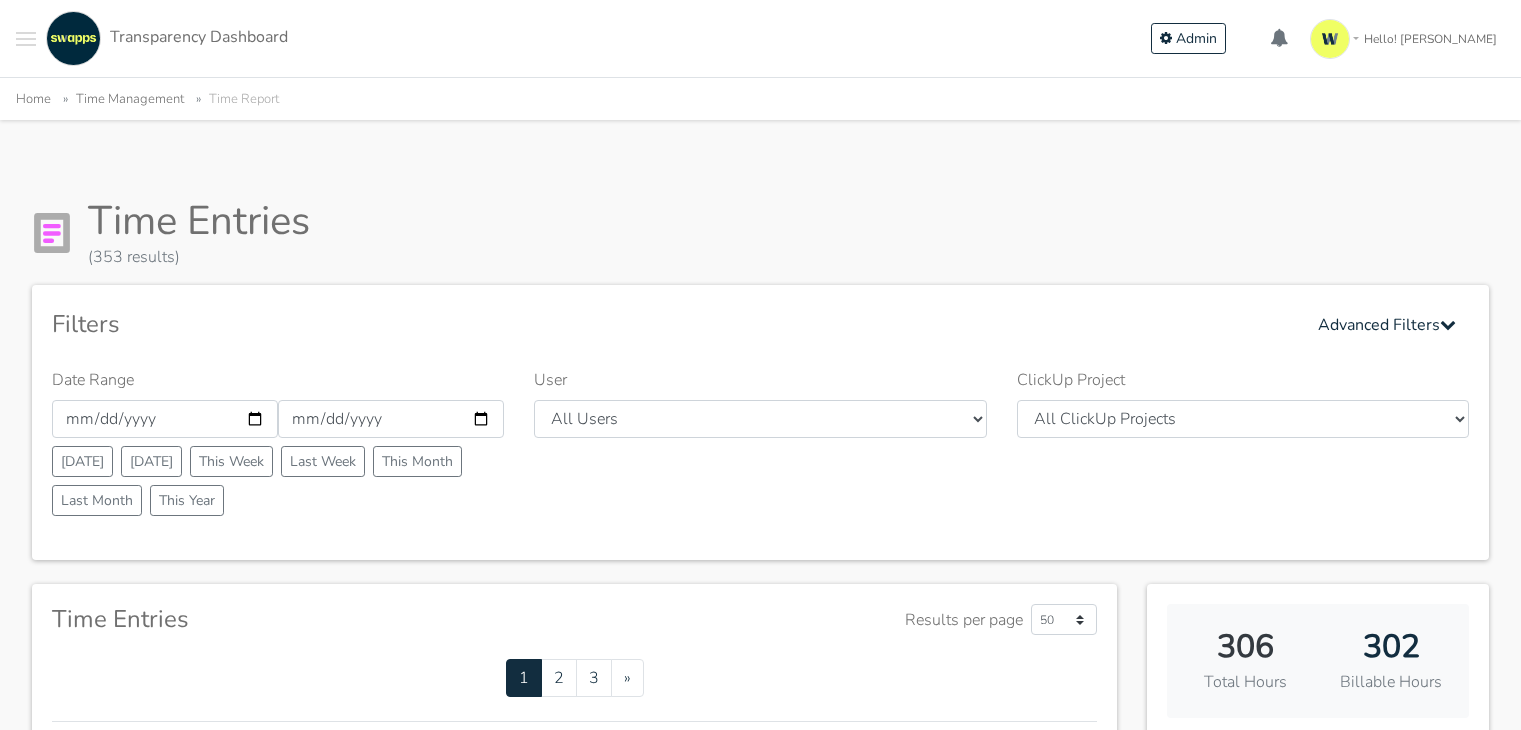 scroll, scrollTop: 0, scrollLeft: 0, axis: both 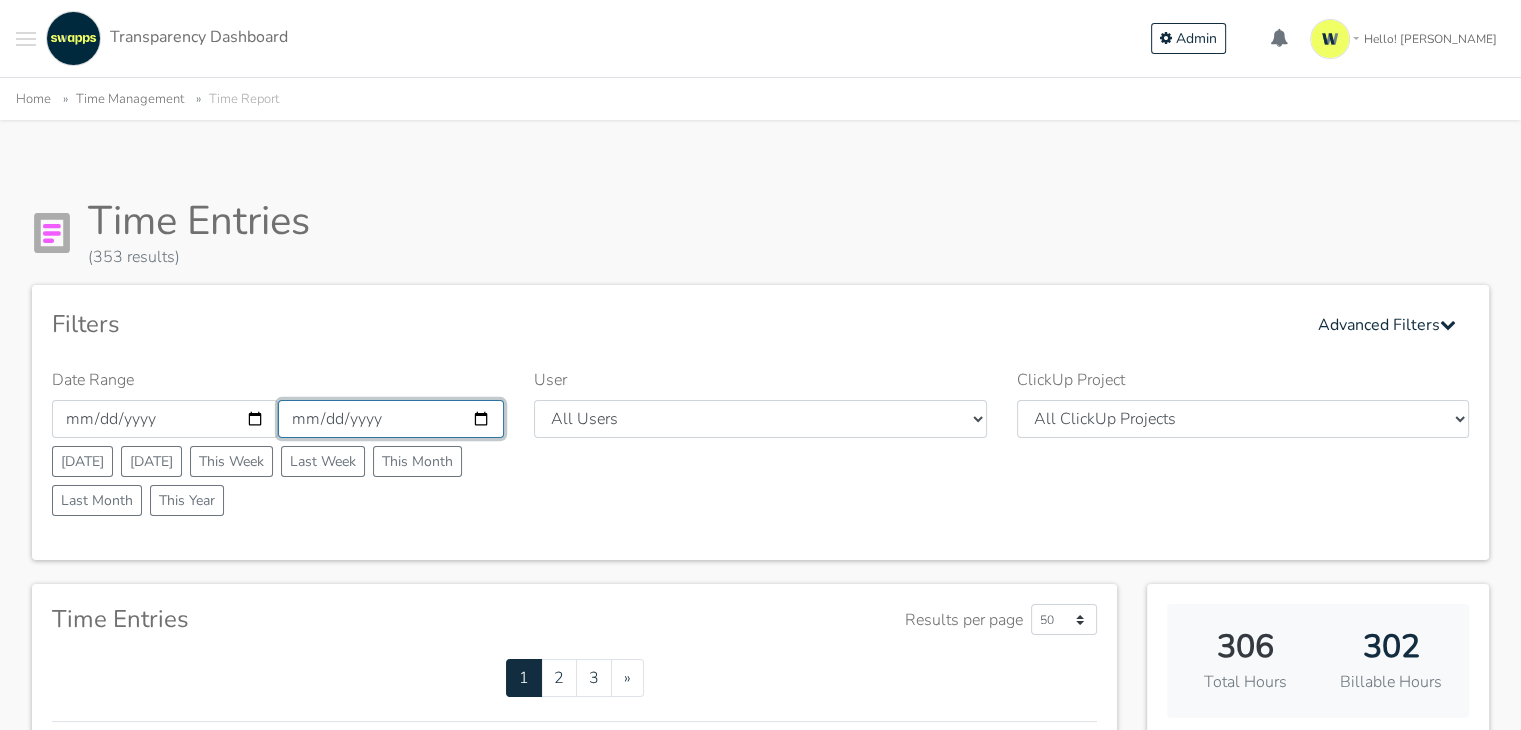 click on "[DATE]" at bounding box center (391, 419) 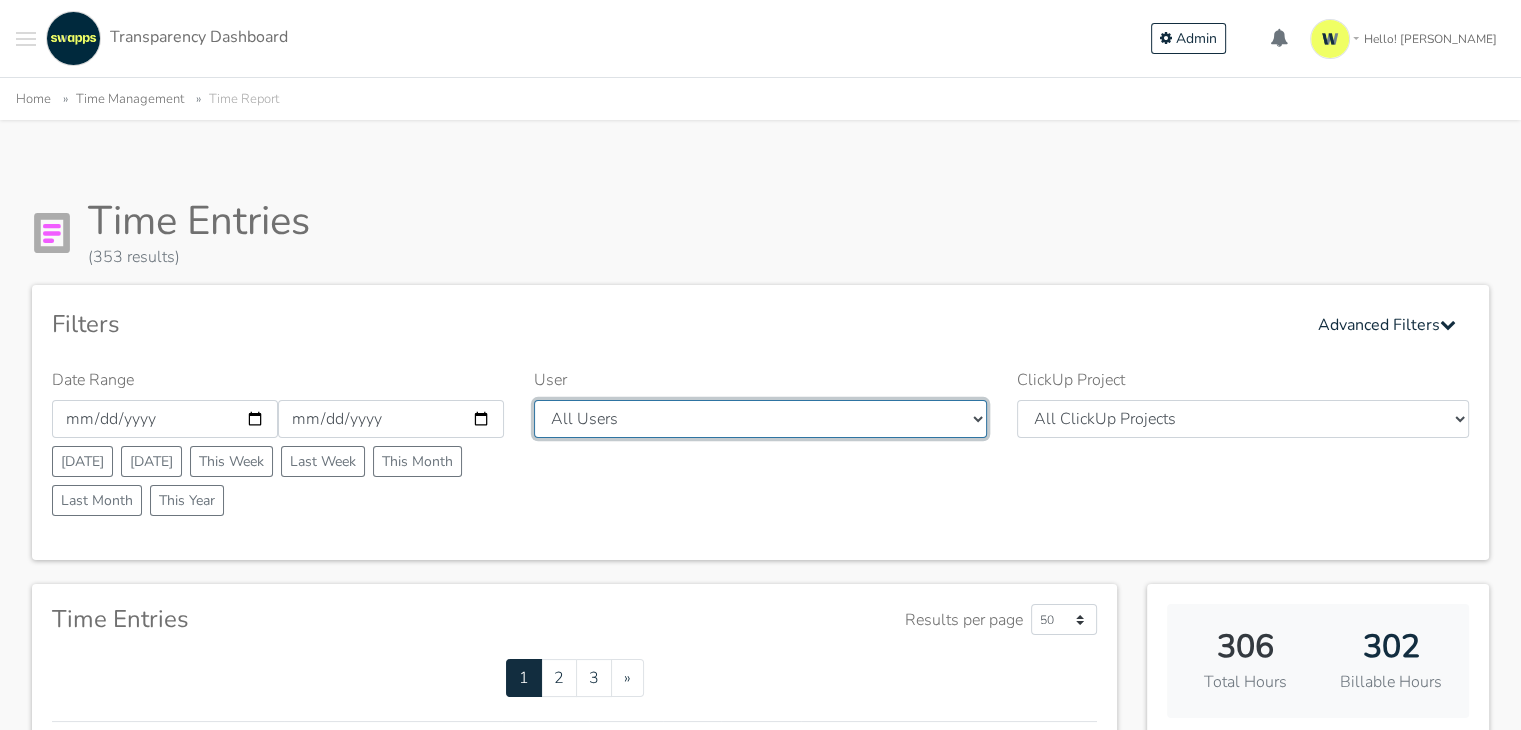 click on "All Users
Carlos
Andres
Cristian
Mateo
Ruth
Hector
Angie
Iván
José
Erika
Diego" at bounding box center (760, 419) 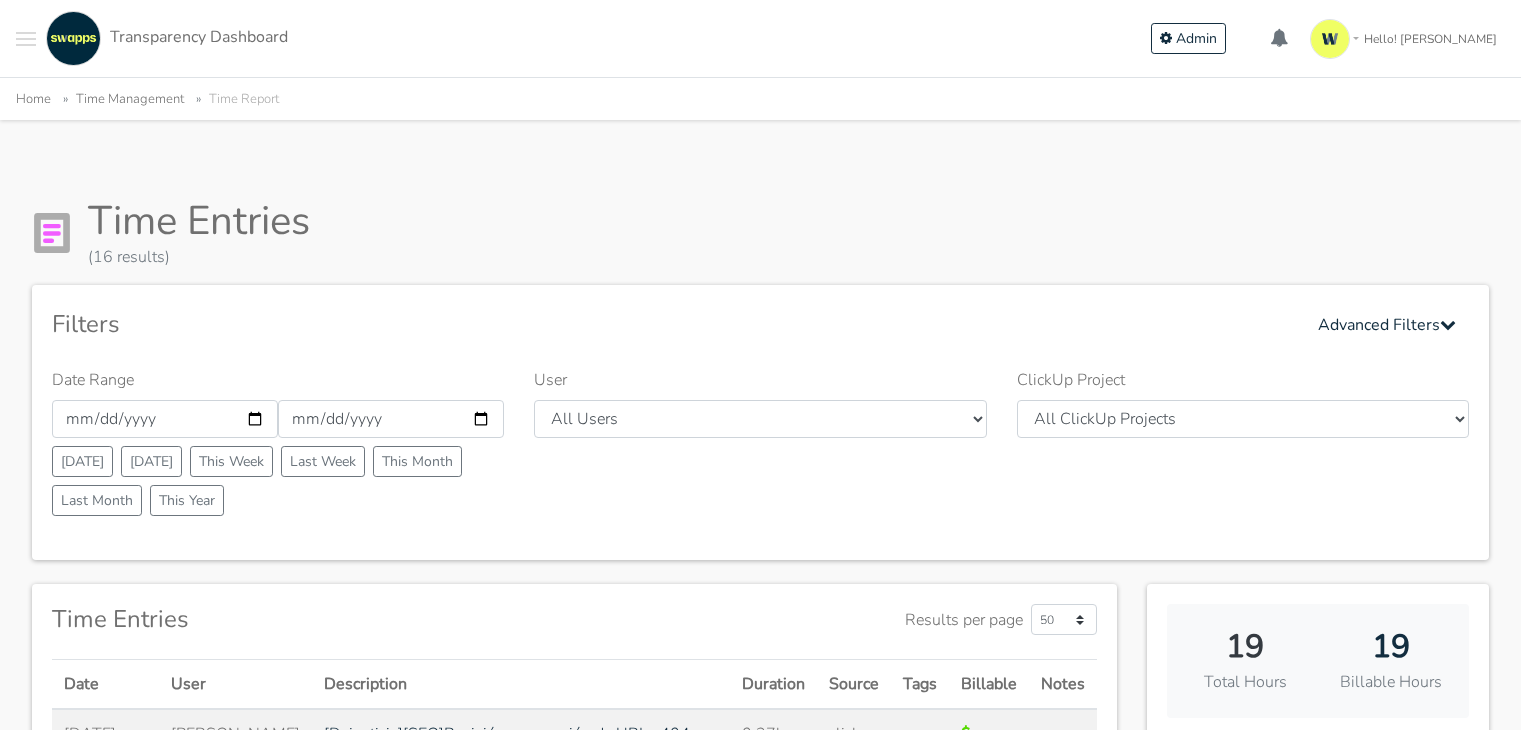 scroll, scrollTop: 0, scrollLeft: 0, axis: both 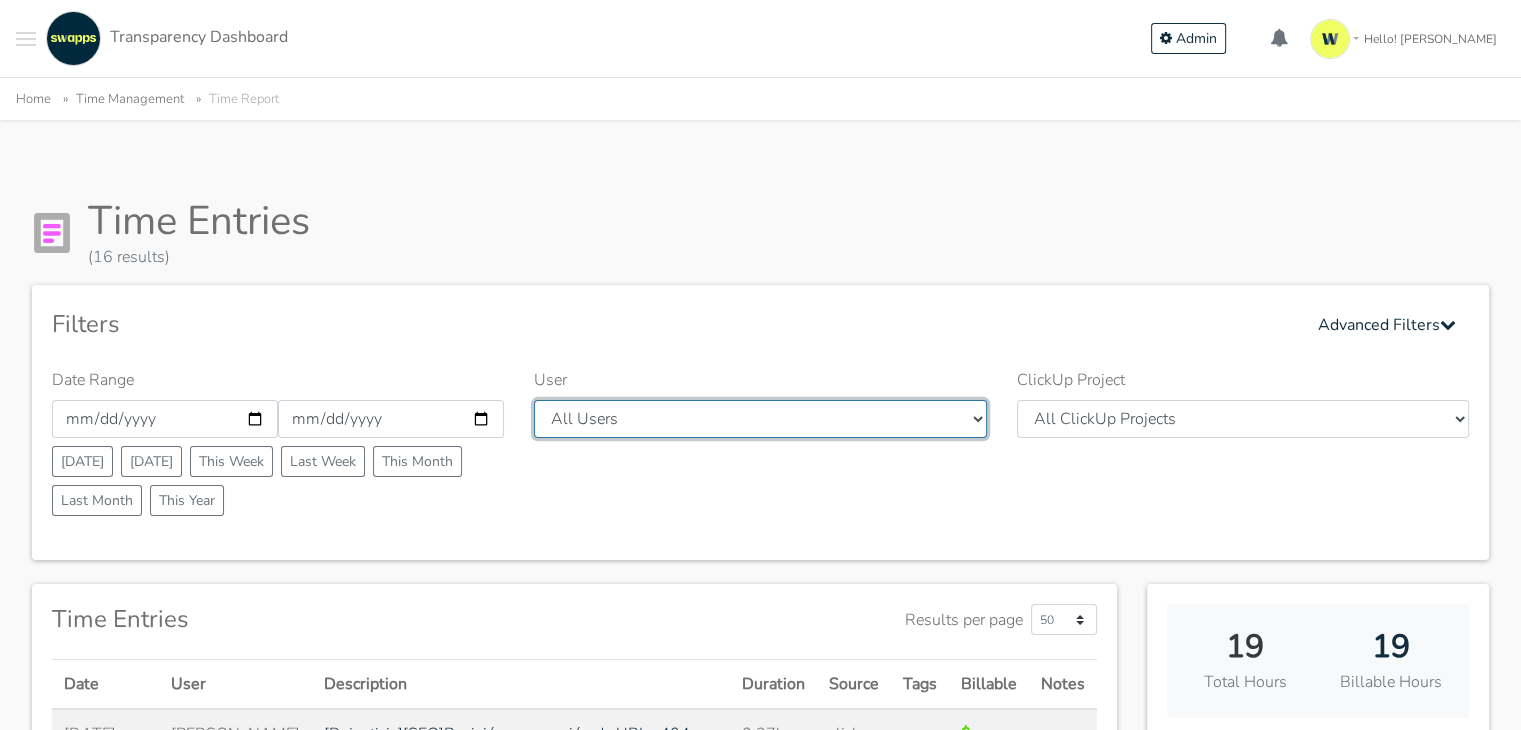 click on "All Users
[PERSON_NAME]
[PERSON_NAME]
[PERSON_NAME]
[PERSON_NAME]
[PERSON_NAME]
[PERSON_NAME]
[PERSON_NAME]
[GEOGRAPHIC_DATA]" at bounding box center (760, 419) 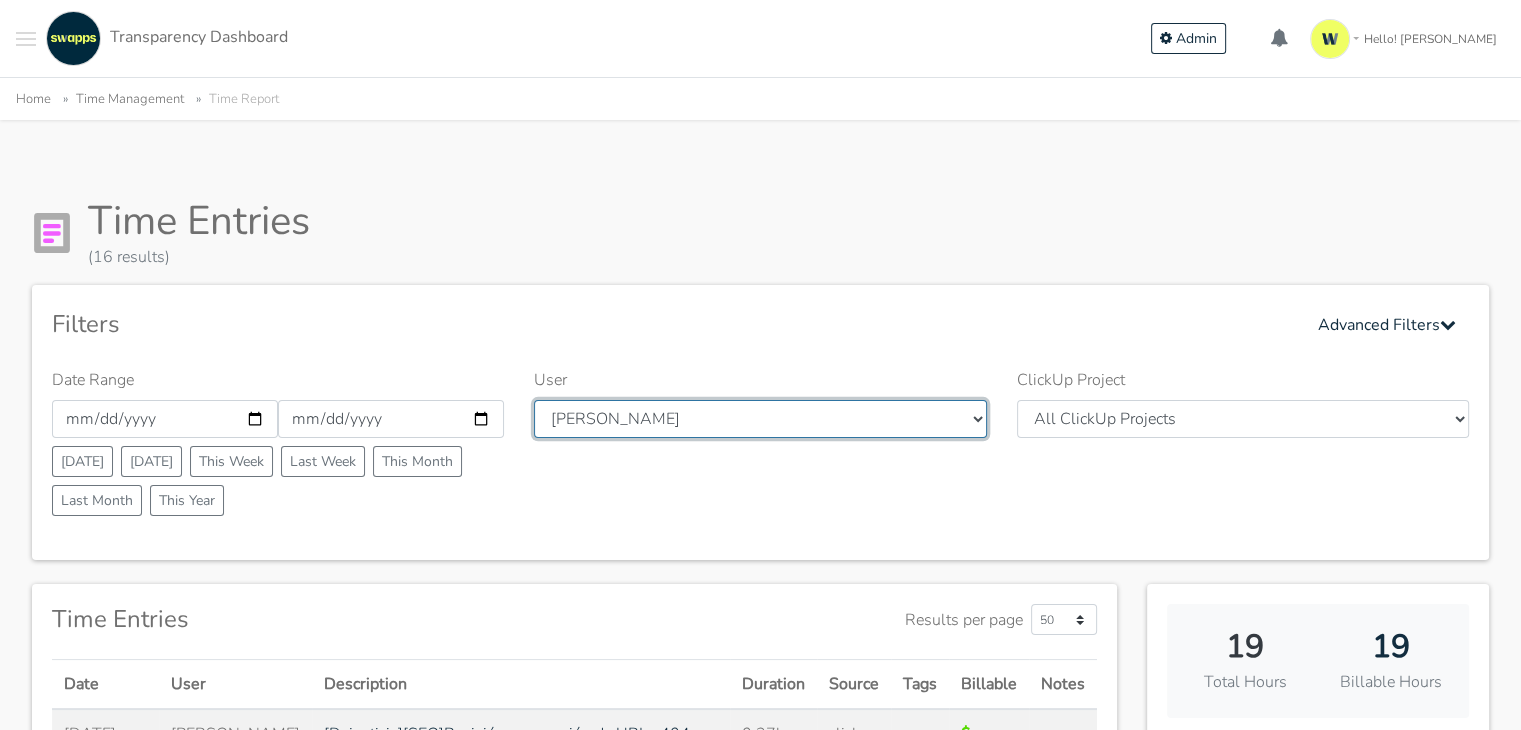 click on "All Users
[PERSON_NAME]
[PERSON_NAME]
[PERSON_NAME]
[PERSON_NAME]
[PERSON_NAME]
[PERSON_NAME]
[PERSON_NAME]
[GEOGRAPHIC_DATA]" at bounding box center (760, 419) 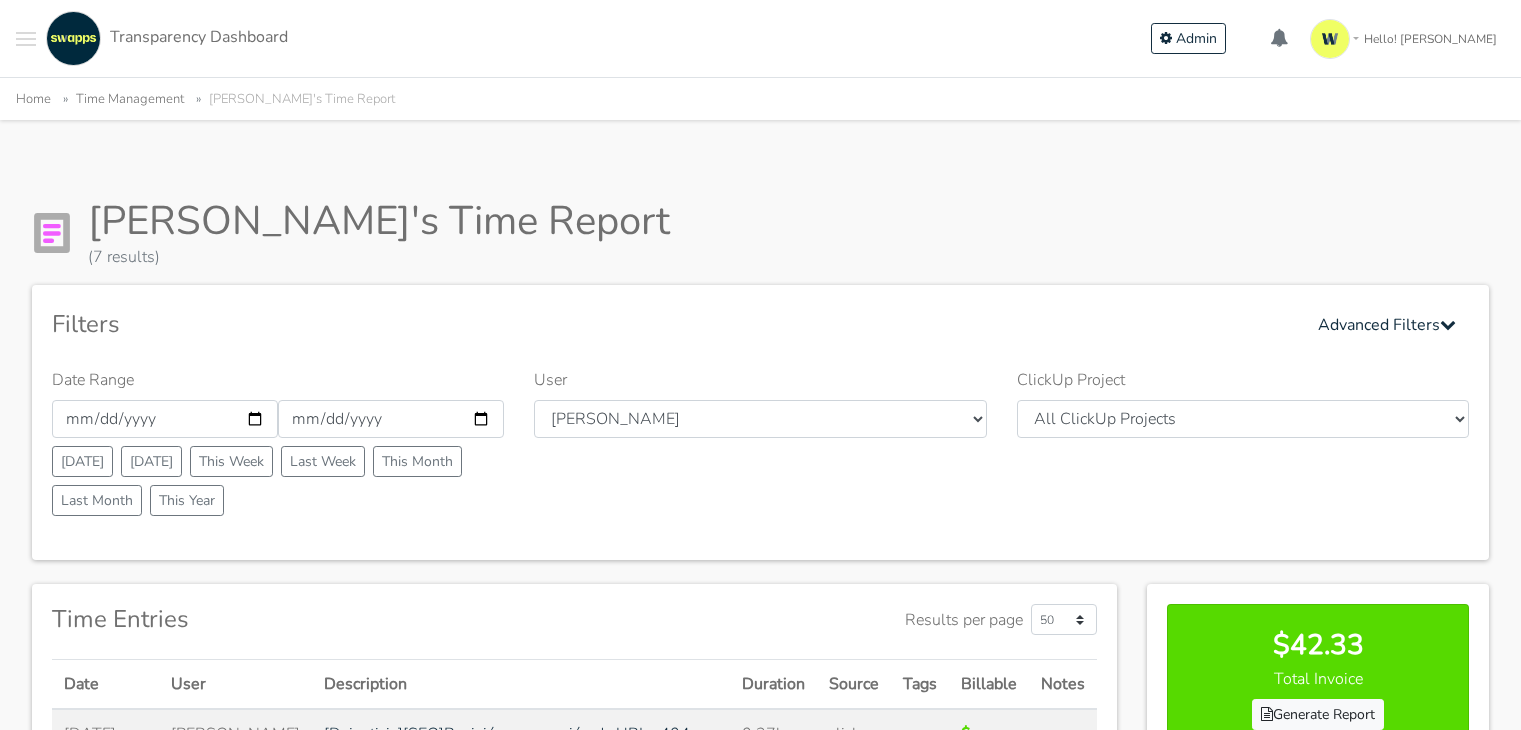 scroll, scrollTop: 0, scrollLeft: 0, axis: both 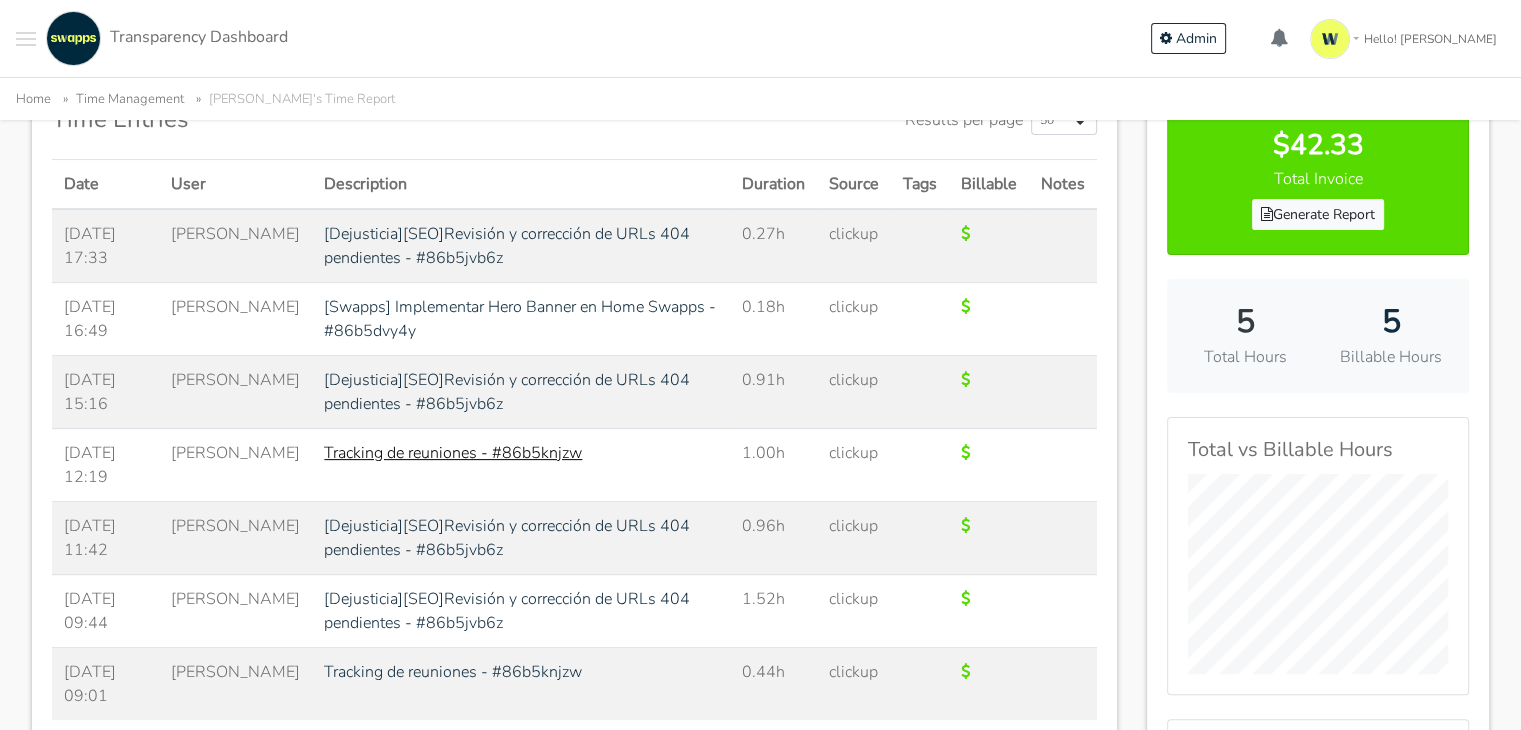 click on "Tracking de reuniones - #86b5knjzw" at bounding box center (453, 453) 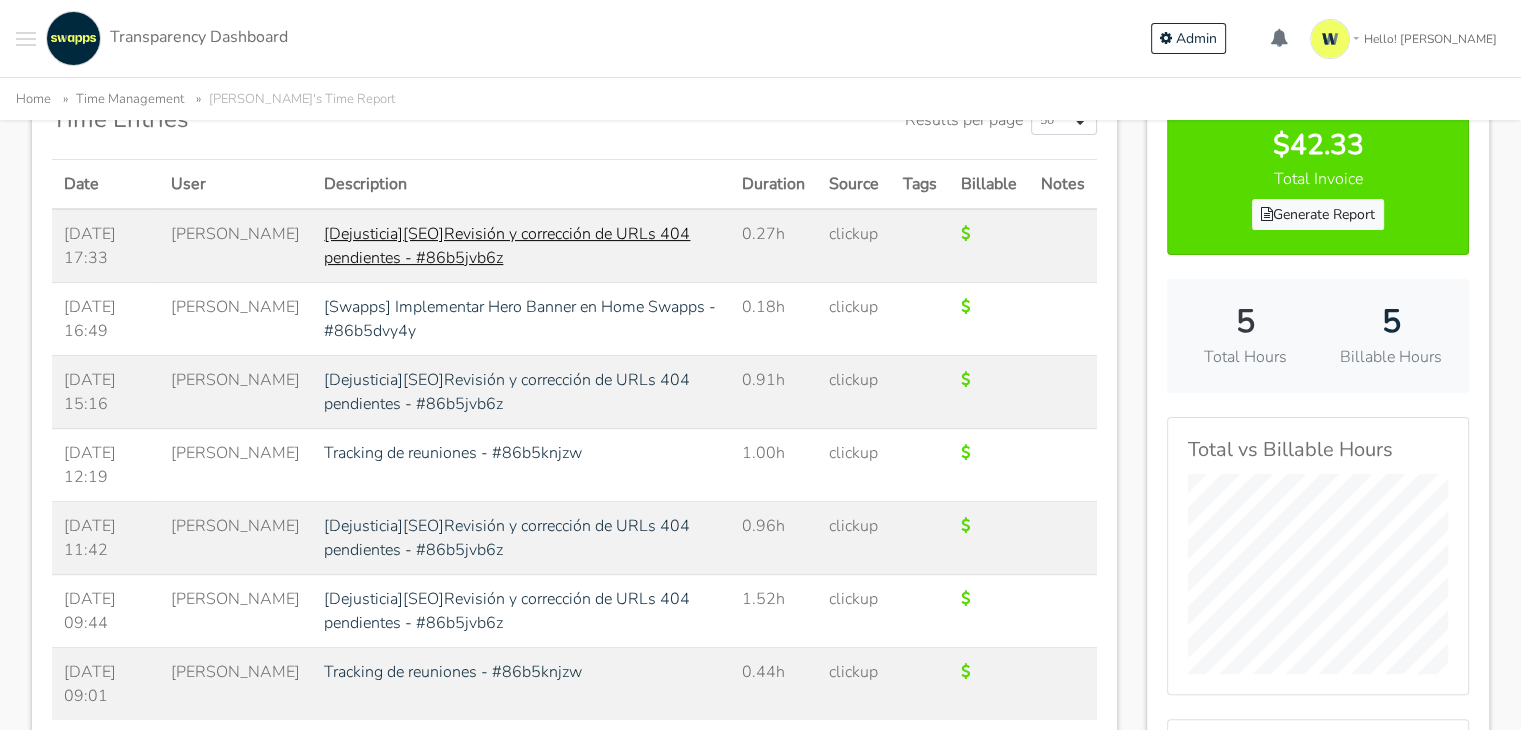 click on "[Dejusticia][SEO]Revisión y corrección de URLs 404 pendientes - #86b5jvb6z" at bounding box center (507, 246) 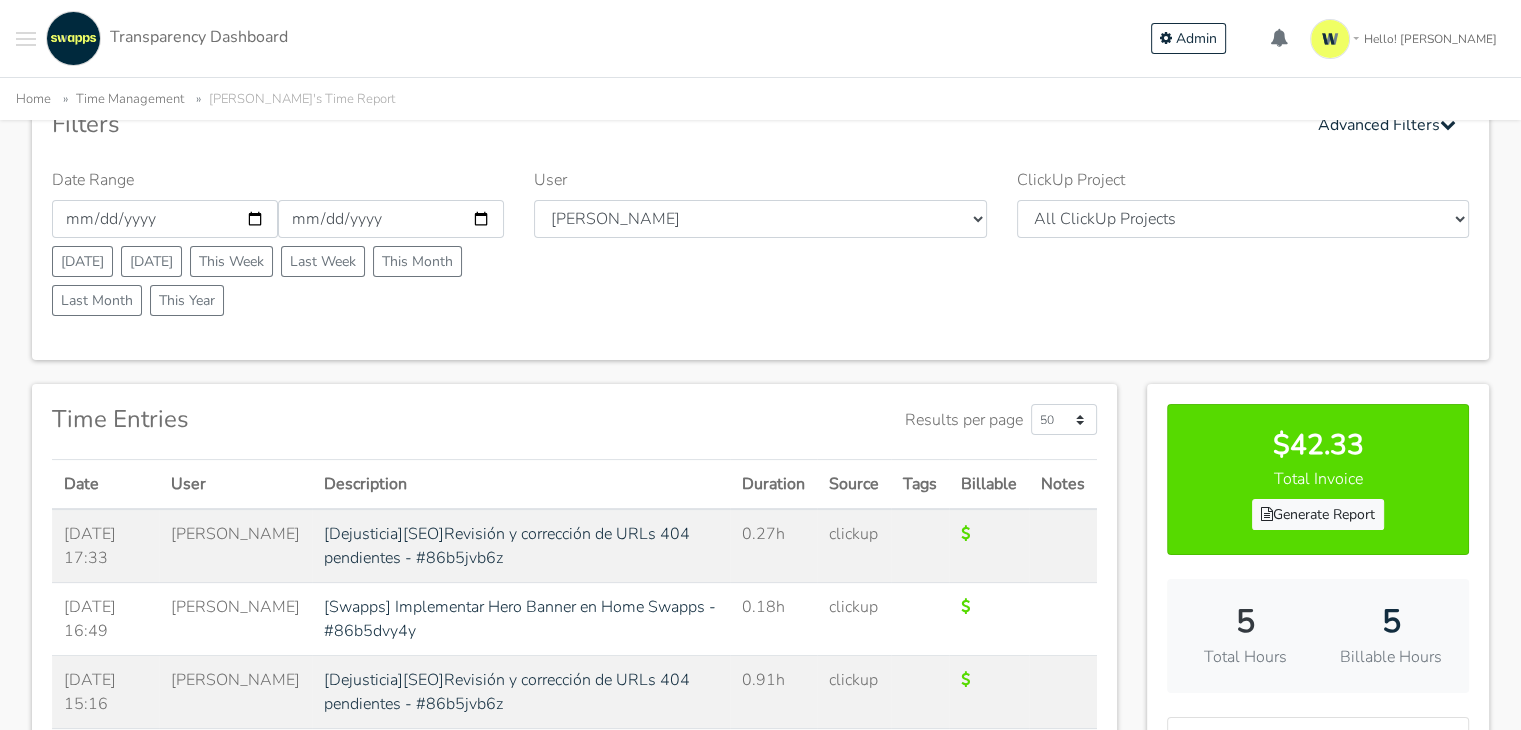scroll, scrollTop: 0, scrollLeft: 0, axis: both 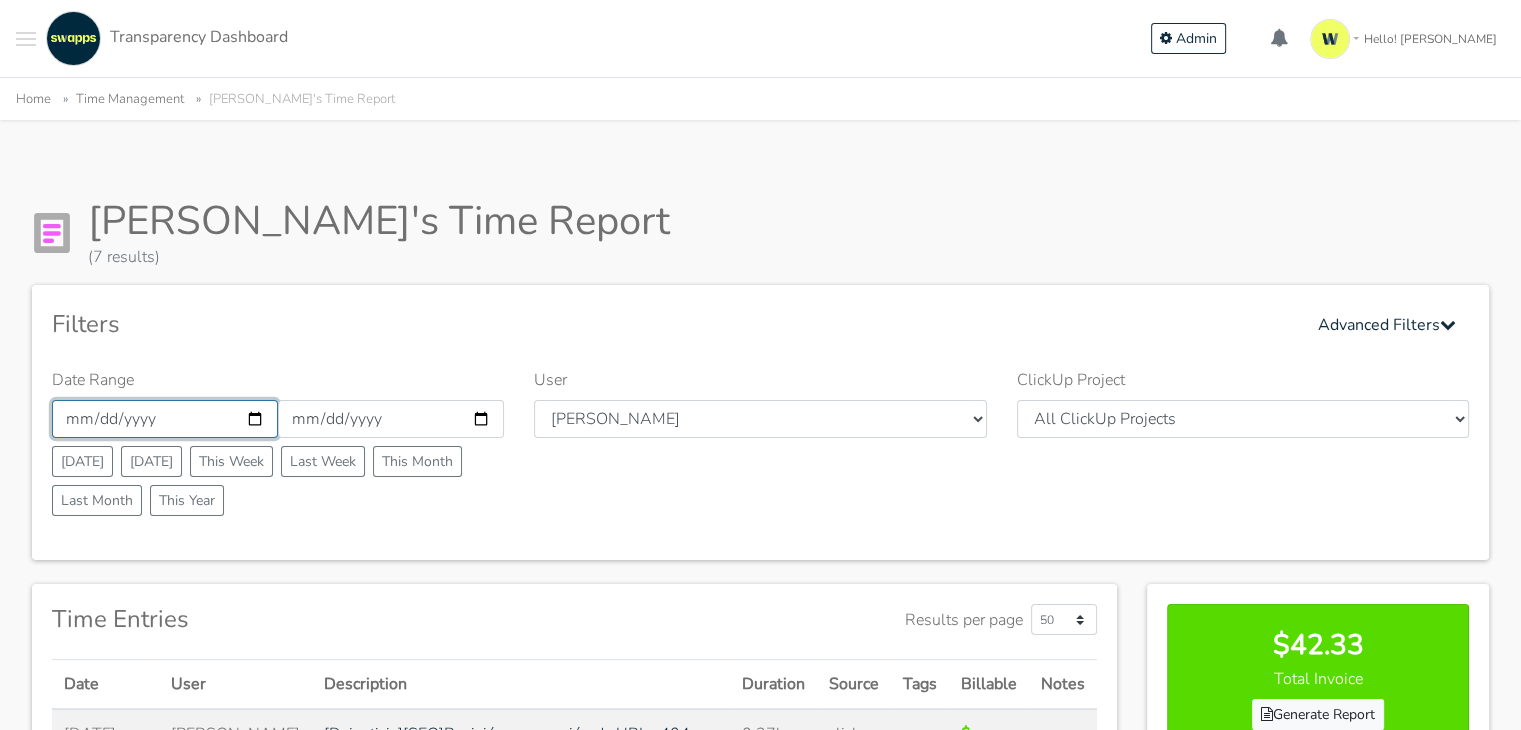 click on "2025-07-09" at bounding box center (165, 419) 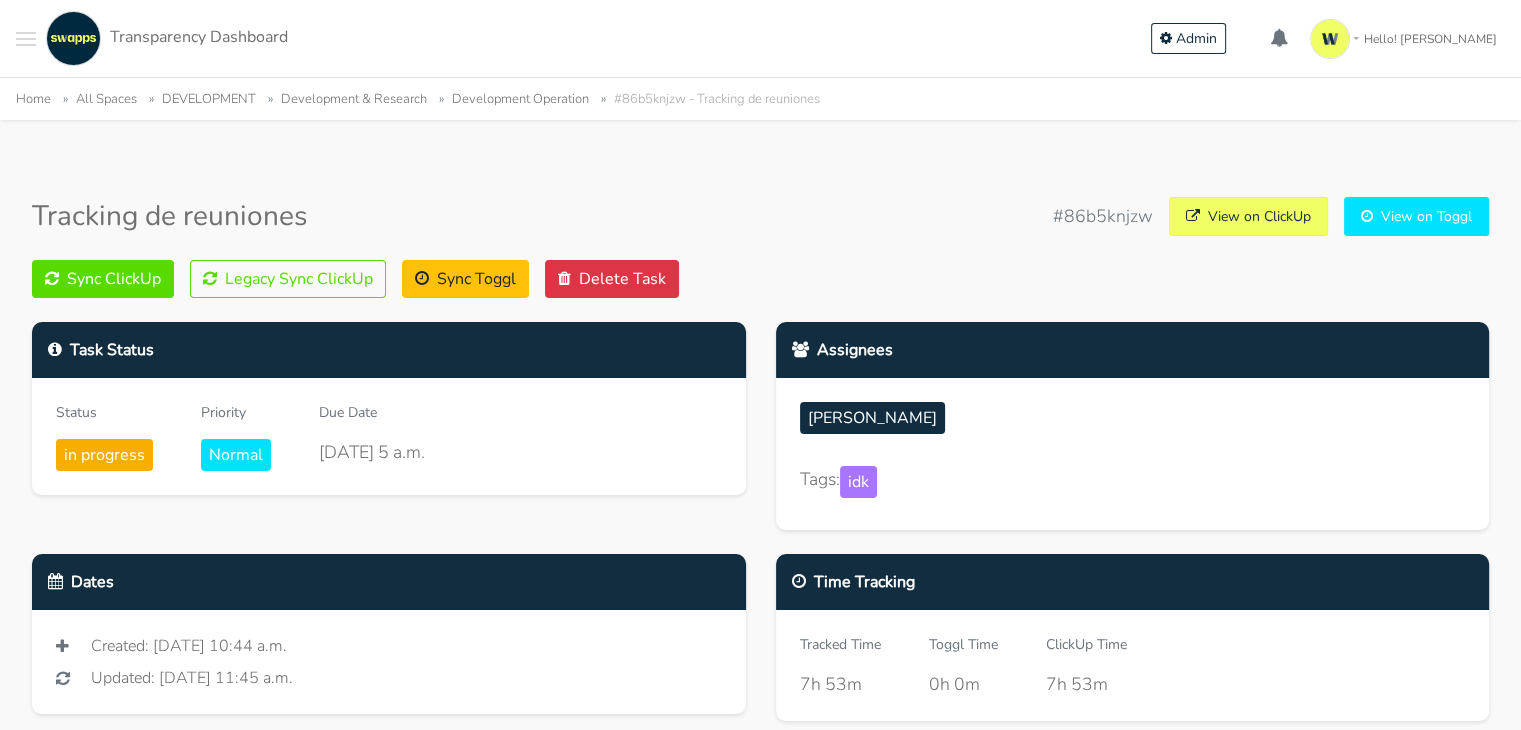 scroll, scrollTop: 300, scrollLeft: 0, axis: vertical 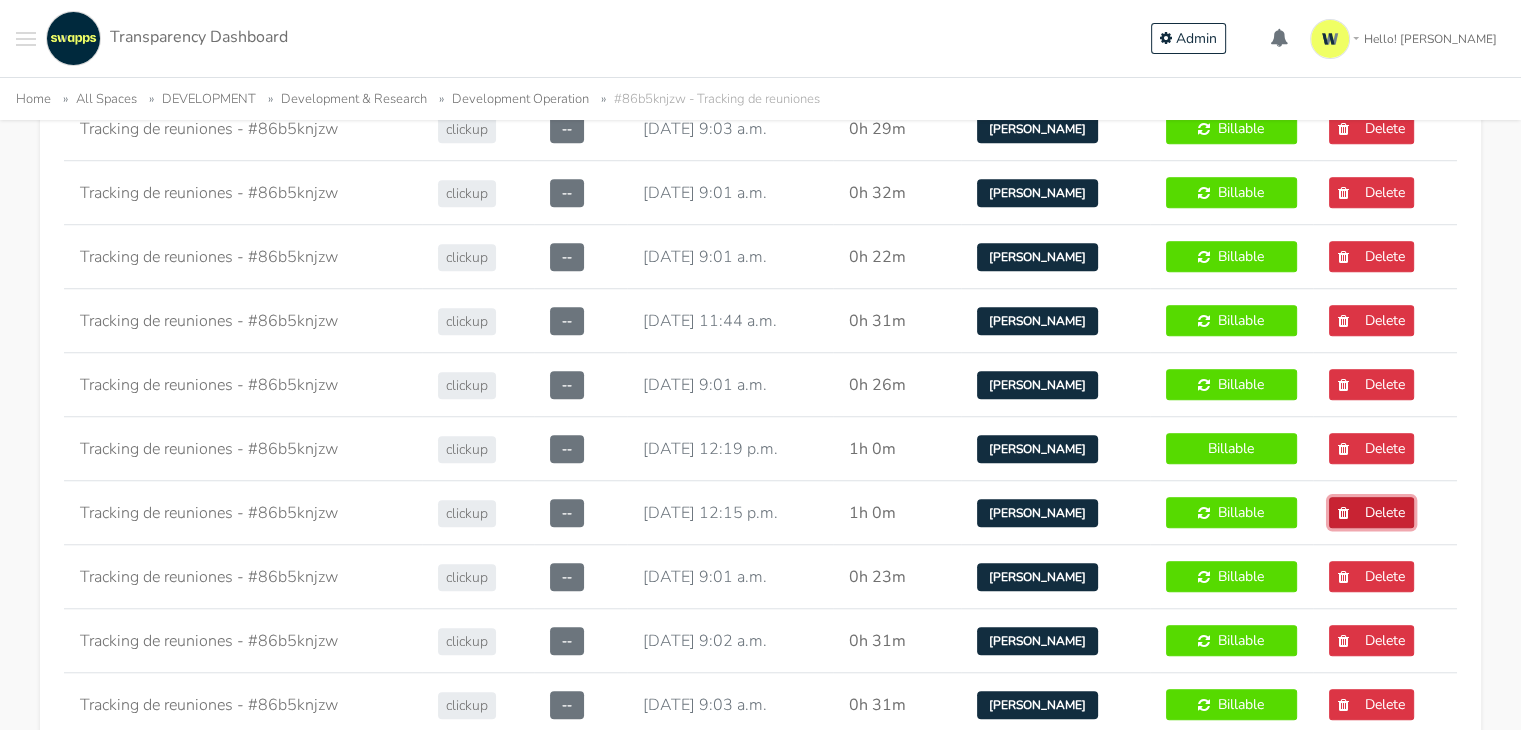 drag, startPoint x: 1373, startPoint y: 505, endPoint x: 844, endPoint y: 97, distance: 668.0606 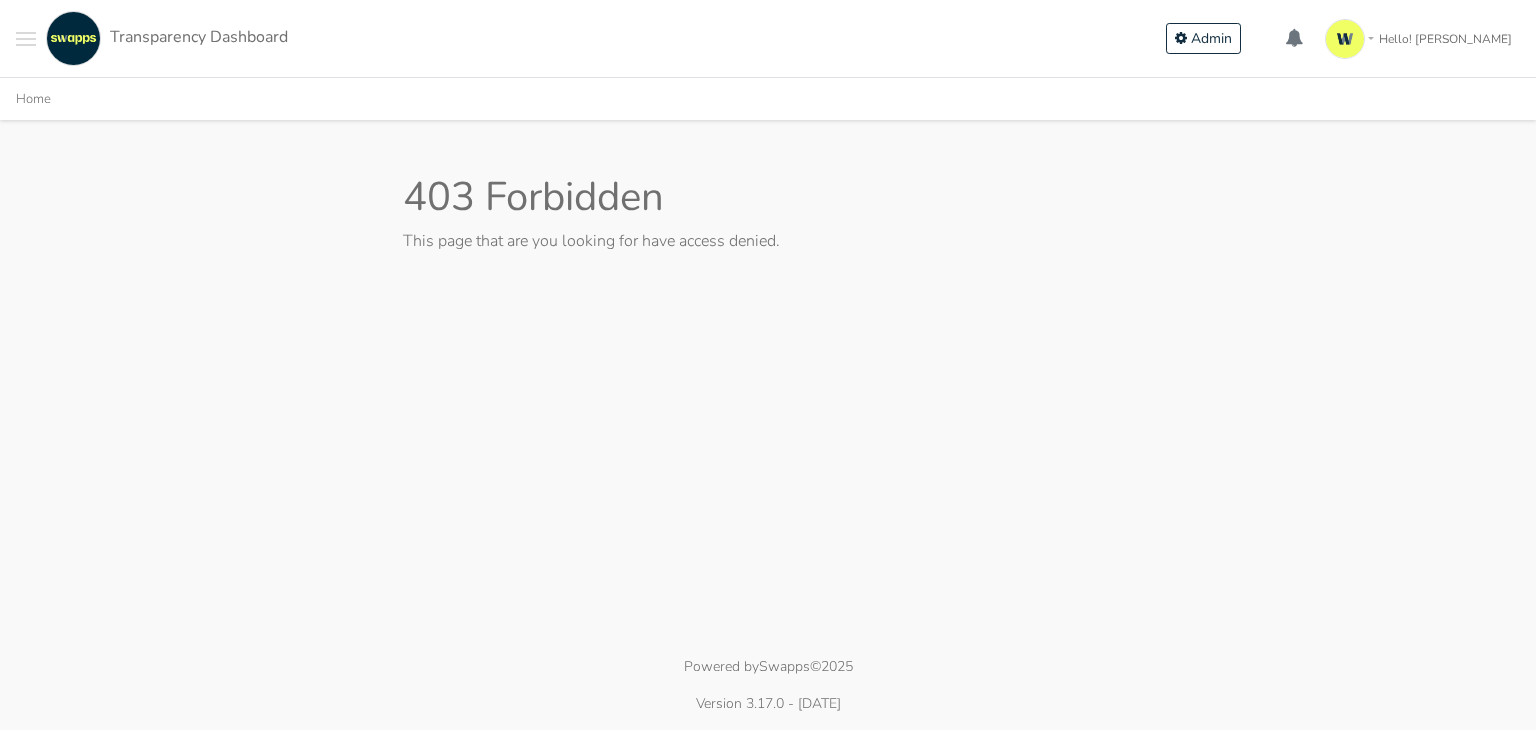 scroll, scrollTop: 0, scrollLeft: 0, axis: both 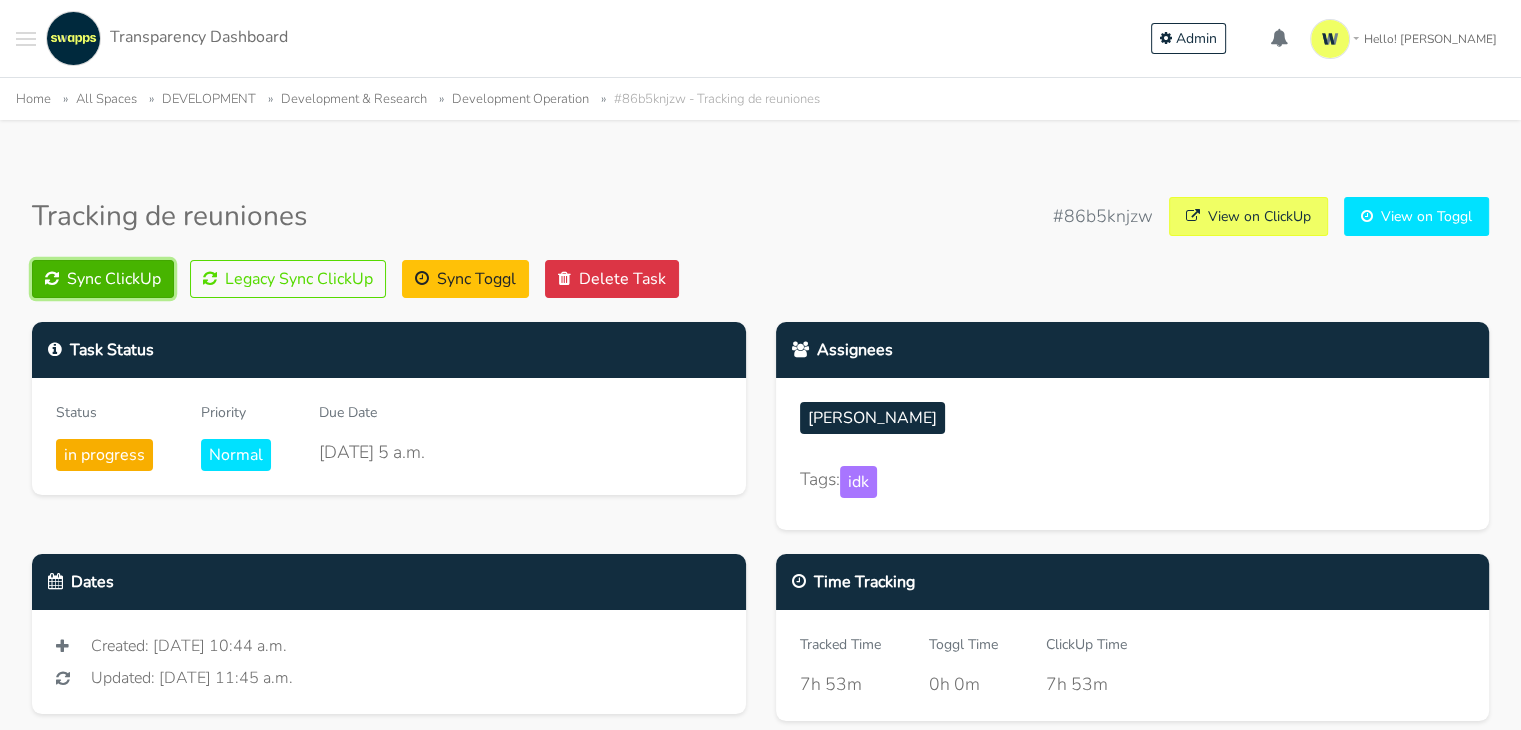 click on "Sync ClickUp" at bounding box center [103, 279] 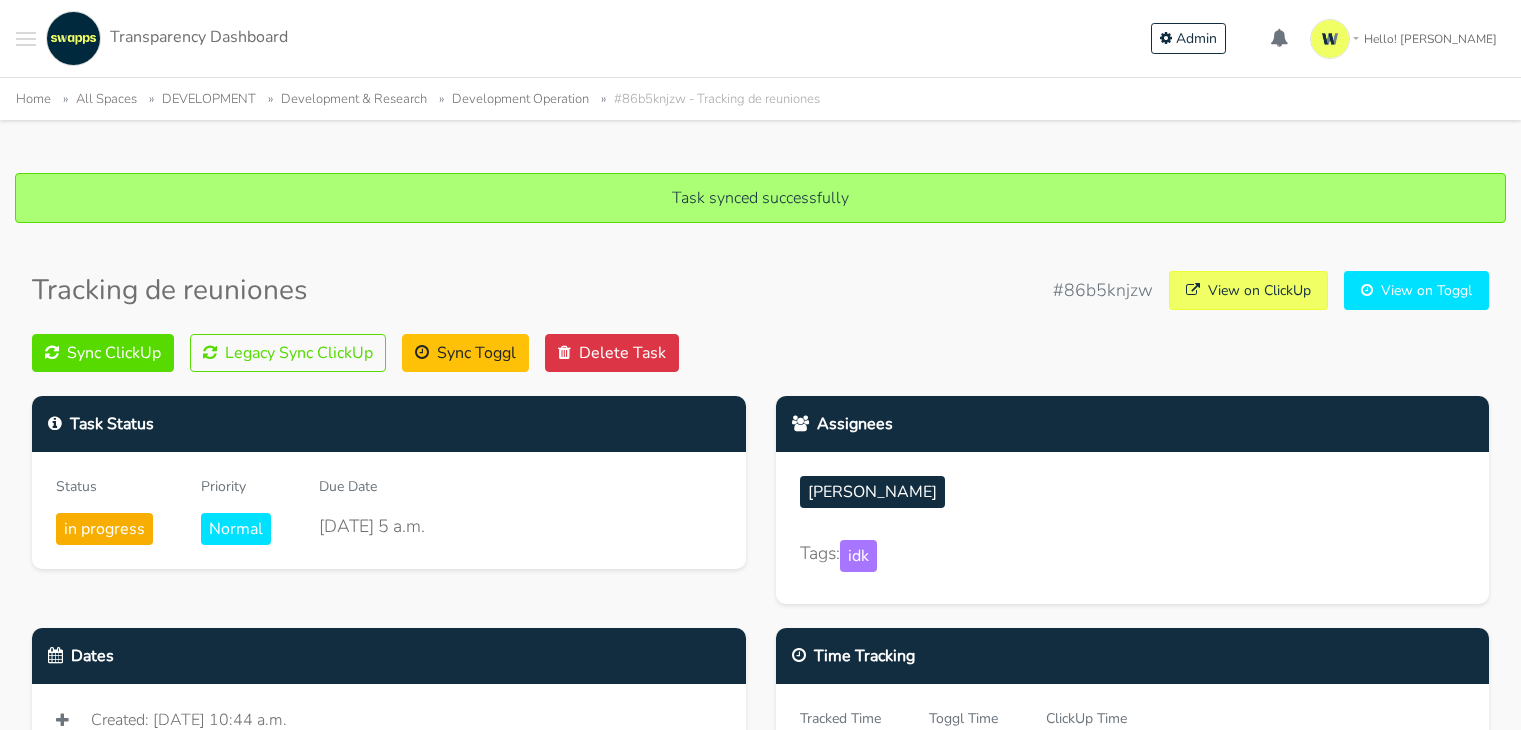 scroll, scrollTop: 0, scrollLeft: 0, axis: both 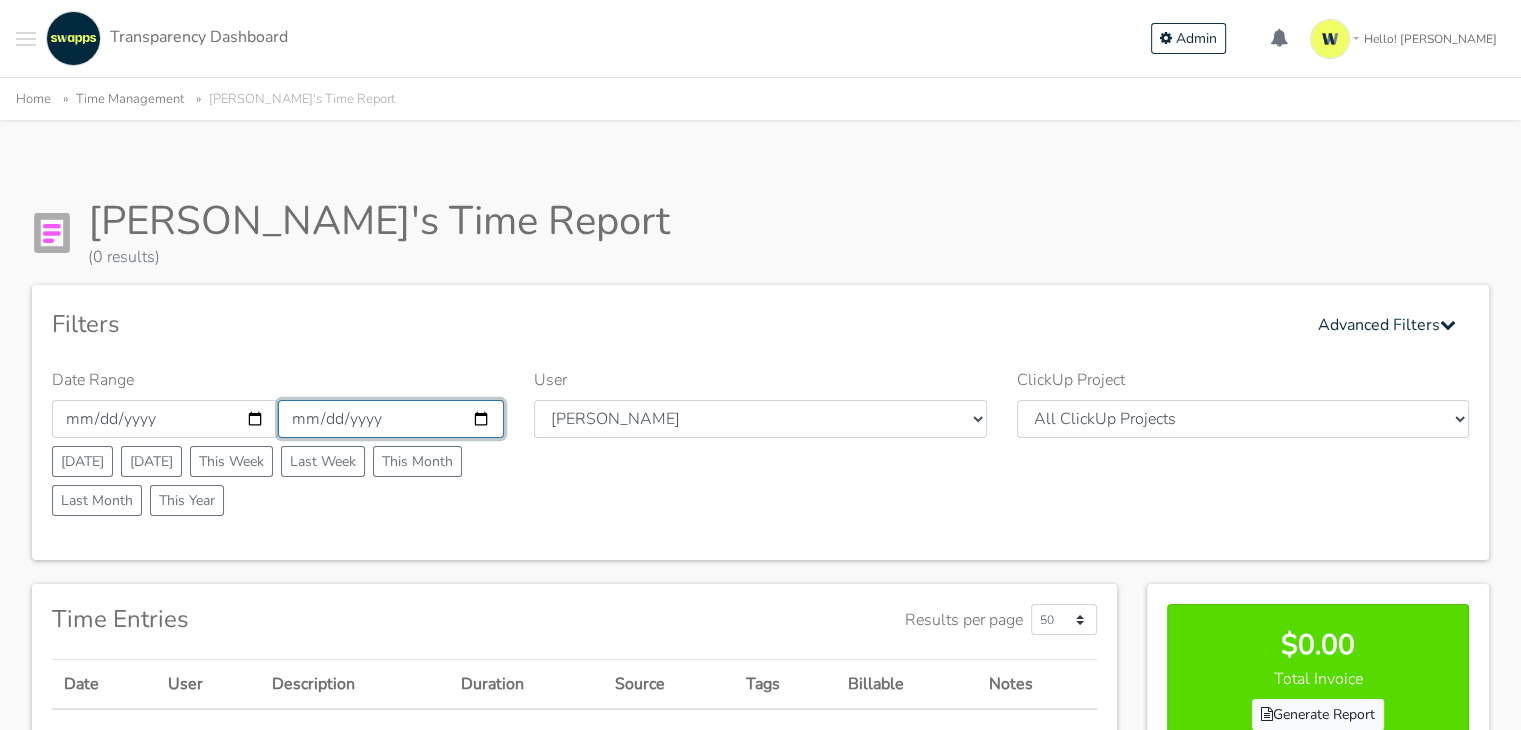 click on "2025-07-09" at bounding box center [391, 419] 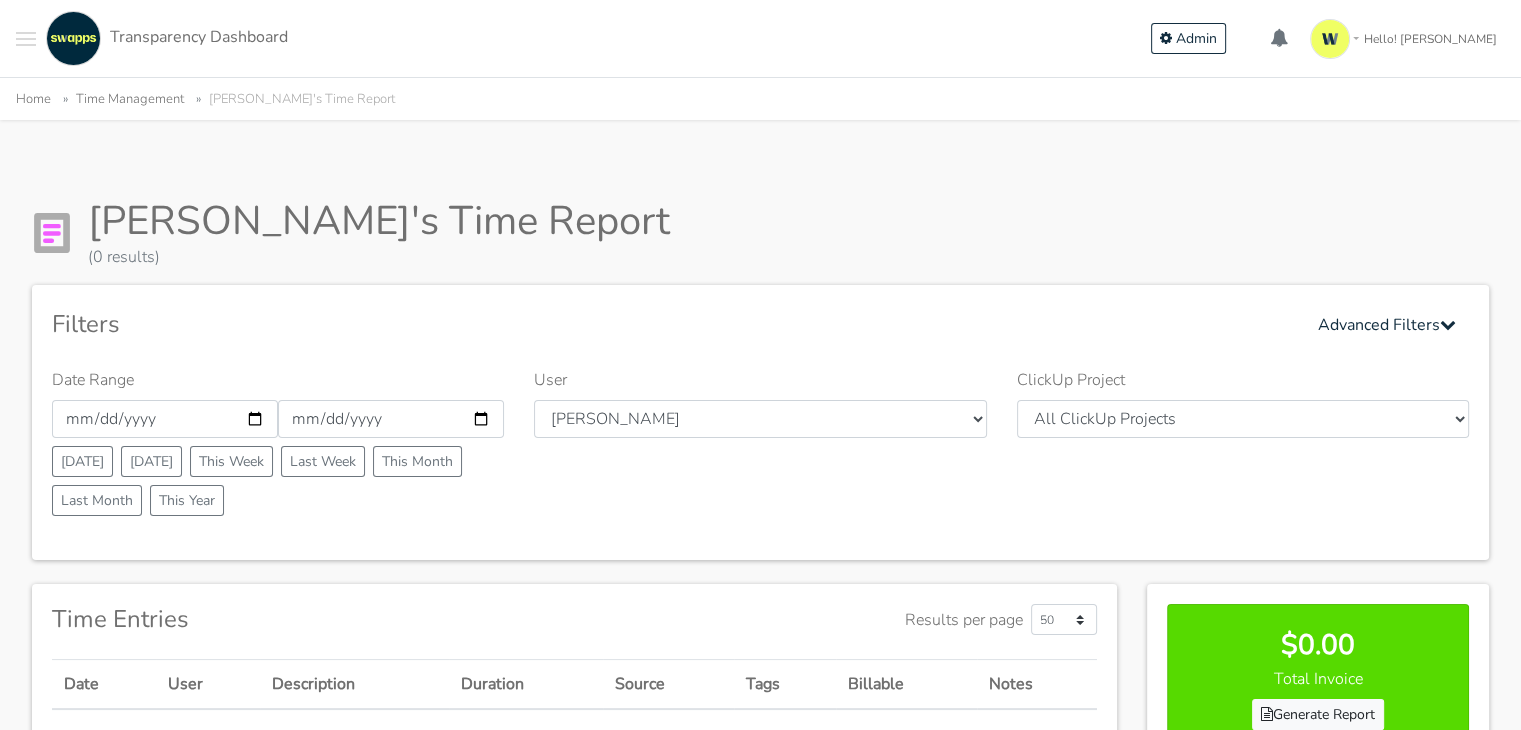 click on "User
All Users
Carlos
Andres
Cristian
Mateo
Ruth
Hector
Angie
Iván
José
Erika
Diego" at bounding box center [760, 446] 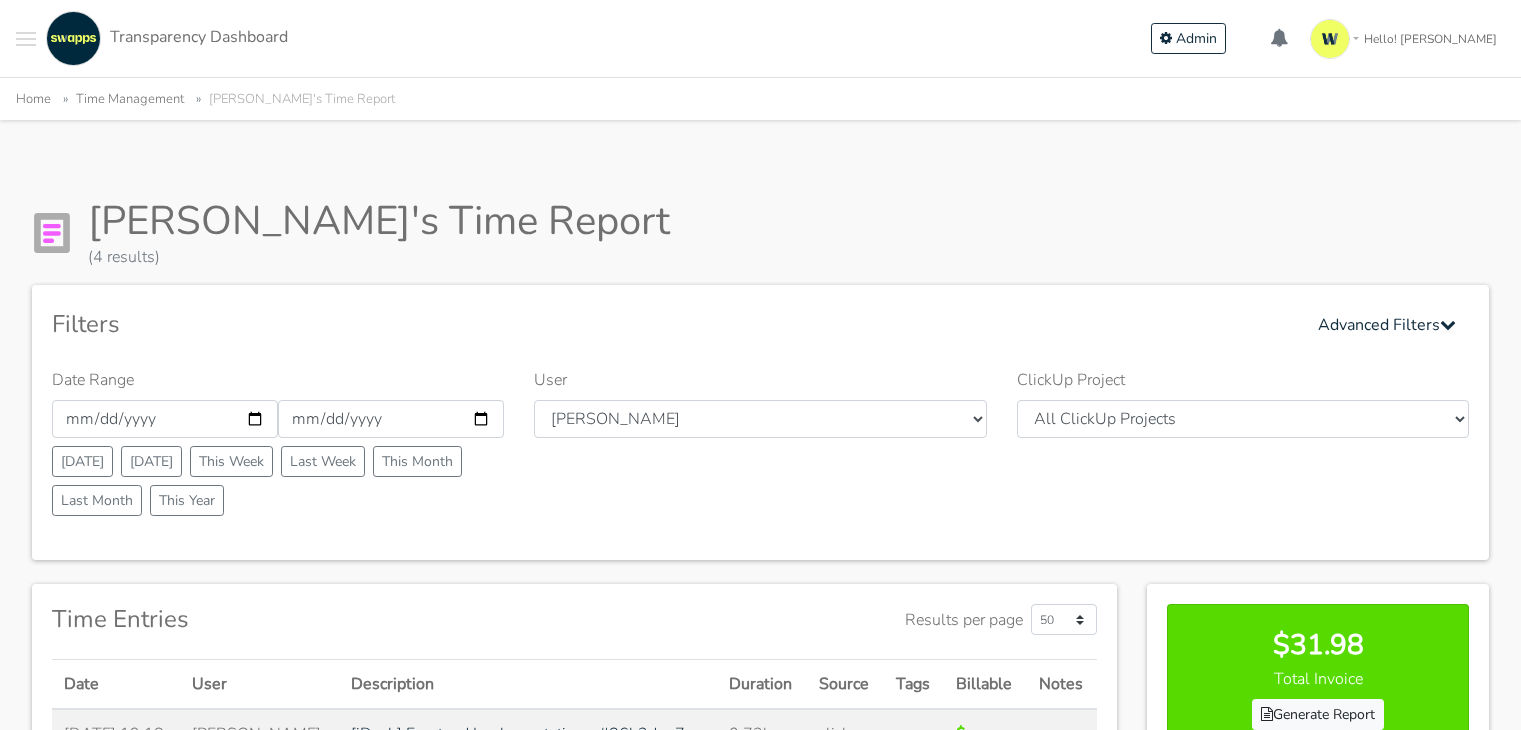 scroll, scrollTop: 0, scrollLeft: 0, axis: both 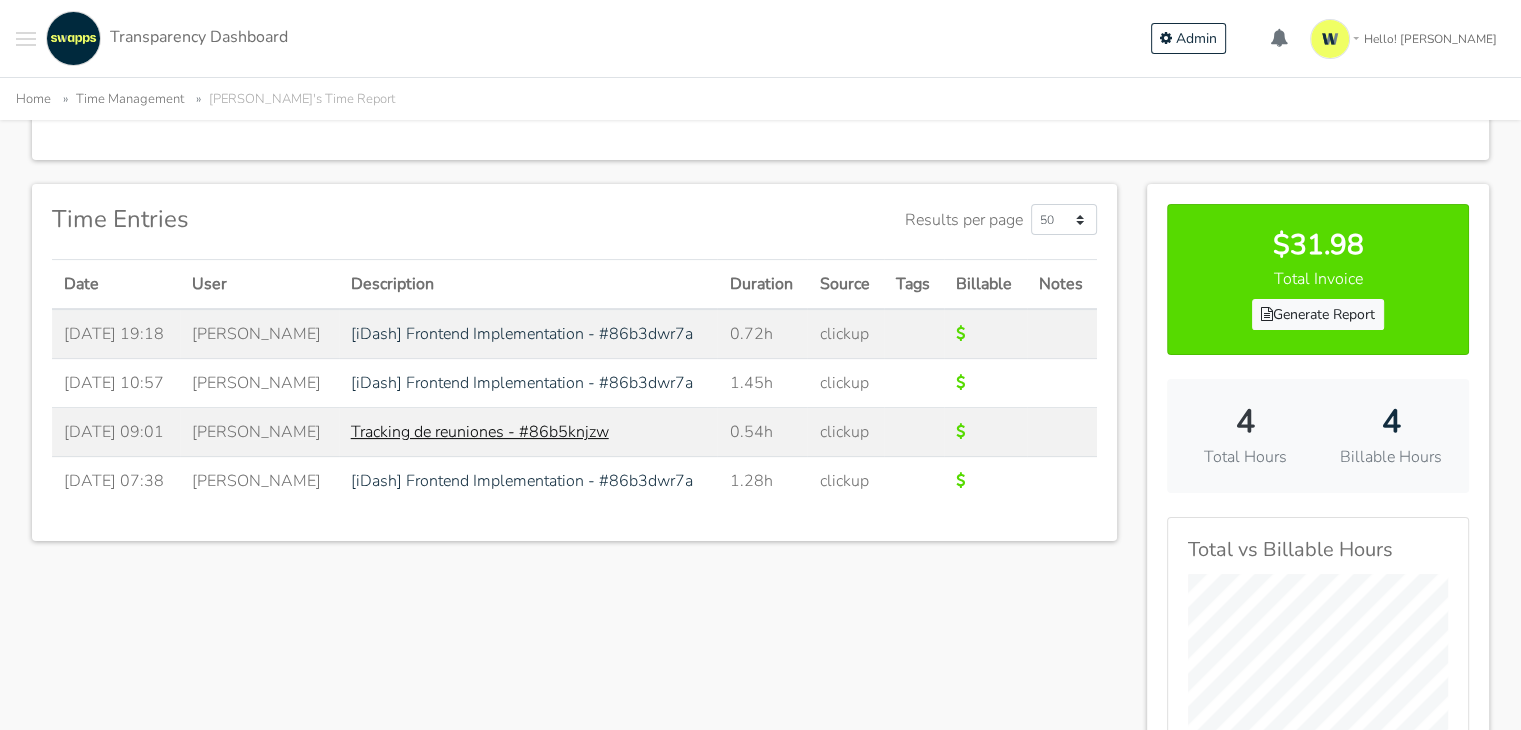 click on "Tracking de reuniones - #86b5knjzw" at bounding box center (480, 432) 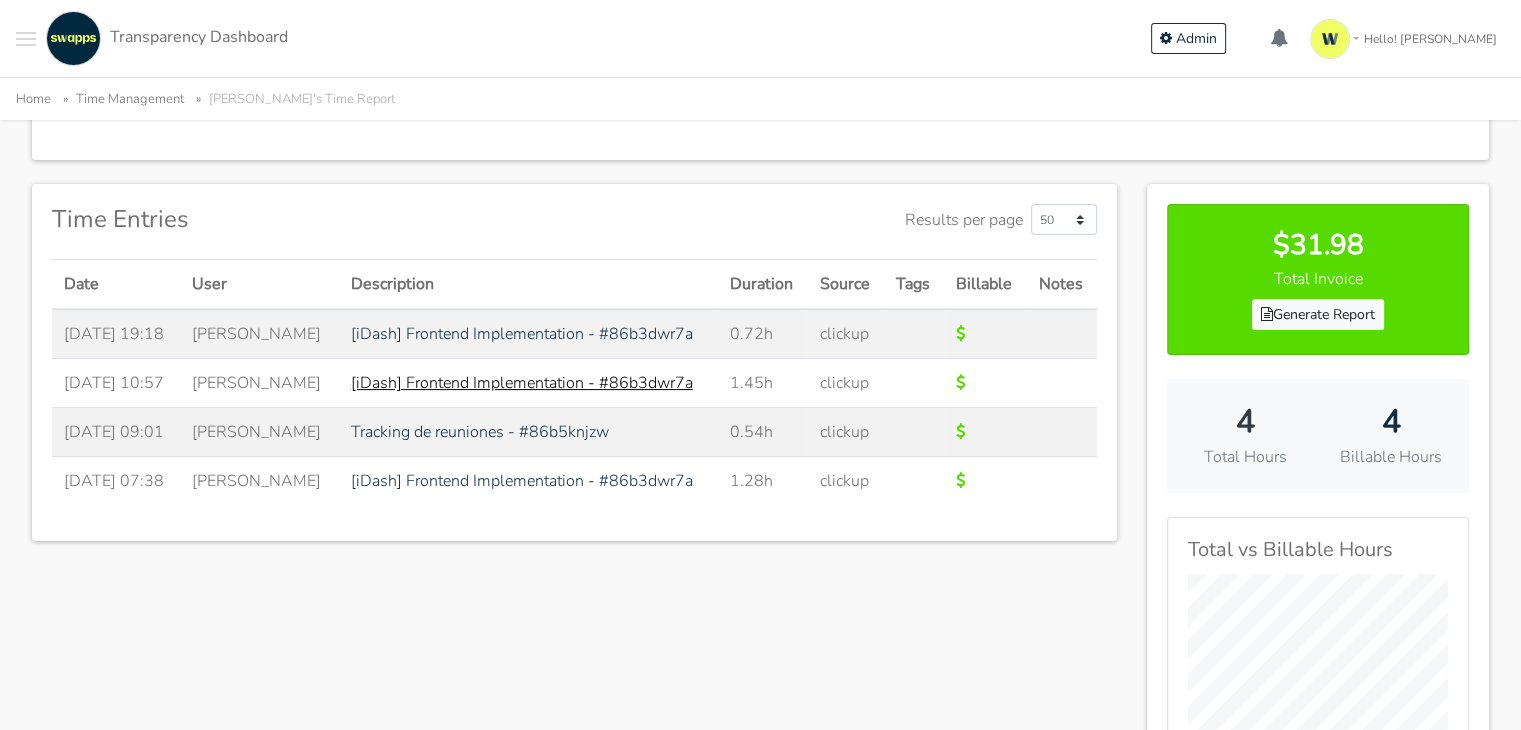 click on "[iDash] Frontend Implementation - #86b3dwr7a" at bounding box center [522, 383] 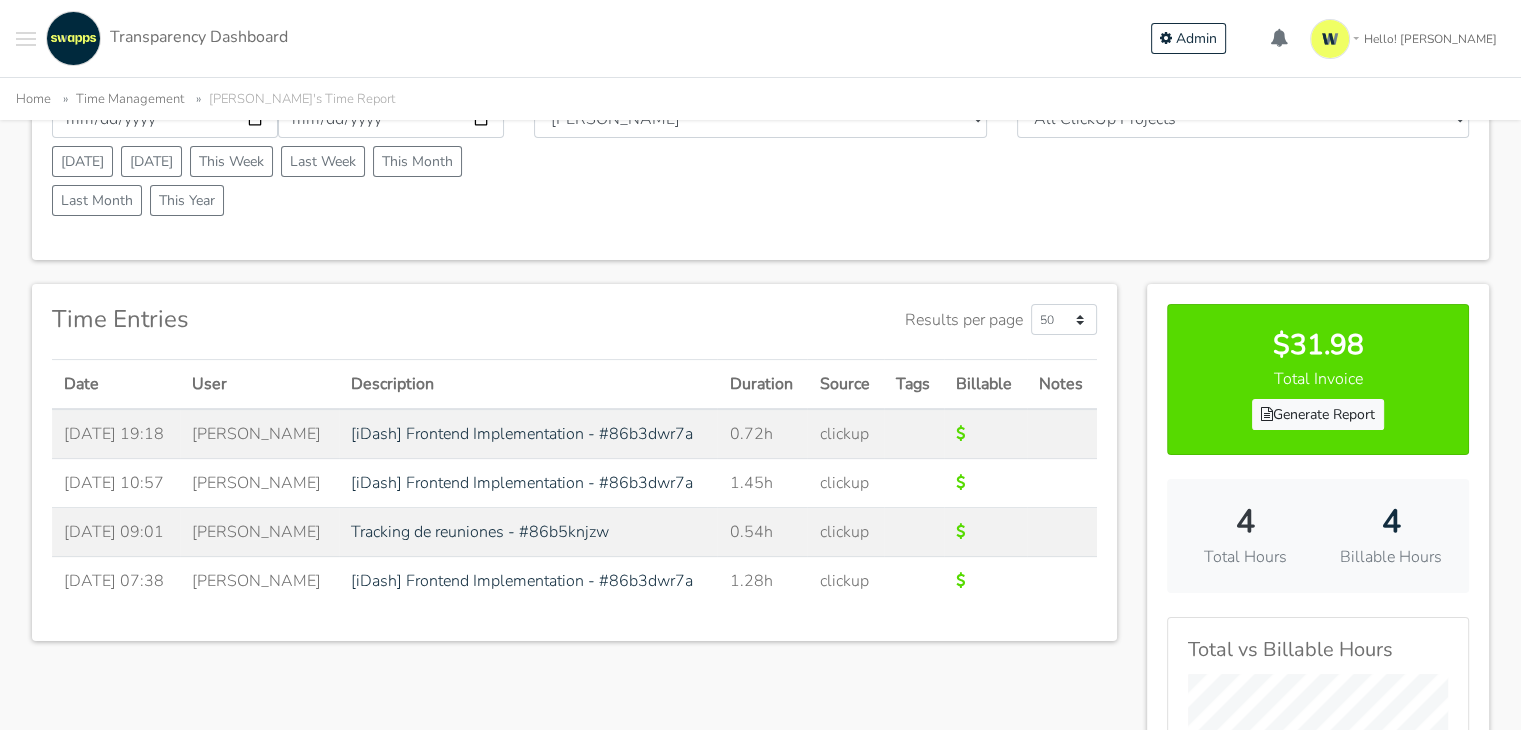 scroll, scrollTop: 100, scrollLeft: 0, axis: vertical 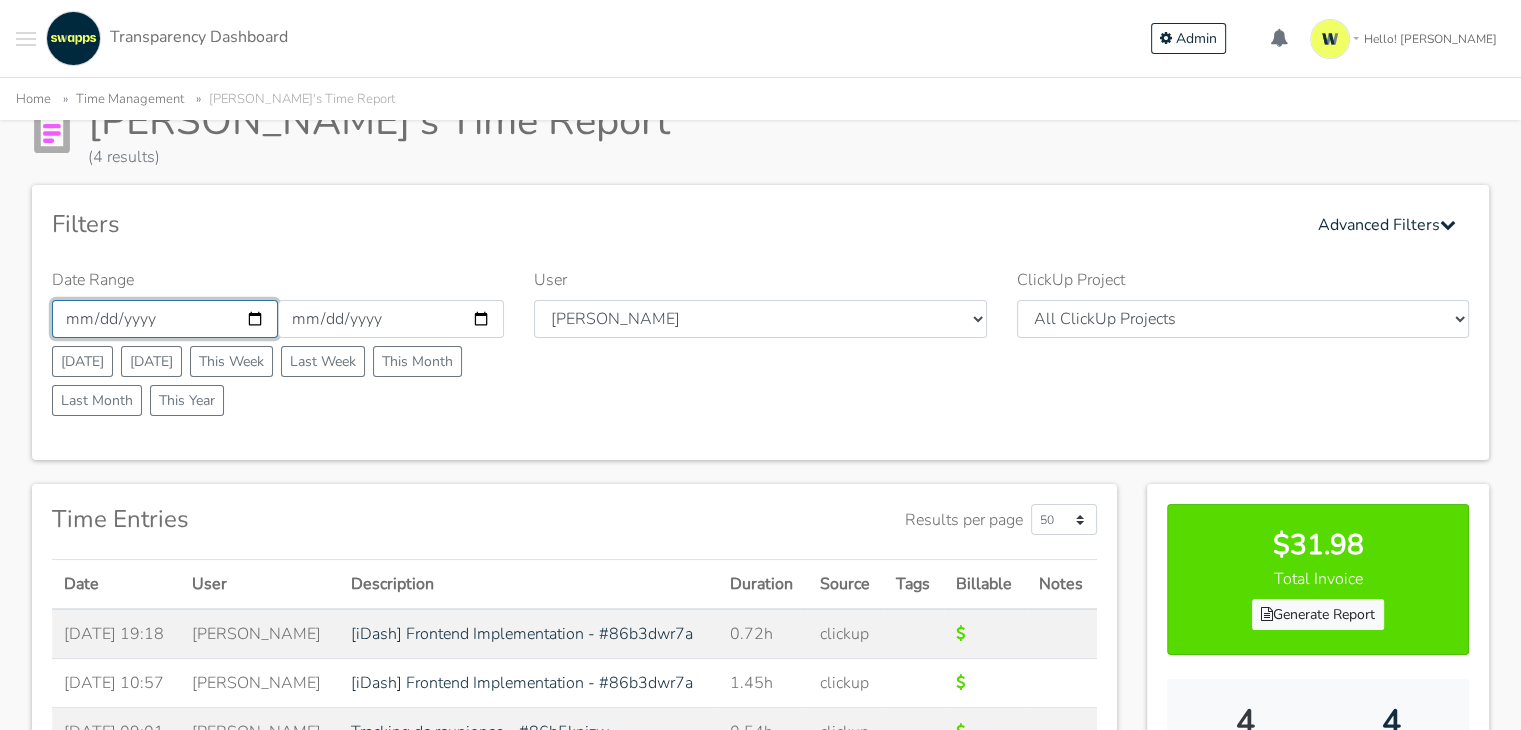 click on "[DATE]" at bounding box center (165, 319) 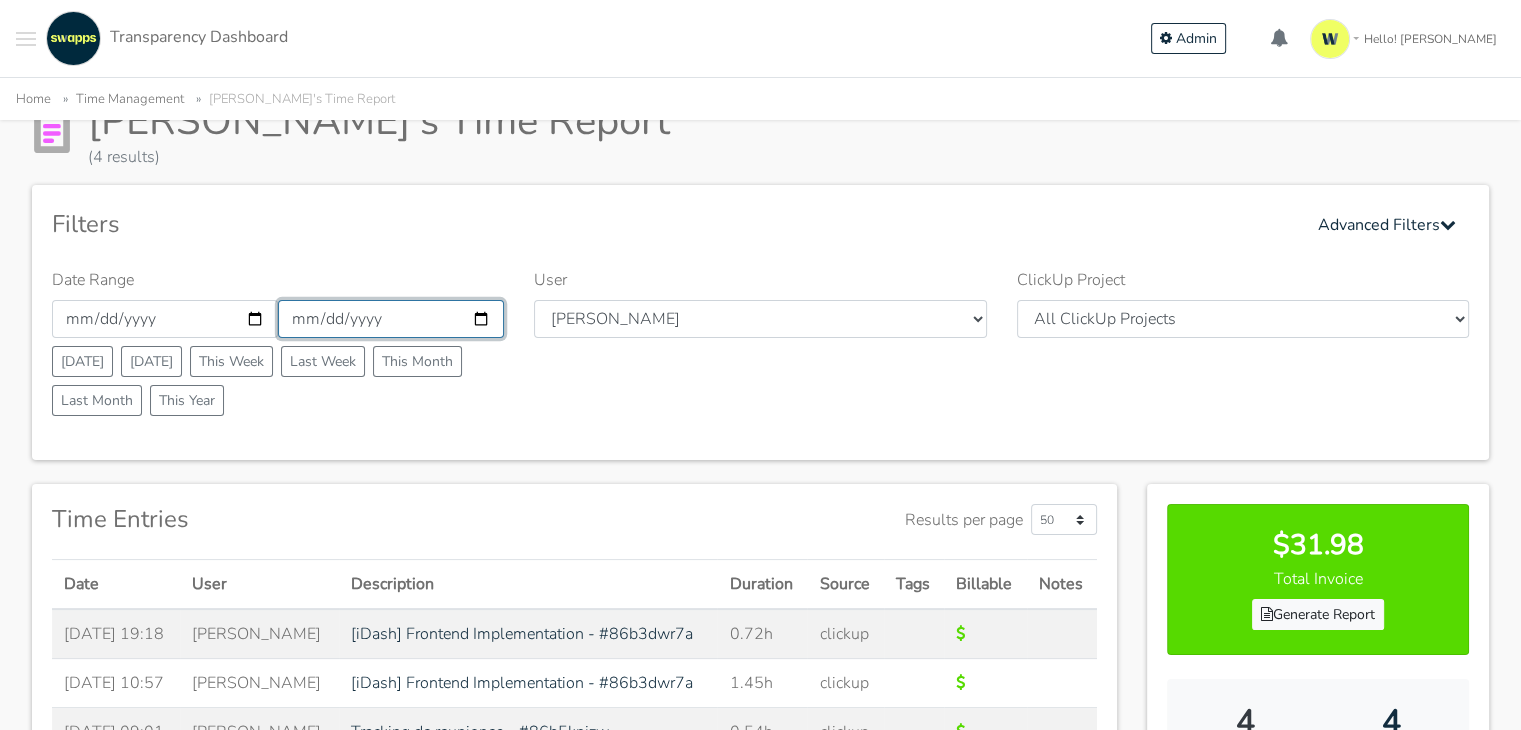 click on "[DATE]" at bounding box center (391, 319) 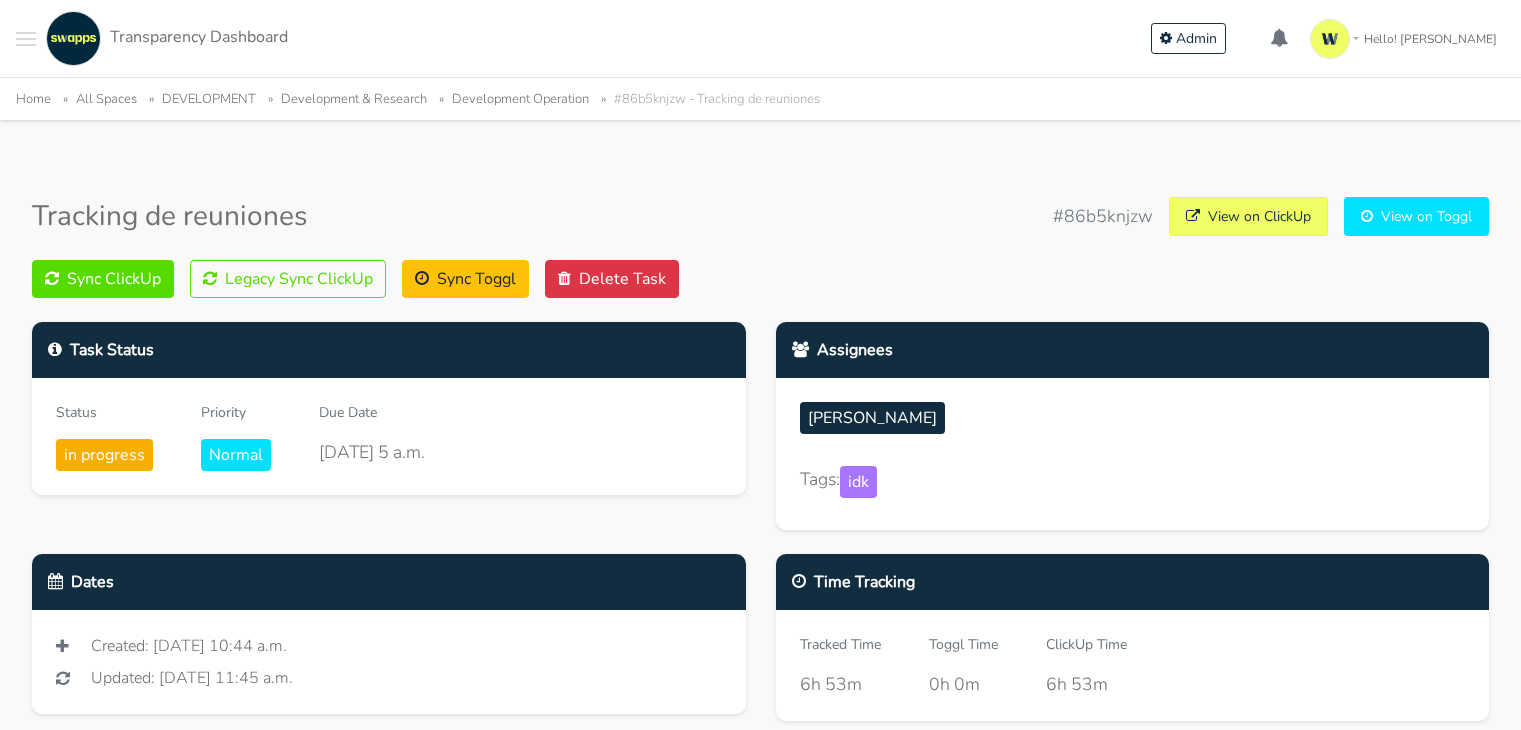scroll, scrollTop: 0, scrollLeft: 0, axis: both 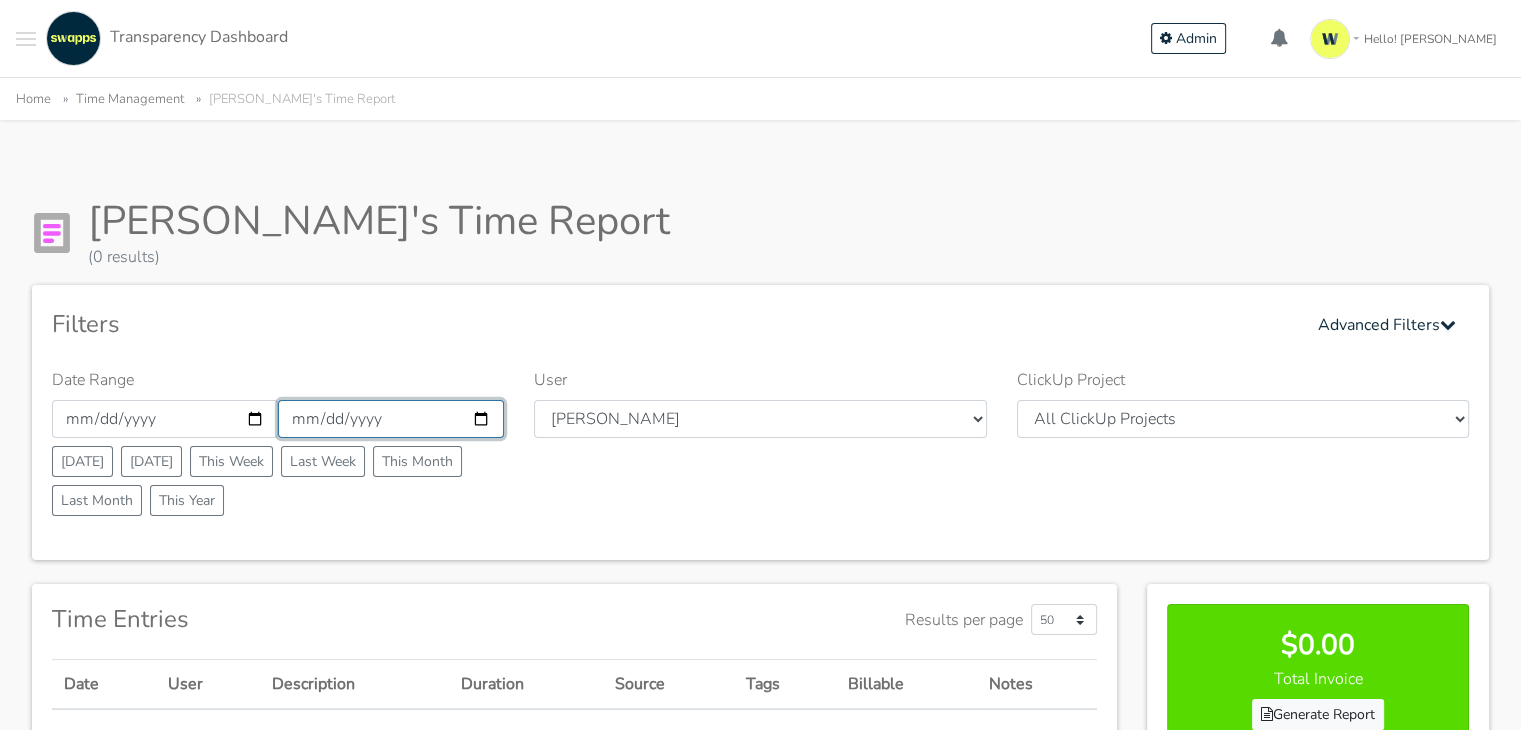 click on "[DATE]" at bounding box center [391, 419] 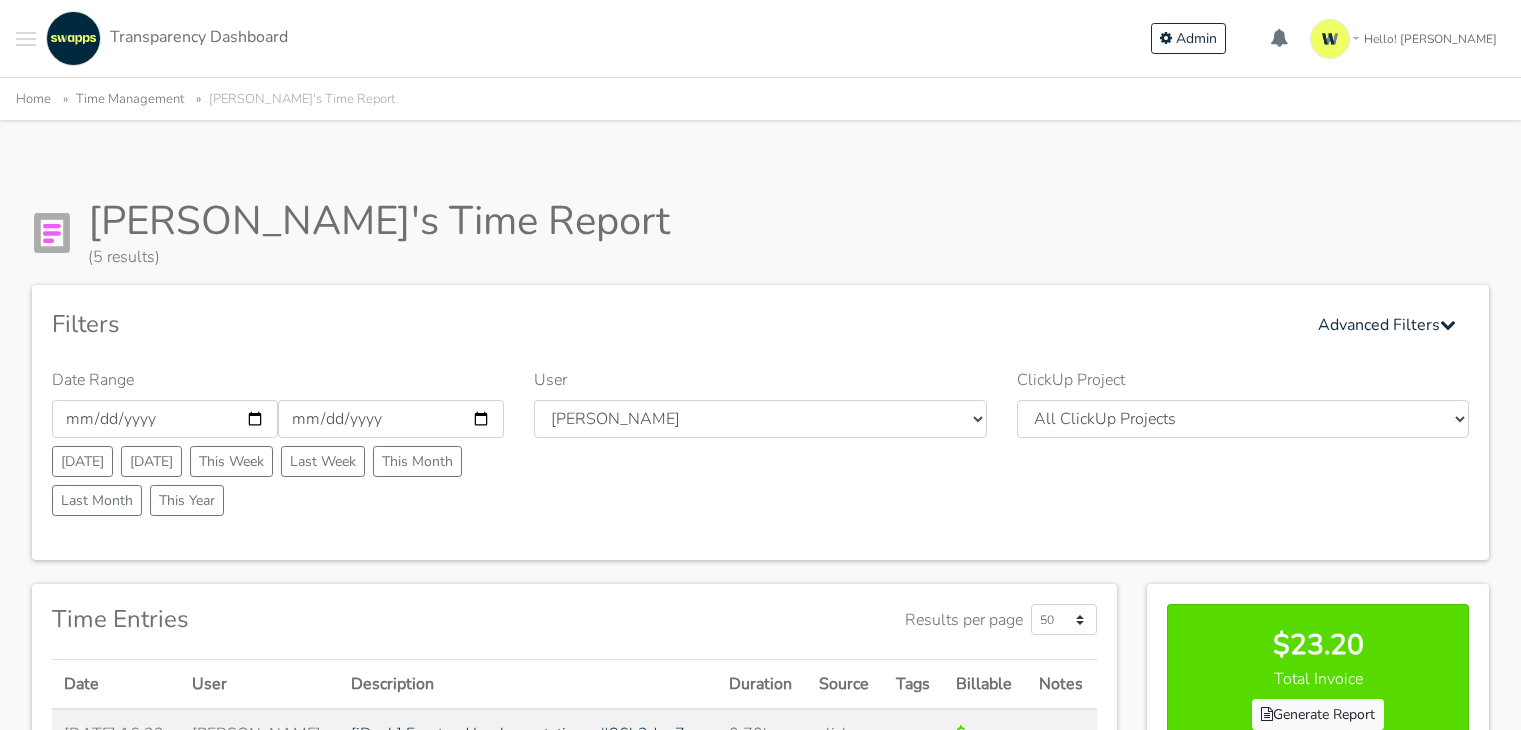 scroll, scrollTop: 300, scrollLeft: 0, axis: vertical 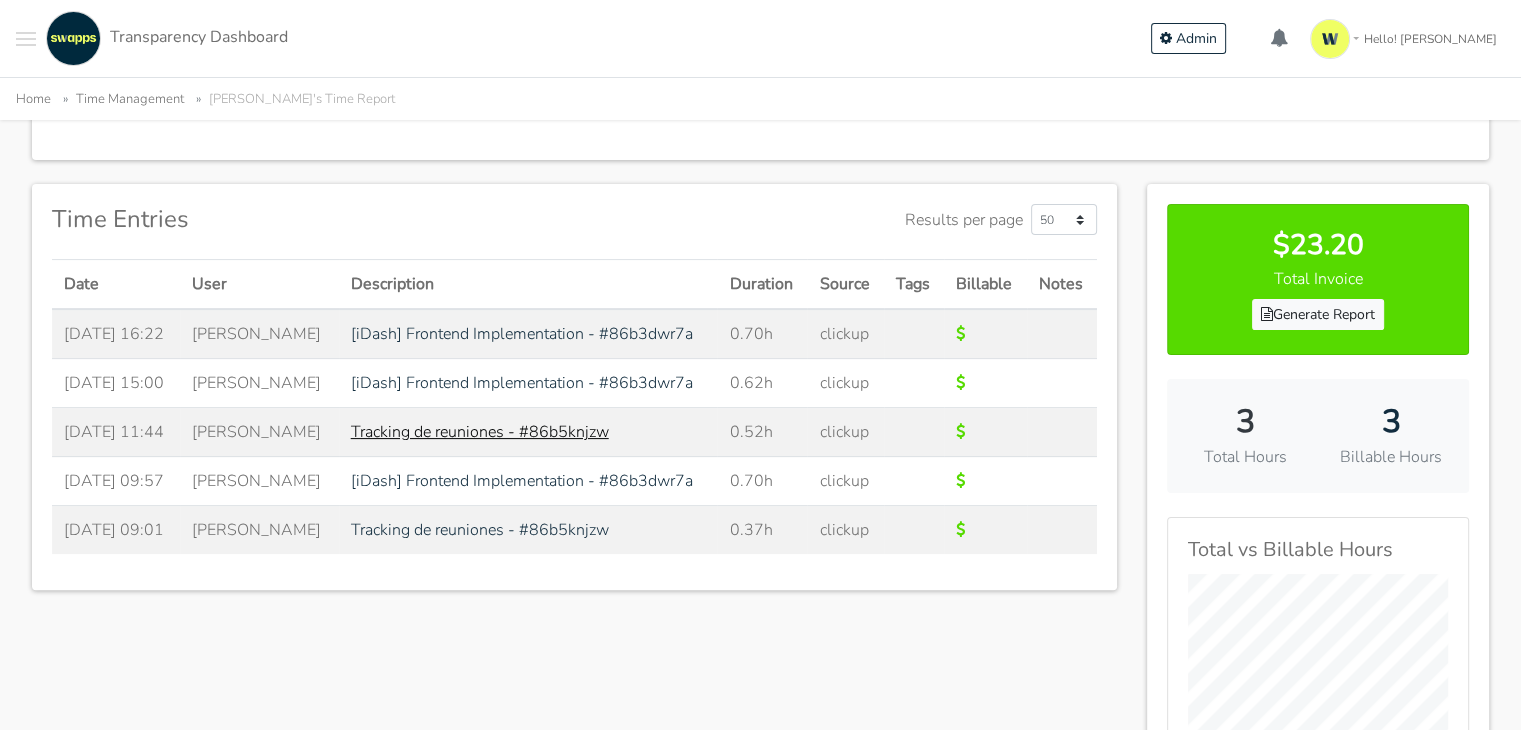 click on "Tracking de reuniones - #86b5knjzw" at bounding box center (480, 432) 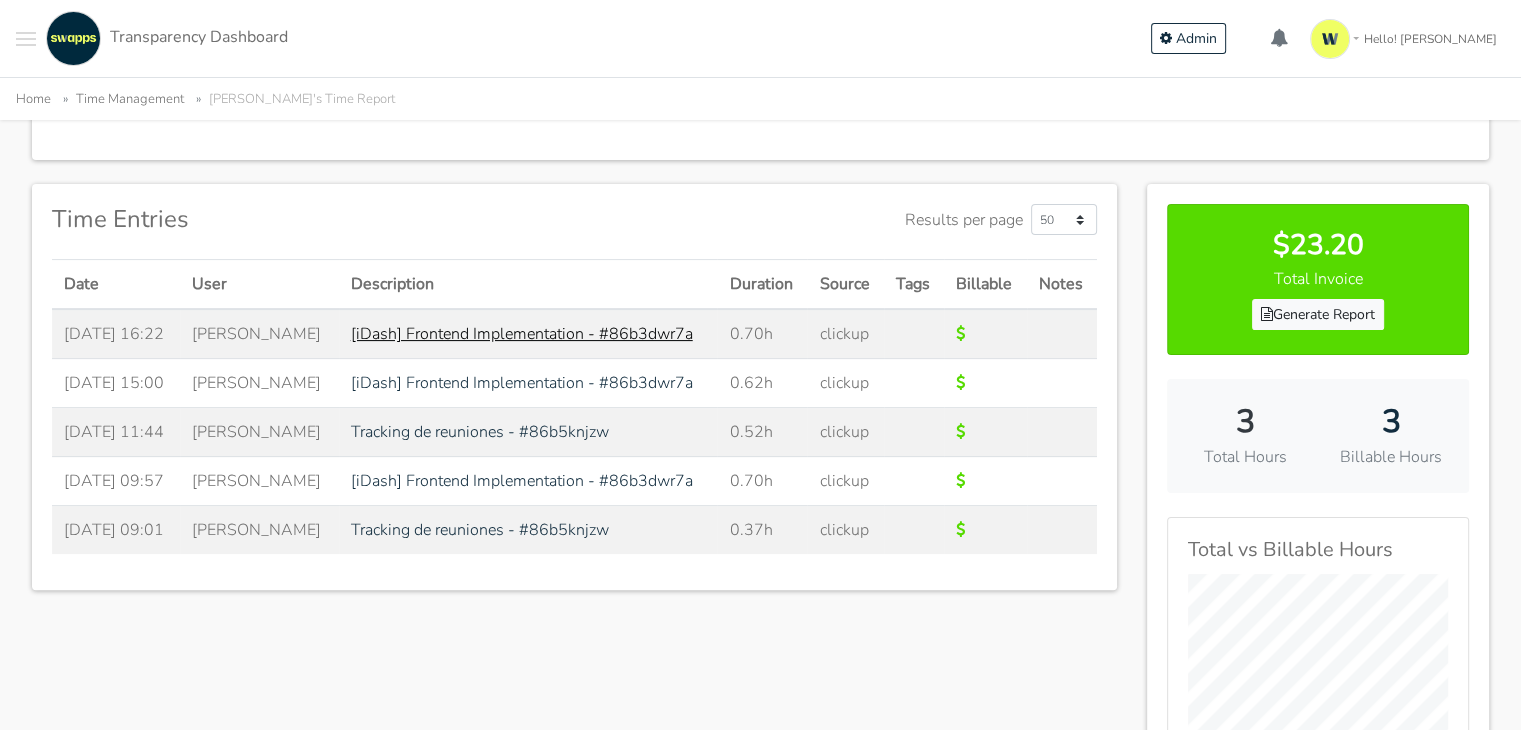 click on "[iDash] Frontend Implementation - #86b3dwr7a" at bounding box center (522, 334) 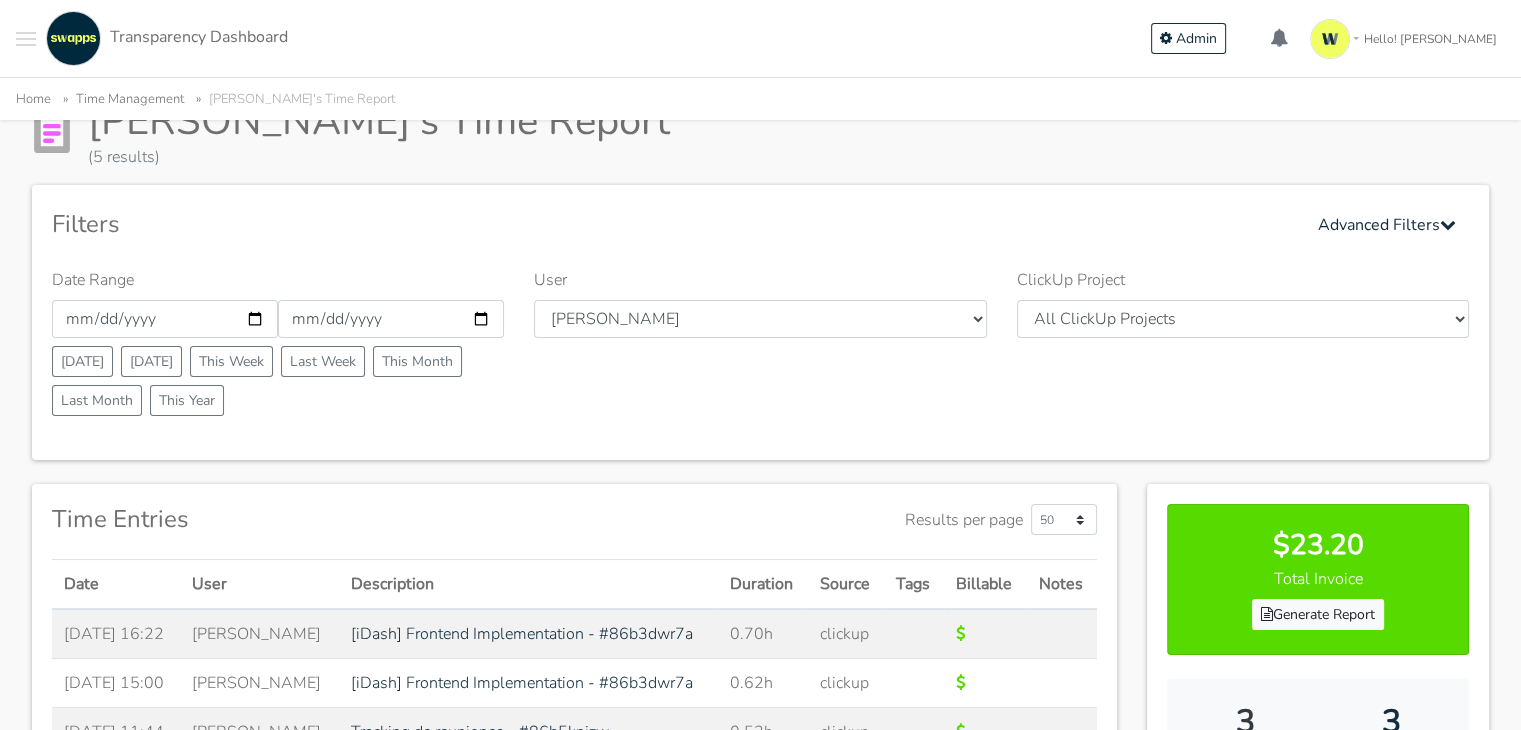 scroll, scrollTop: 0, scrollLeft: 0, axis: both 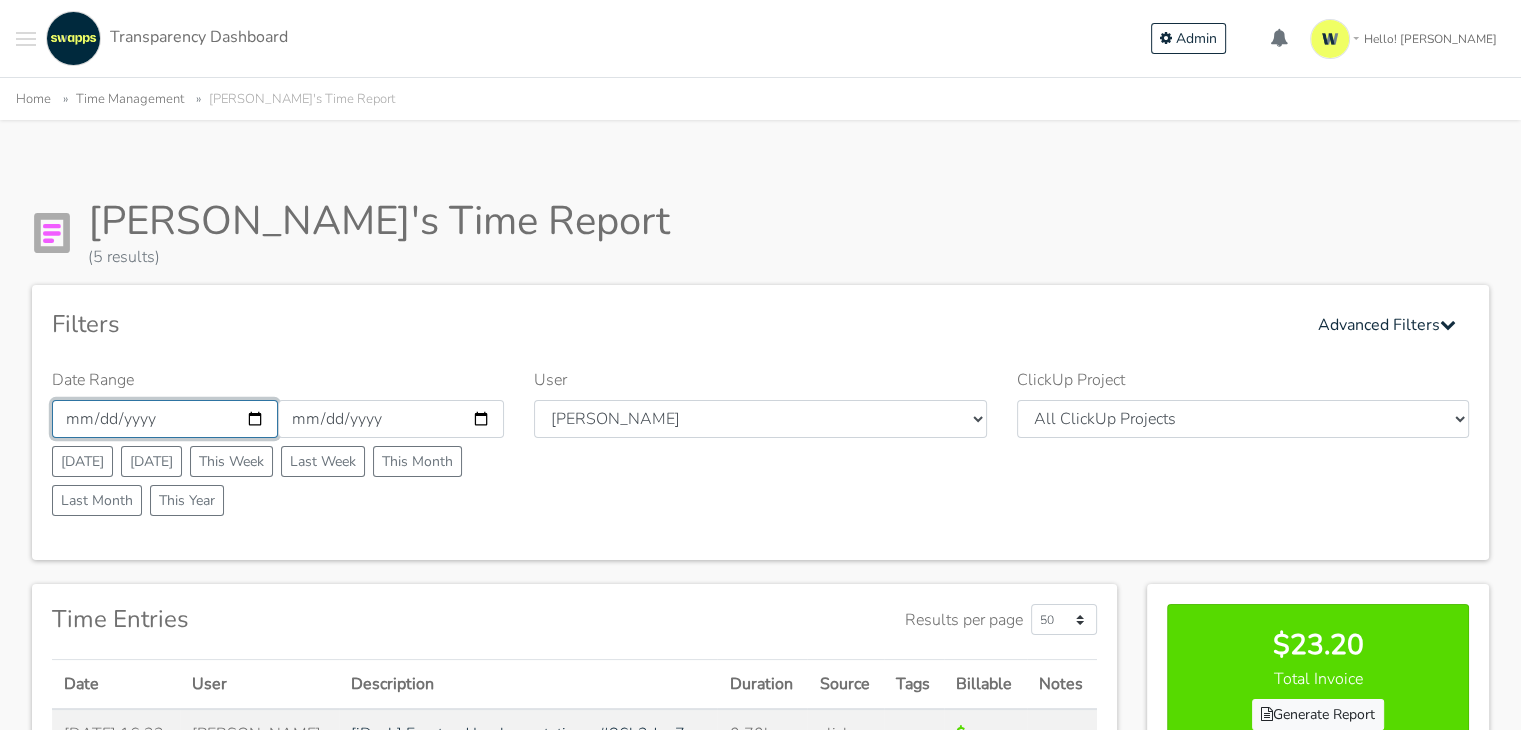 click on "2025-07-11" at bounding box center [165, 419] 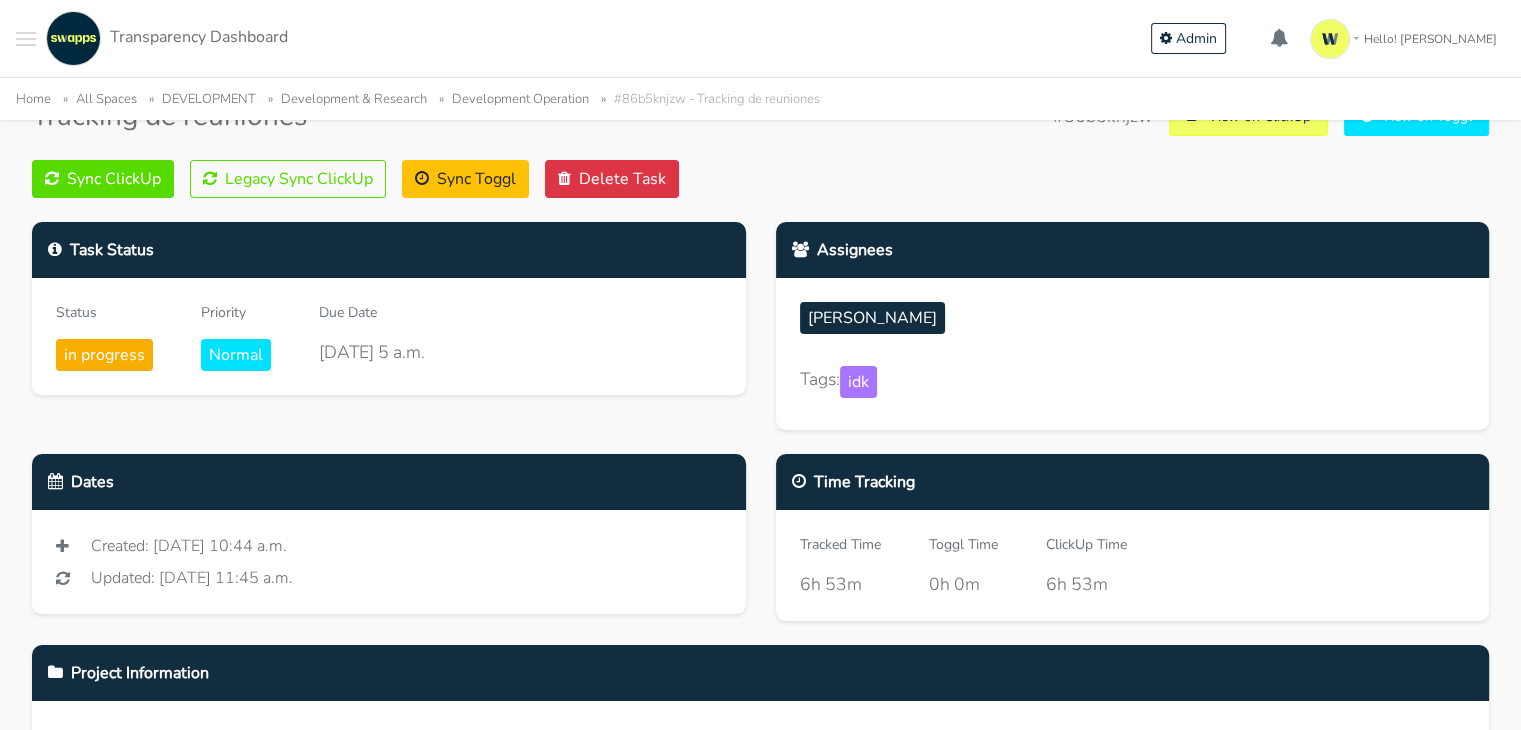 scroll, scrollTop: 0, scrollLeft: 0, axis: both 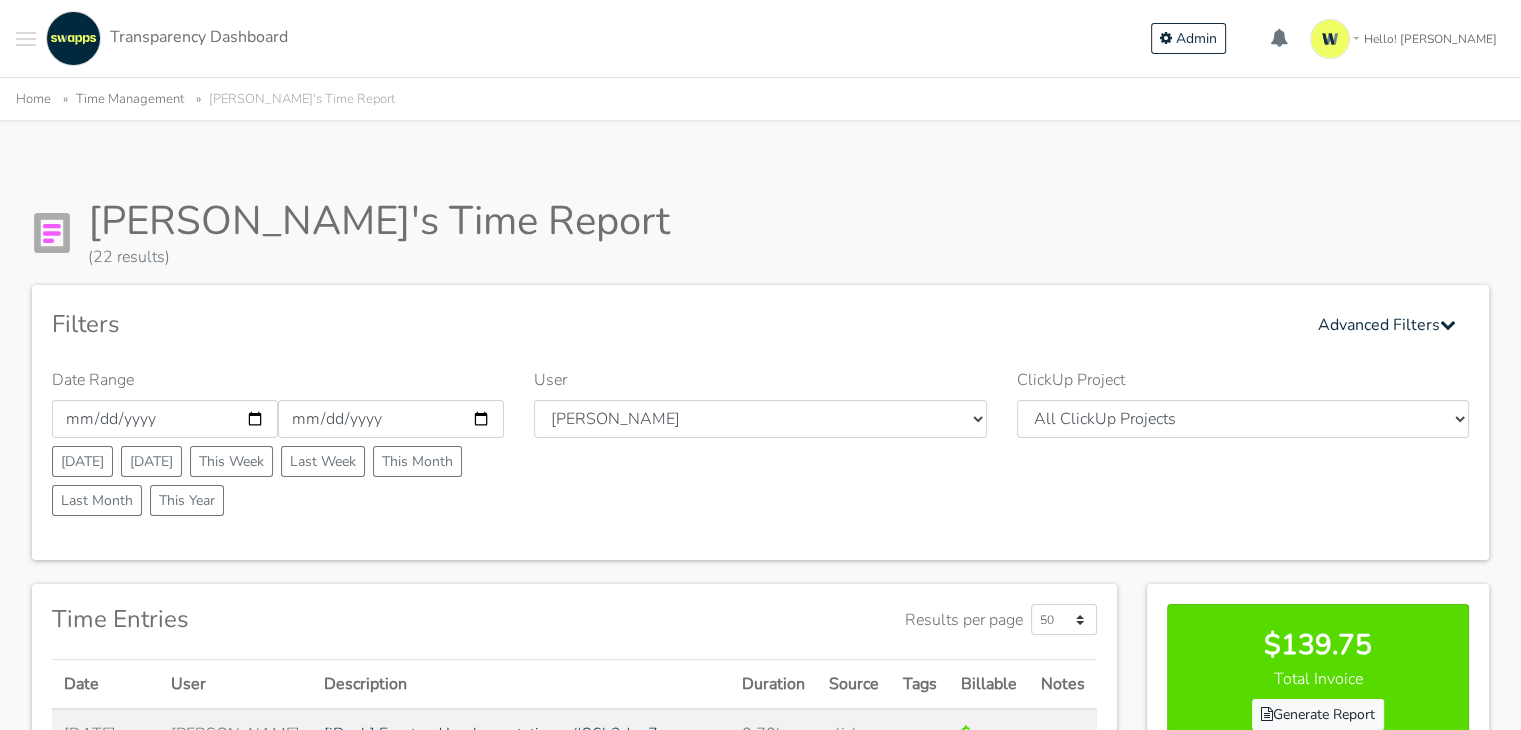 type on "2025-07-13" 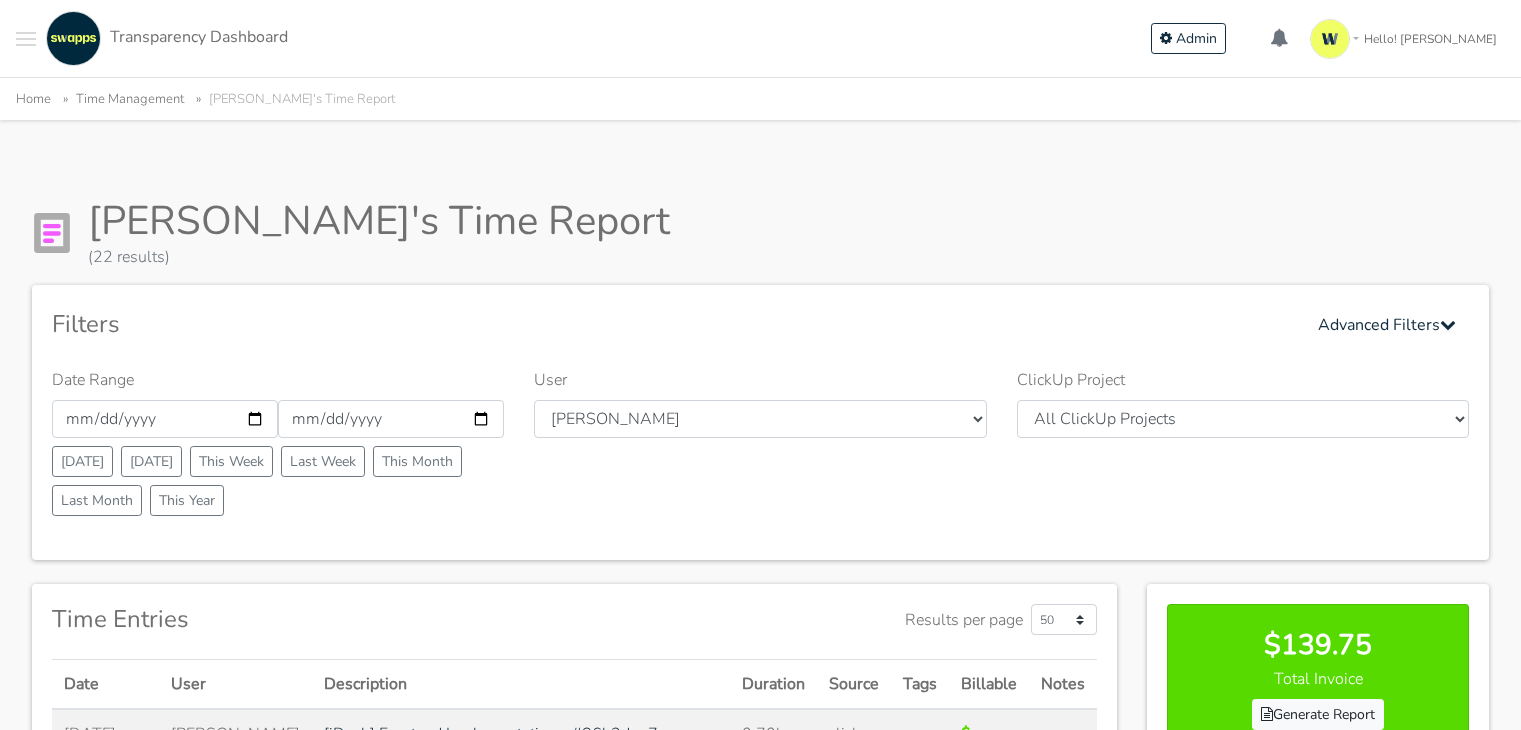 scroll, scrollTop: 0, scrollLeft: 0, axis: both 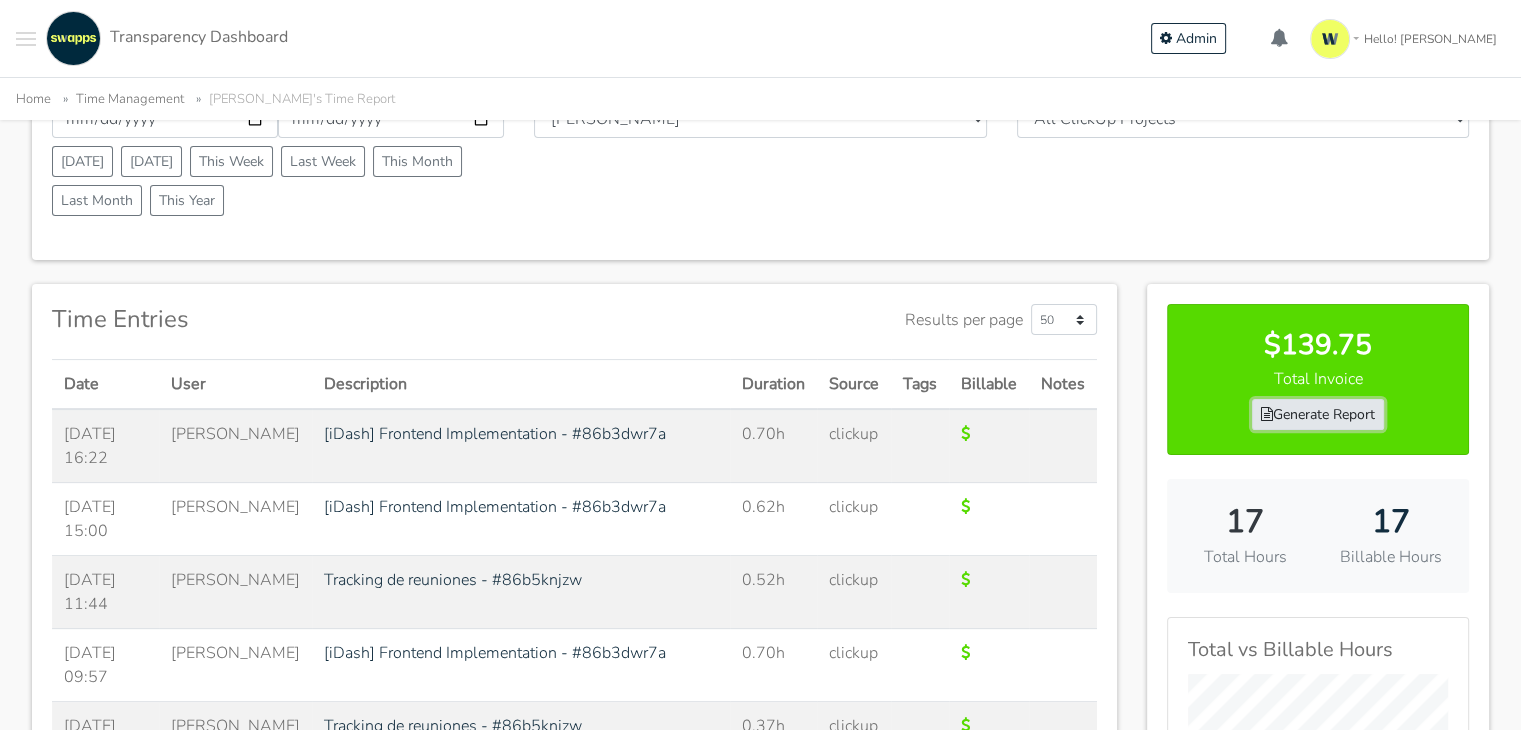 click on "Generate Report" at bounding box center (1318, 414) 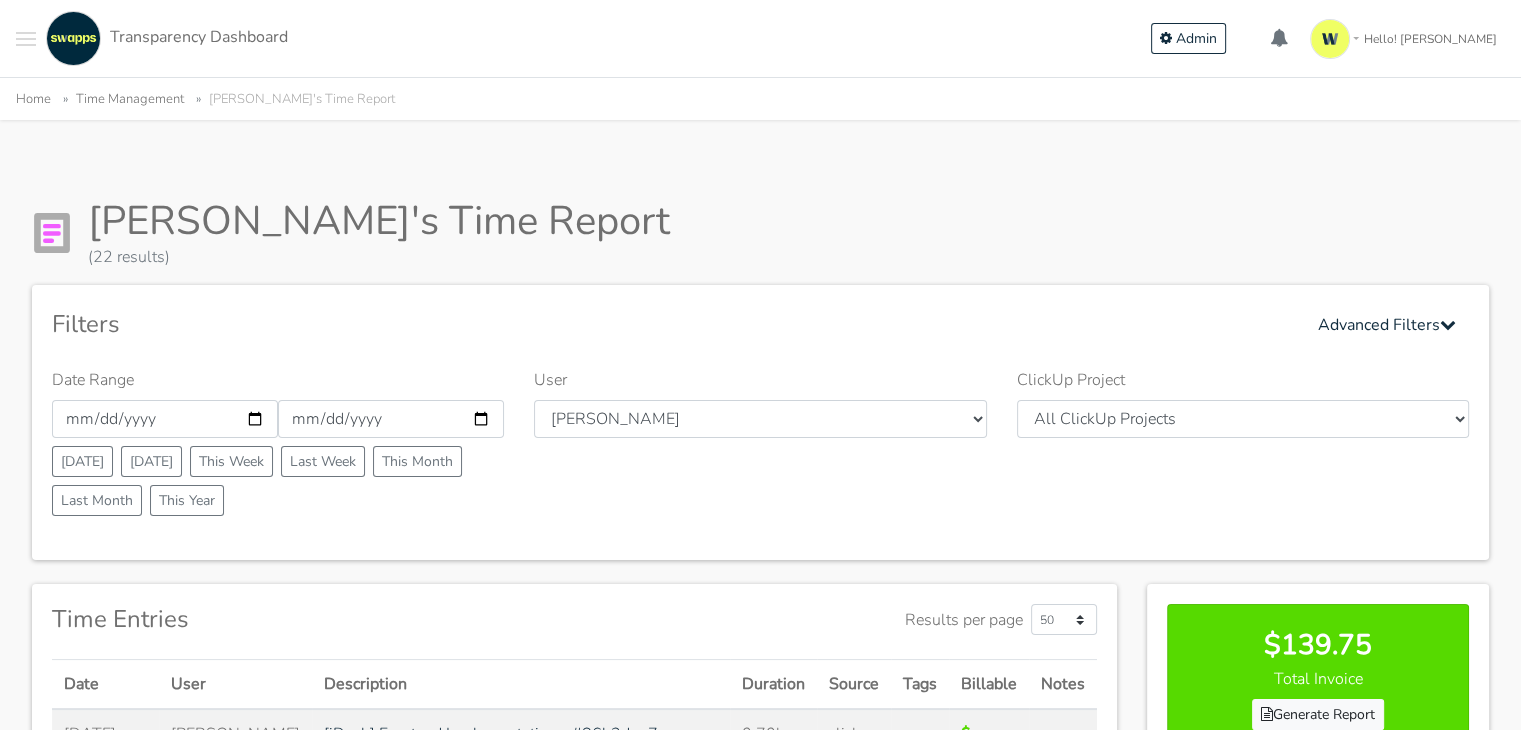 click on ".cls-1 {
fill: #F15CFF;
}
.cls-2 {
fill: #9a9a9a;
}
Clients
Contracts
Spaces
New
Sprints
New
.st0{fill:#6C6B86;}
.st1{fill:#FFFFFF;}
Tasks
Time
.st0{fill:#6C6B86;}
.st1{fill:#FFFFFF;}
Team
Global Report
My Contracts" at bounding box center [760, 38] 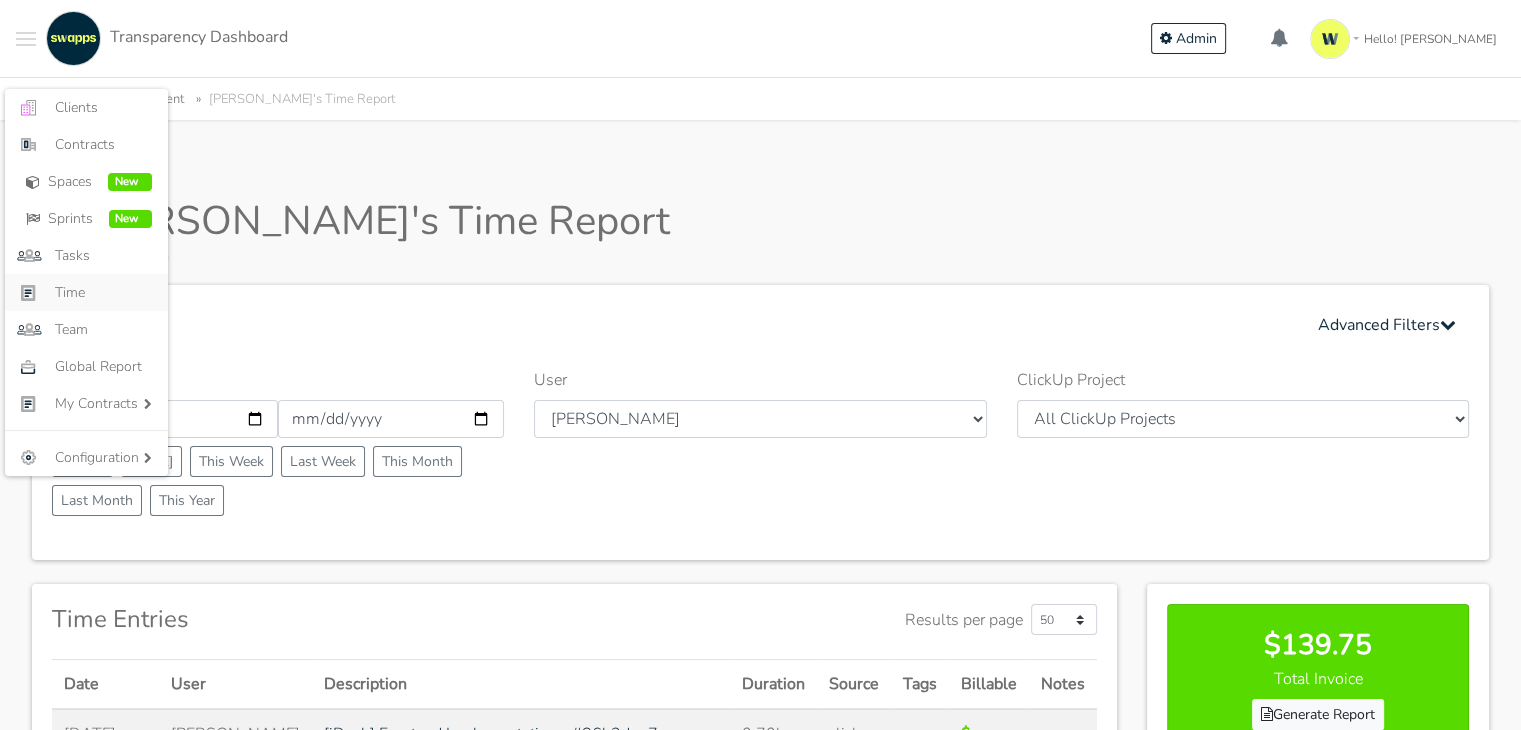 click on "Time" at bounding box center (103, 292) 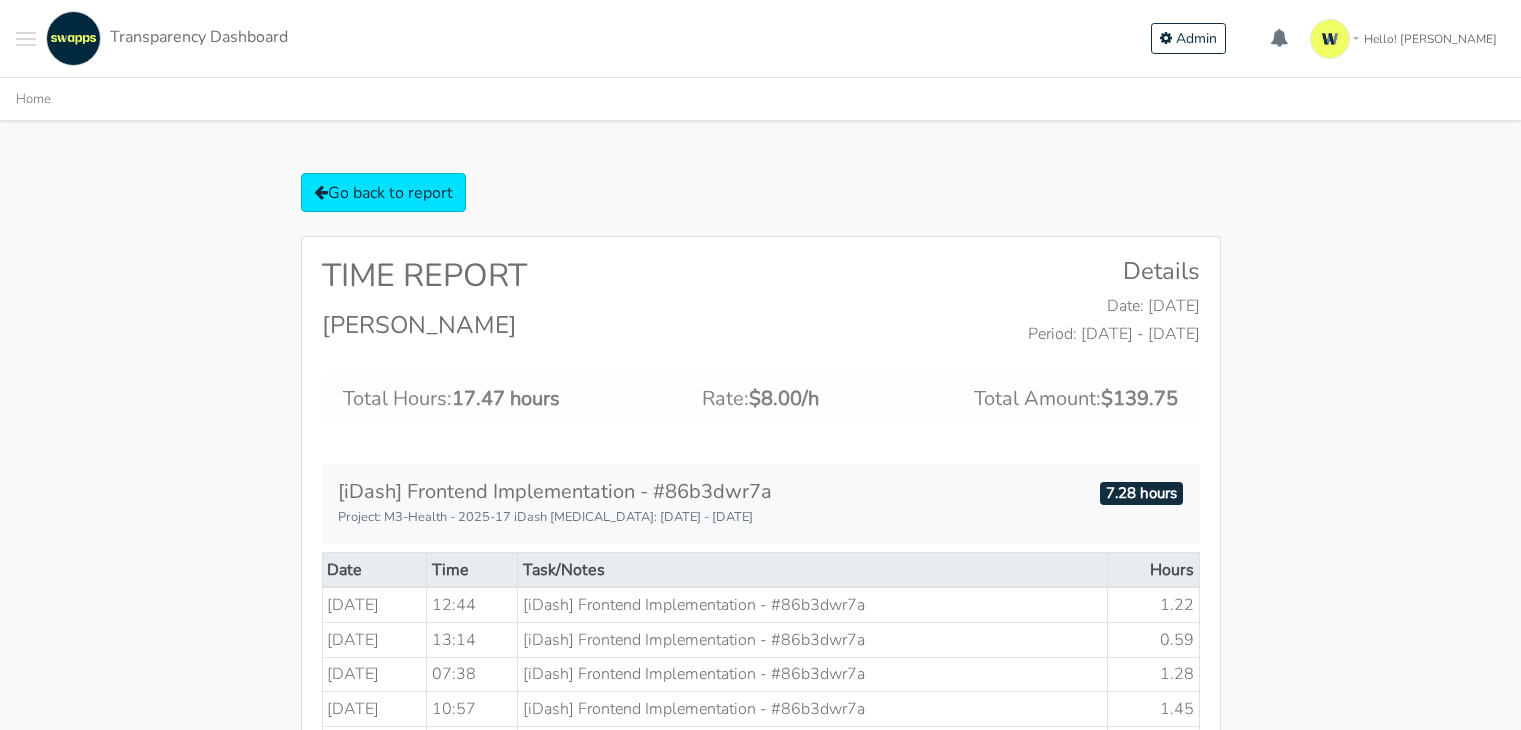 scroll, scrollTop: 0, scrollLeft: 0, axis: both 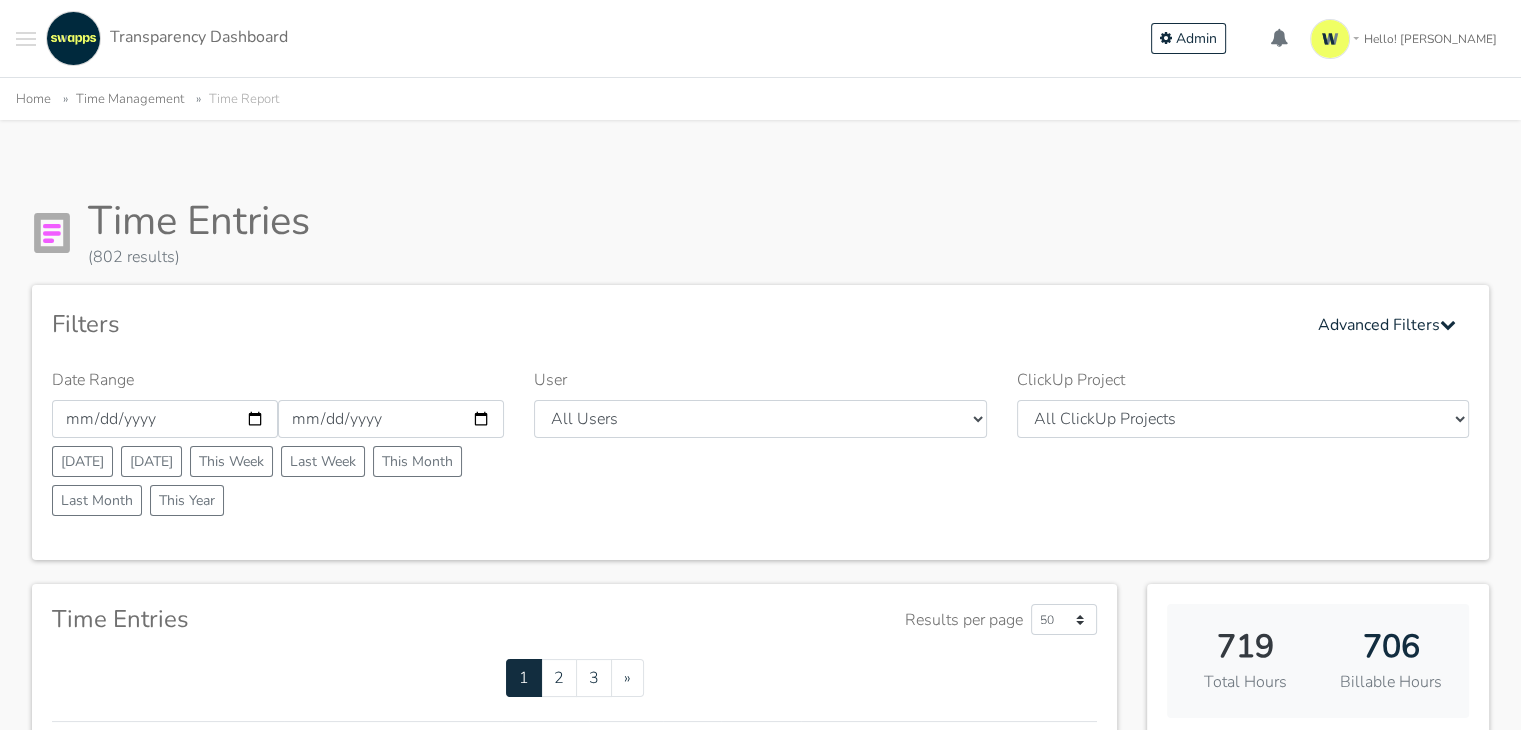 click at bounding box center [26, 38] 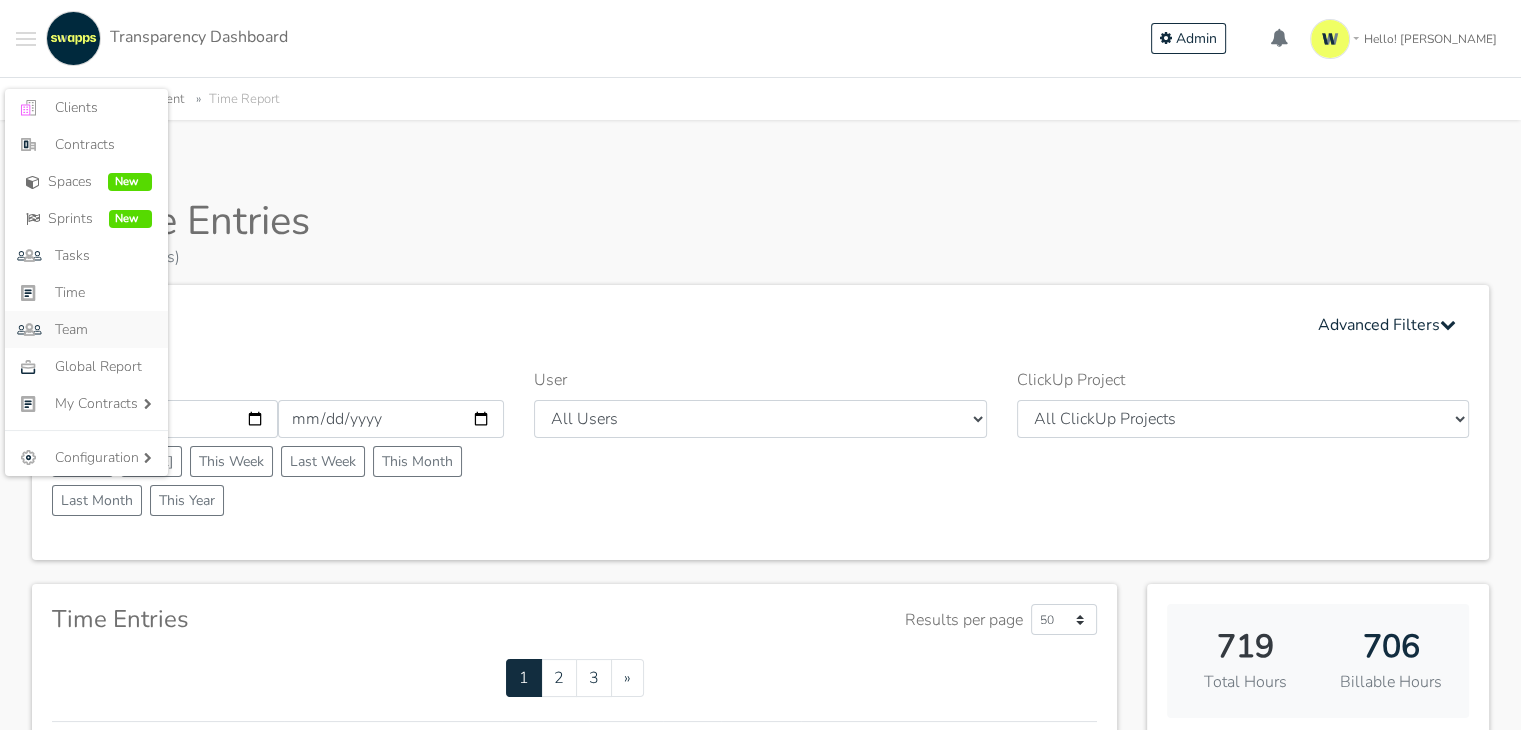 click on ".st0{fill:#6C6B86;}
.st1{fill:#FFFFFF;}
Team" at bounding box center [86, 329] 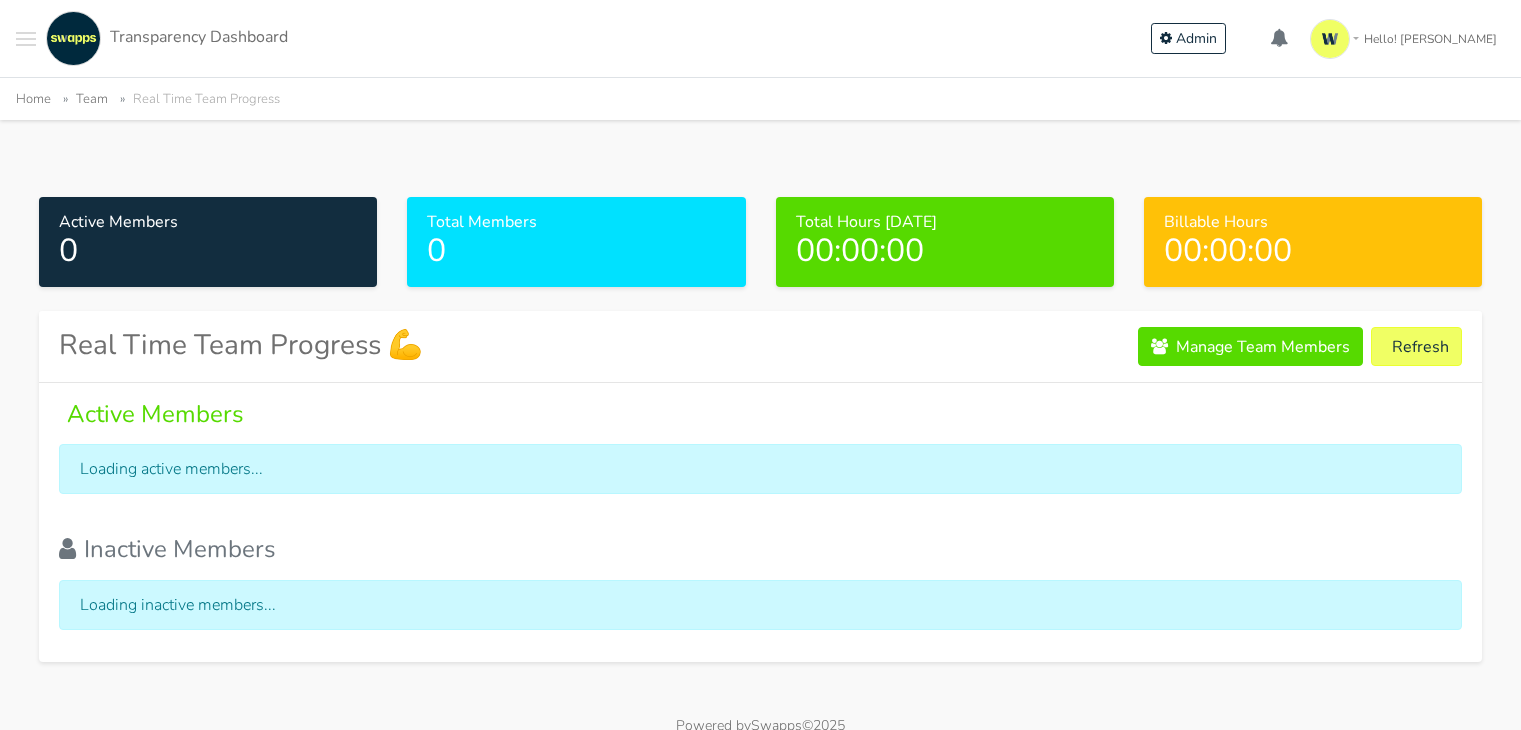 scroll, scrollTop: 0, scrollLeft: 0, axis: both 